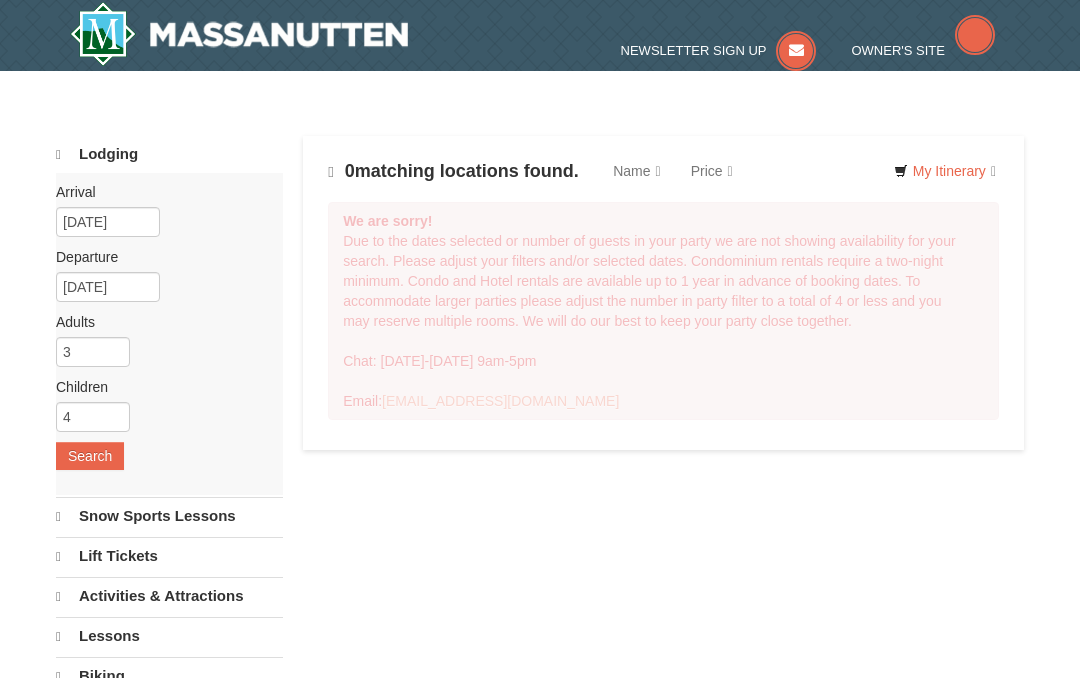 scroll, scrollTop: 0, scrollLeft: 0, axis: both 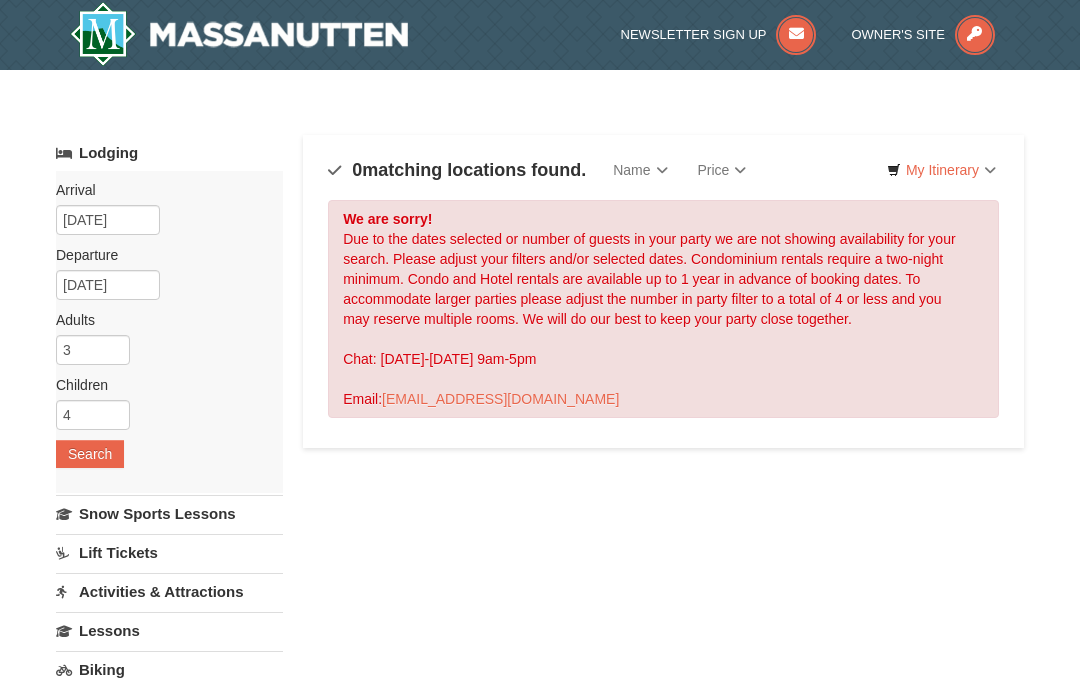 select on "7" 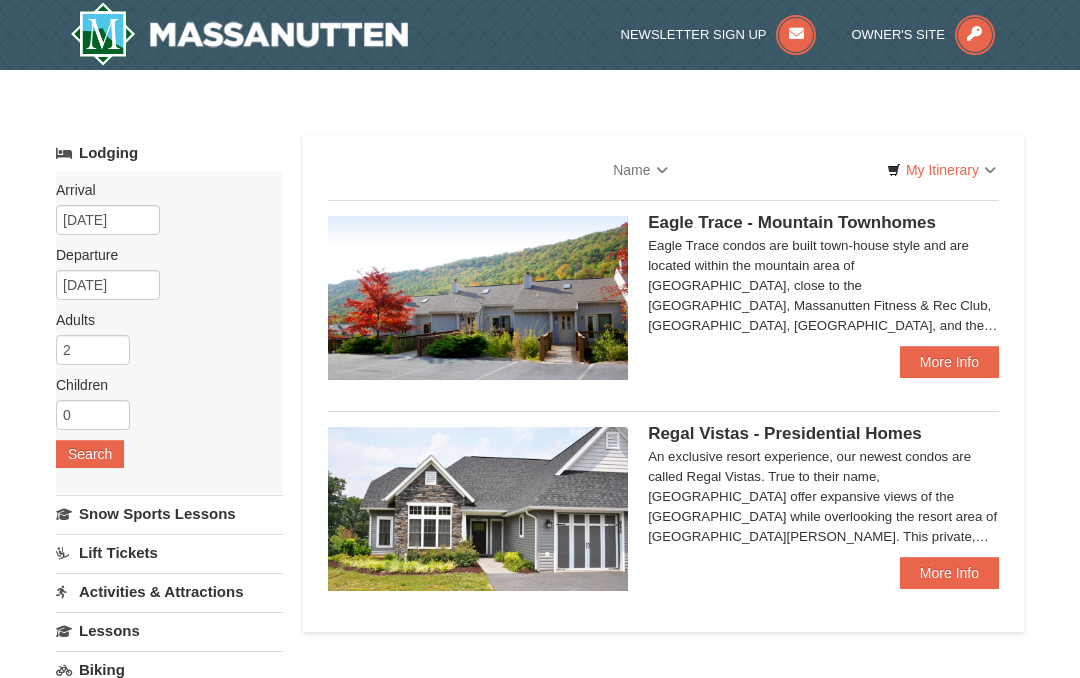 scroll, scrollTop: 0, scrollLeft: 0, axis: both 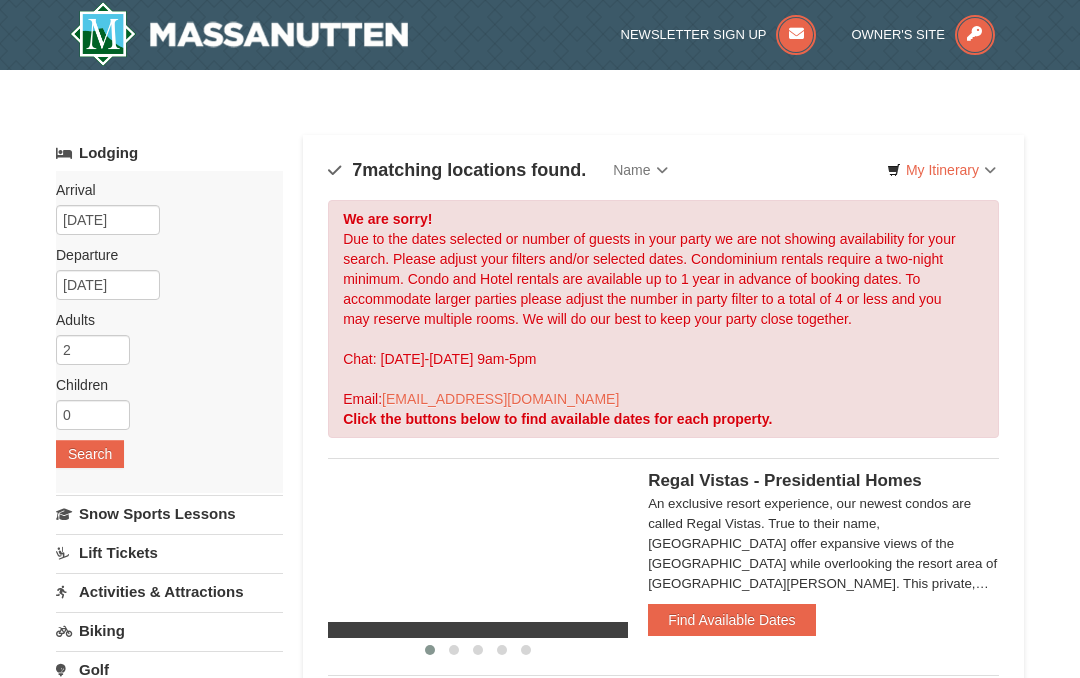 type 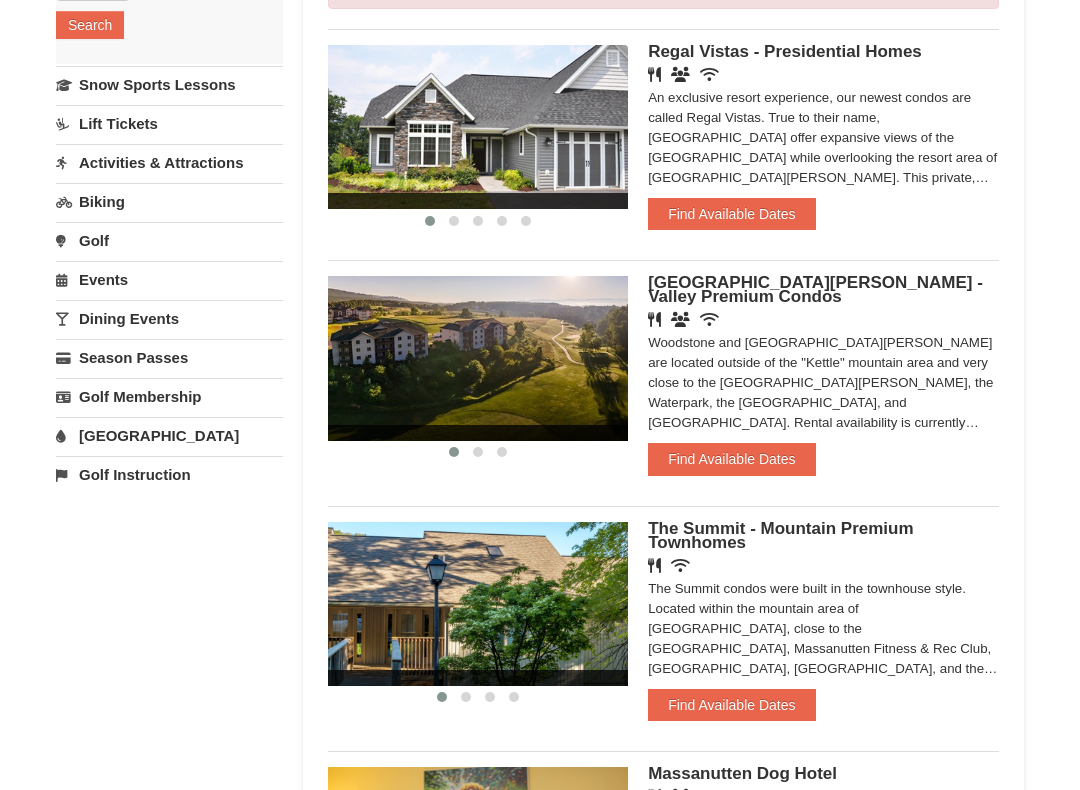 scroll, scrollTop: 436, scrollLeft: 0, axis: vertical 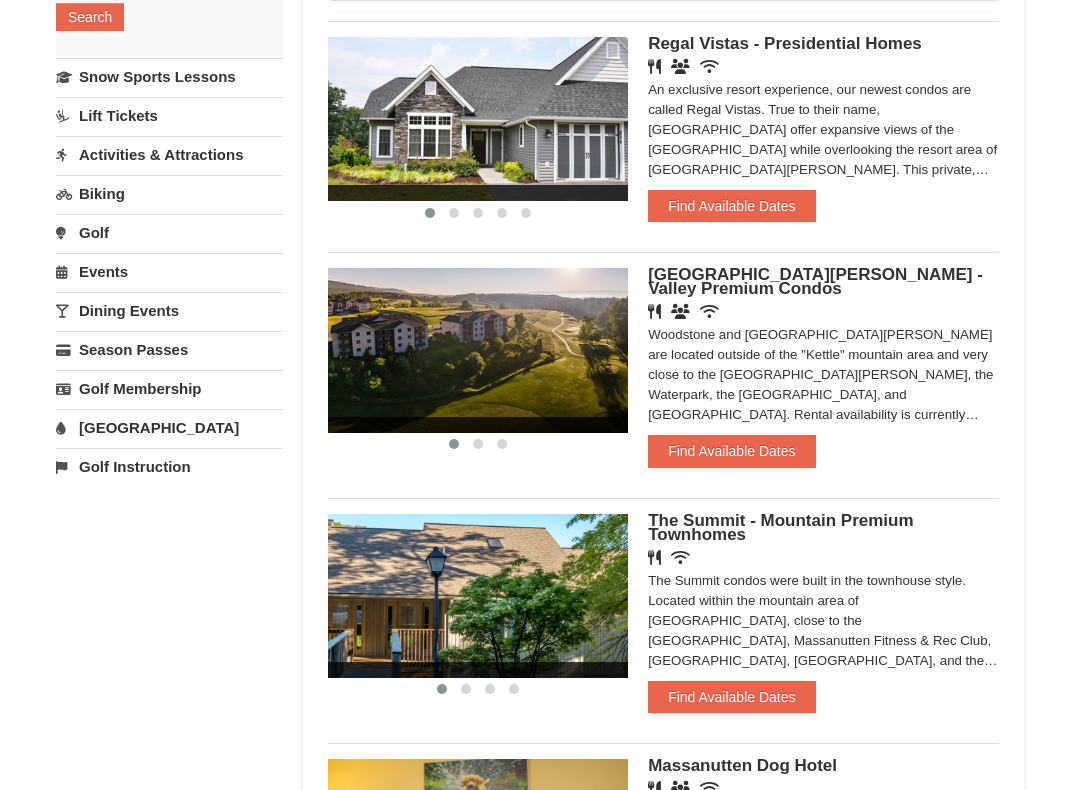 click at bounding box center (1378, 351) 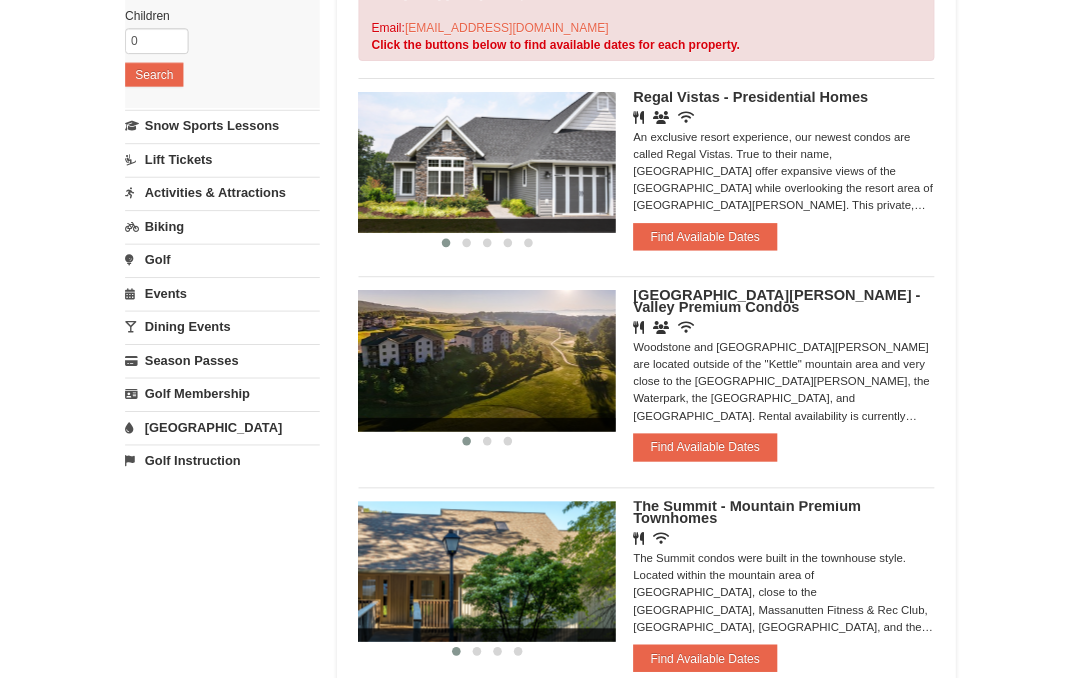 scroll, scrollTop: 396, scrollLeft: 0, axis: vertical 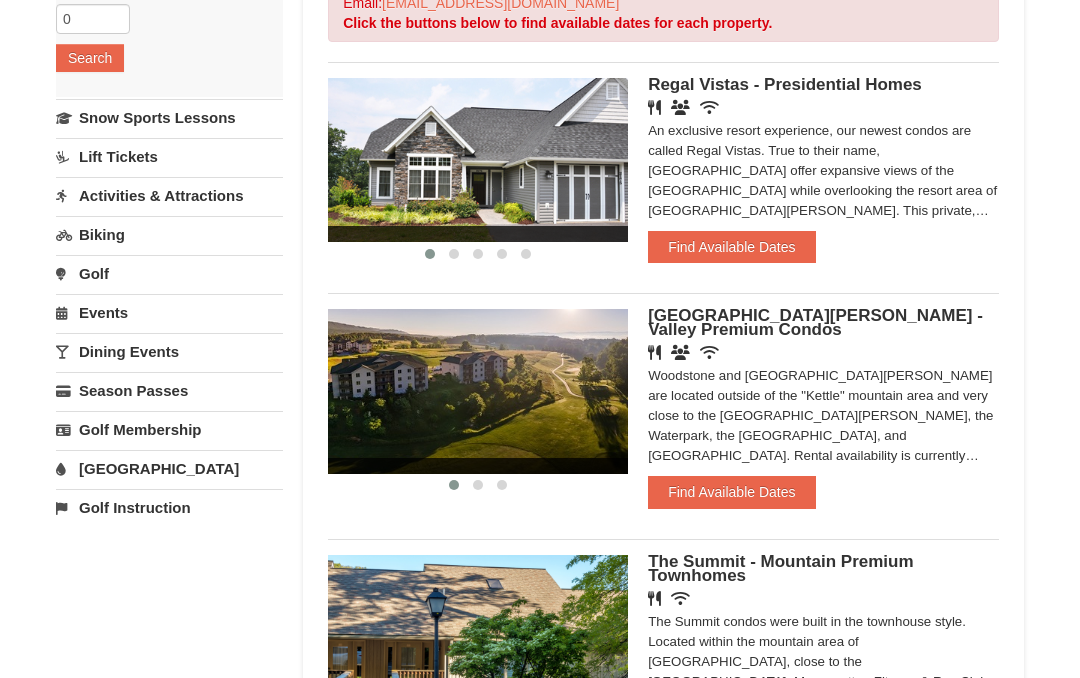 click on "Woodstone Meadows - Valley Premium Condos" at bounding box center [815, 322] 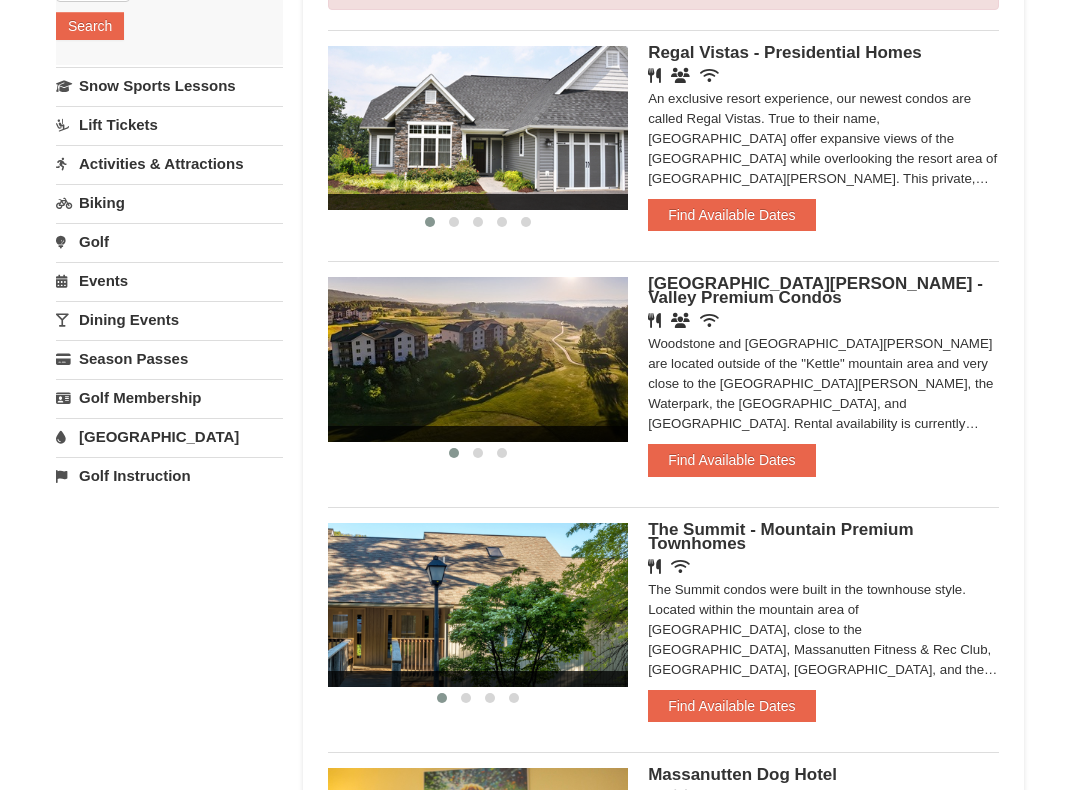 scroll, scrollTop: 436, scrollLeft: 0, axis: vertical 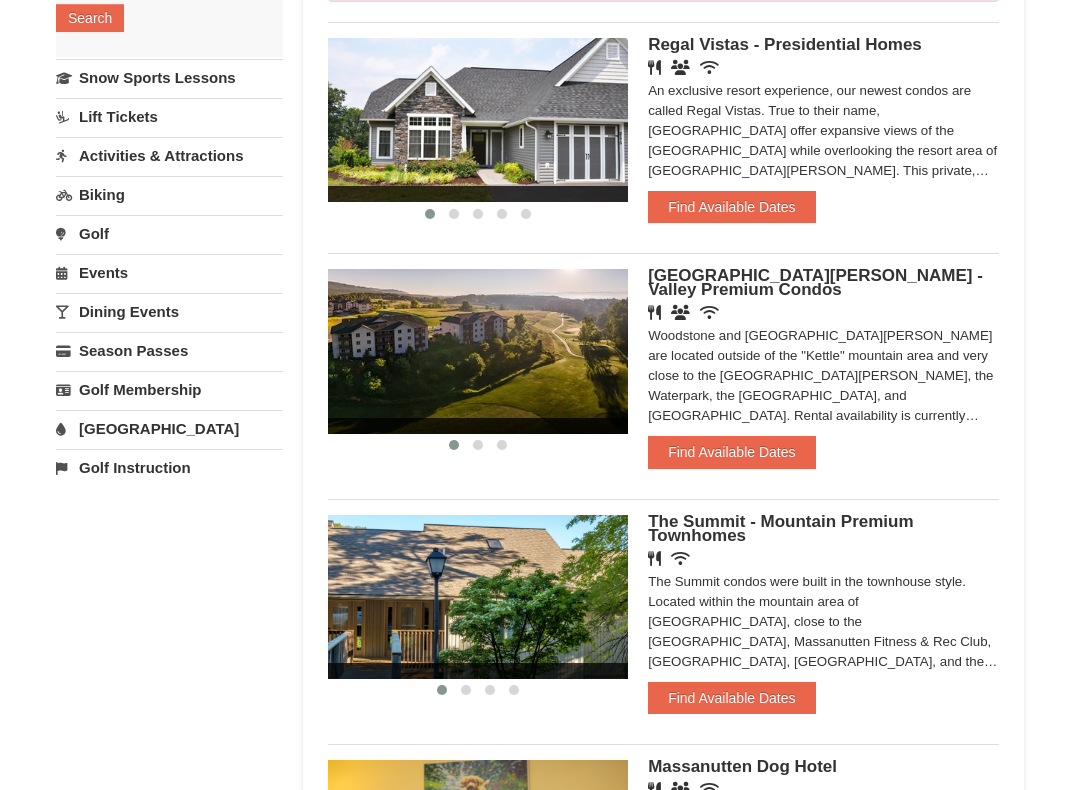 click on "Find Available Dates" at bounding box center (731, 452) 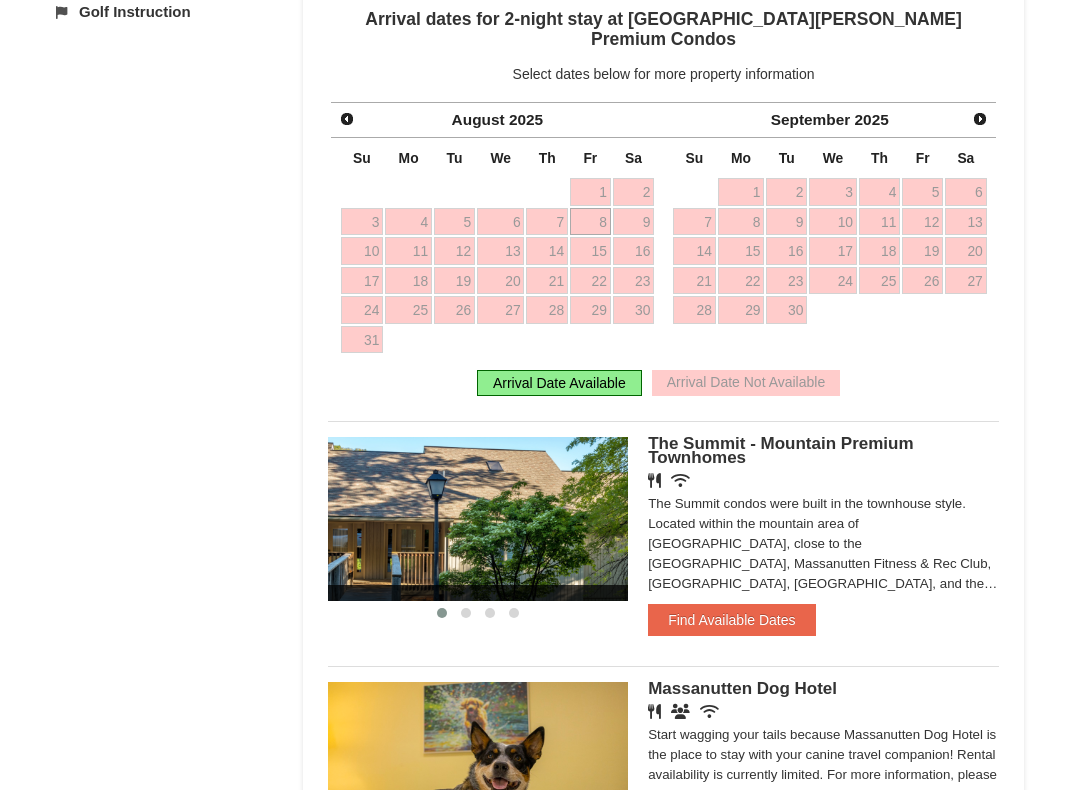 scroll, scrollTop: 893, scrollLeft: 0, axis: vertical 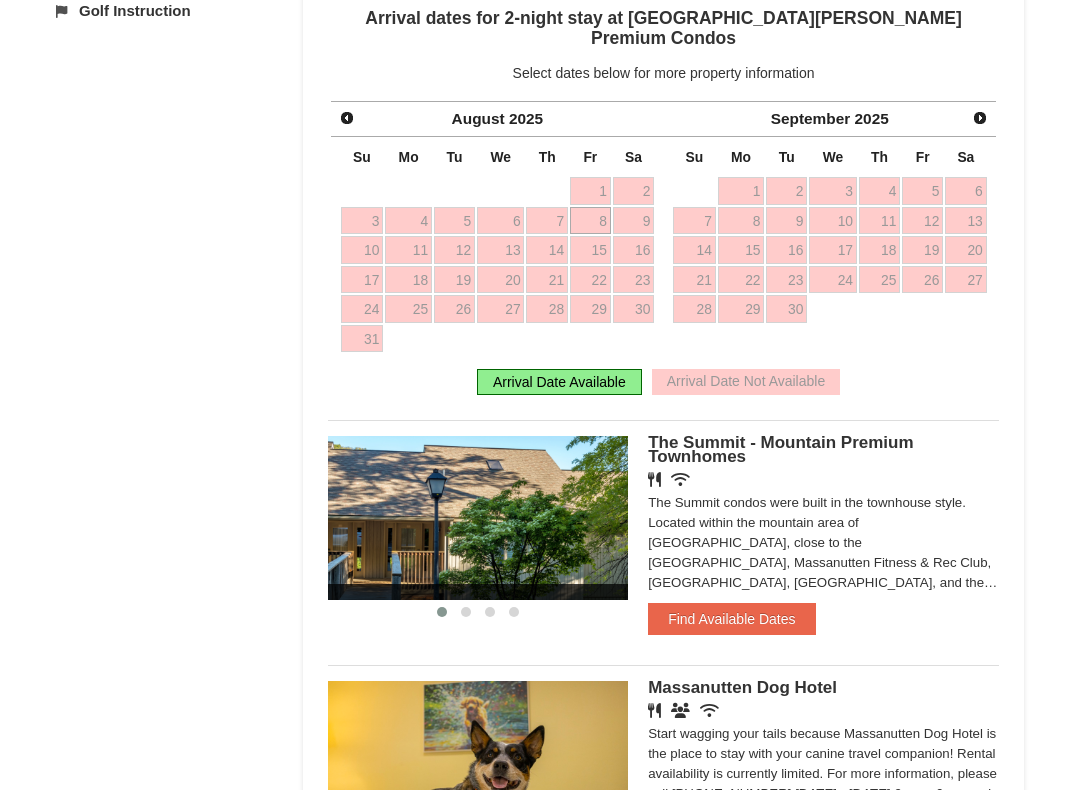 click on "Lodging
Arrival Please format dates MM/DD/YYYY Please format dates MM/DD/YYYY
Departure Please format dates MM/DD/YYYY Please format dates MM/DD/YYYY
Adults Please format dates MM/DD/YYYY
2
Children Please format dates MM/DD/YYYY
0
Search
Search" at bounding box center [540, 421] 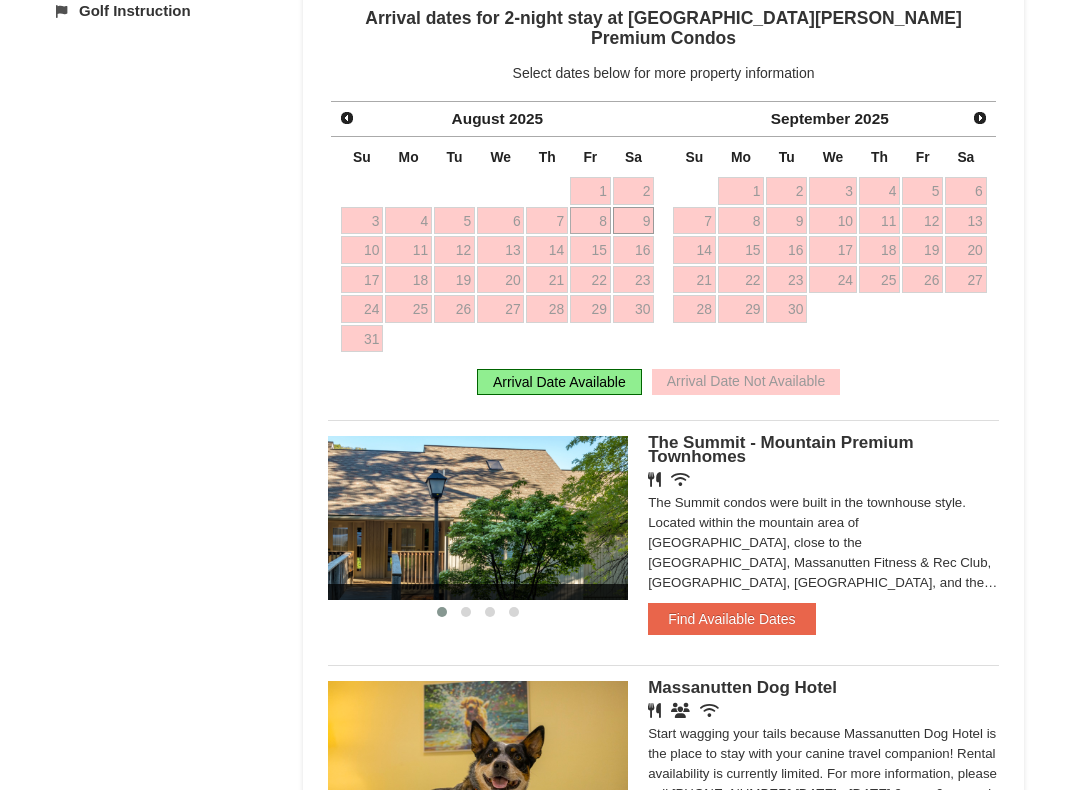 click on "9" at bounding box center (633, 221) 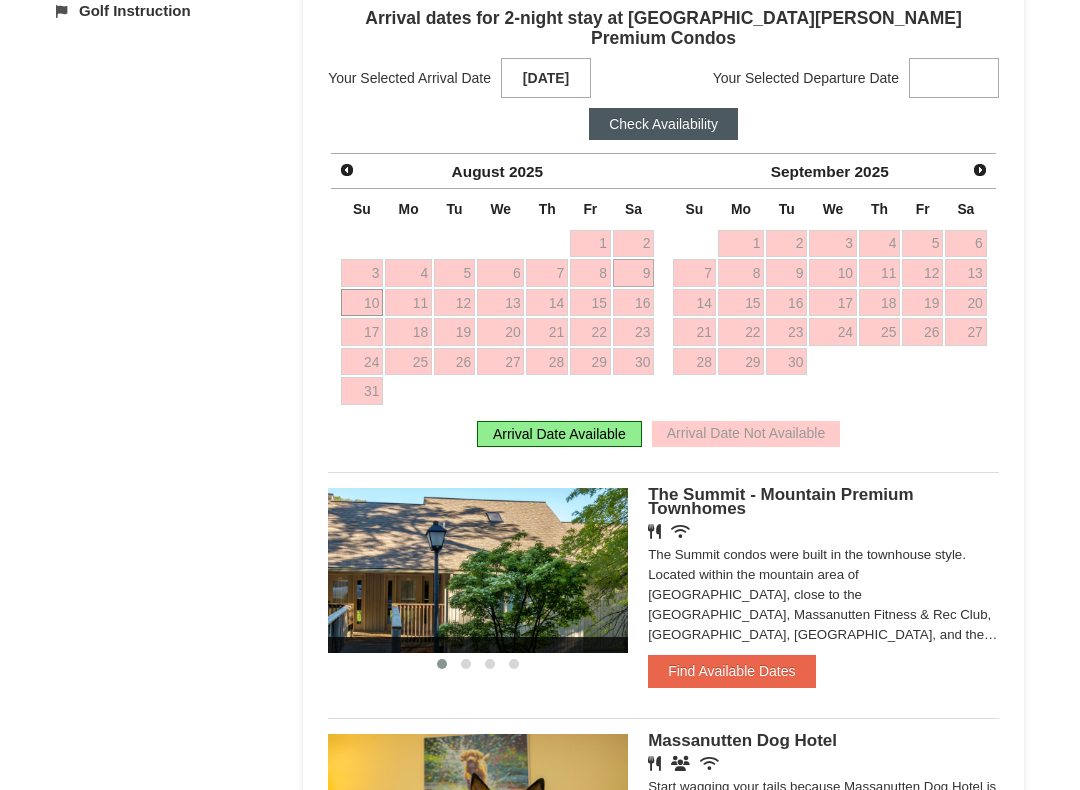 click on "10" at bounding box center (362, 303) 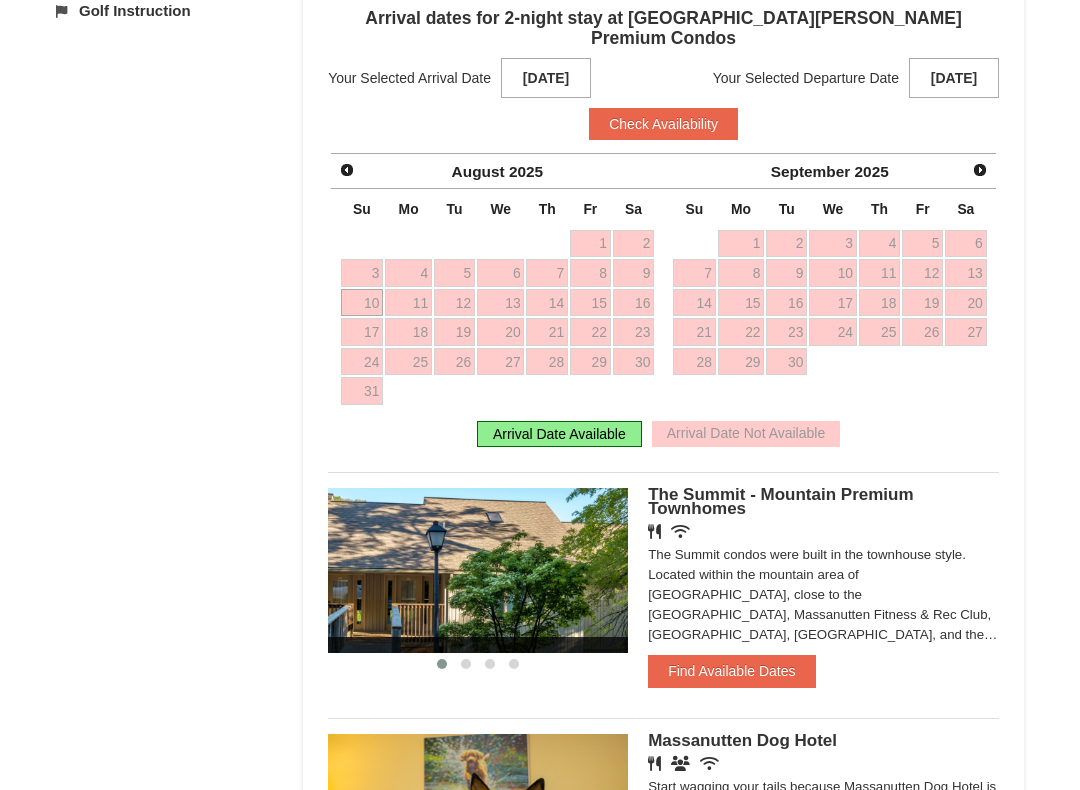 click on "Arrival Date Available" at bounding box center [559, 434] 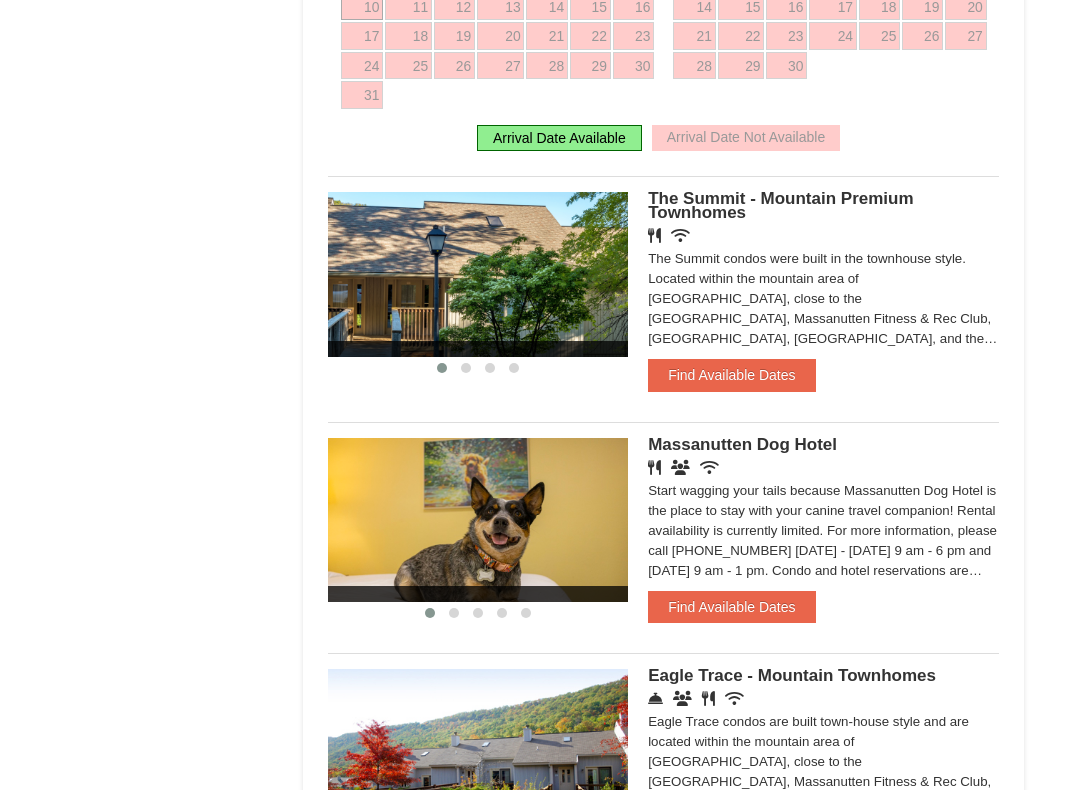 scroll, scrollTop: 1189, scrollLeft: 0, axis: vertical 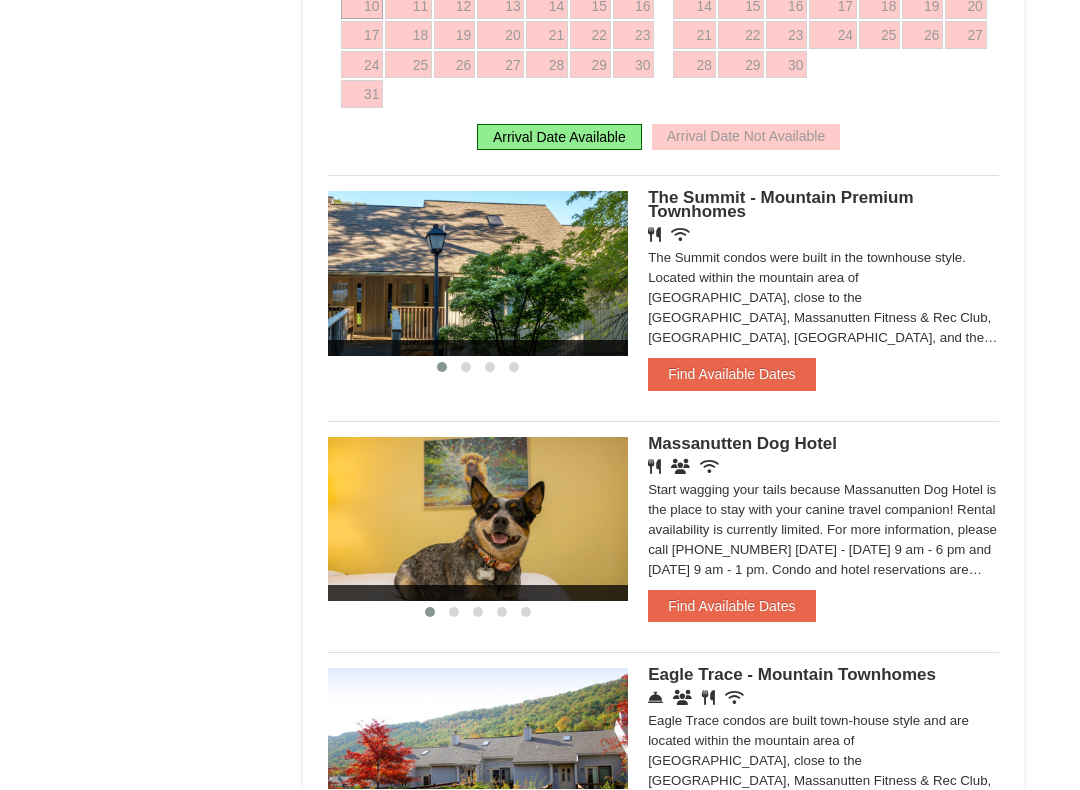 click at bounding box center [478, 274] 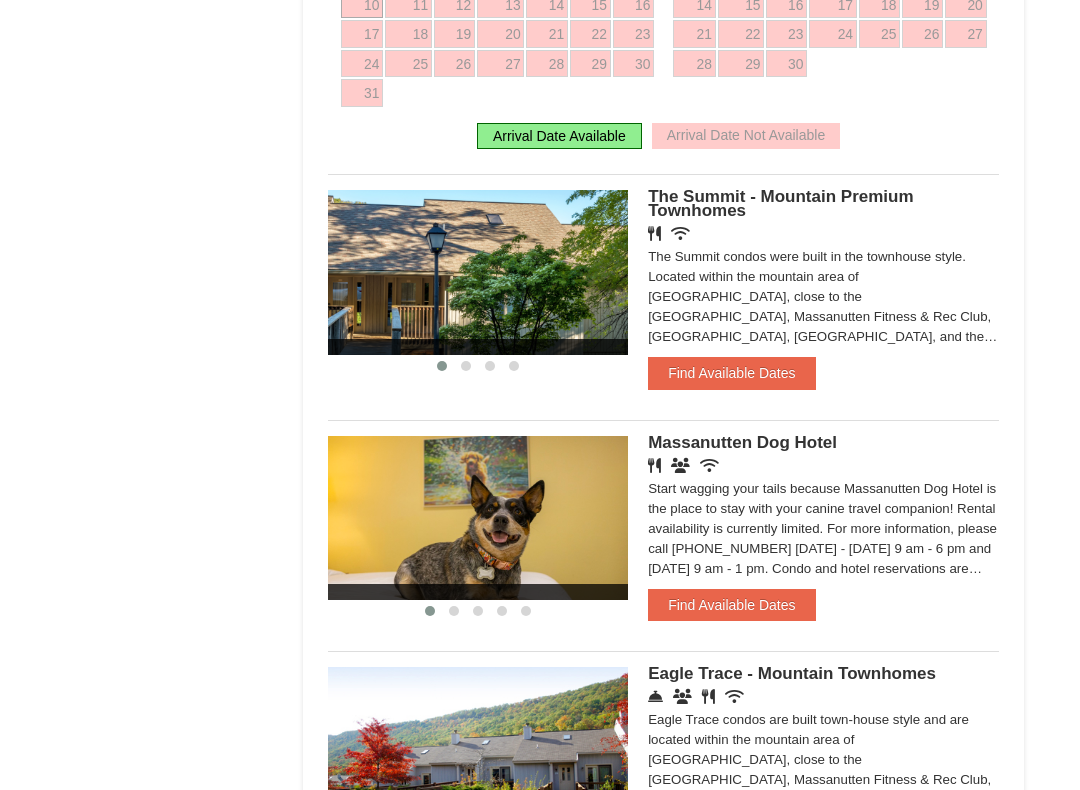 click at bounding box center [478, 272] 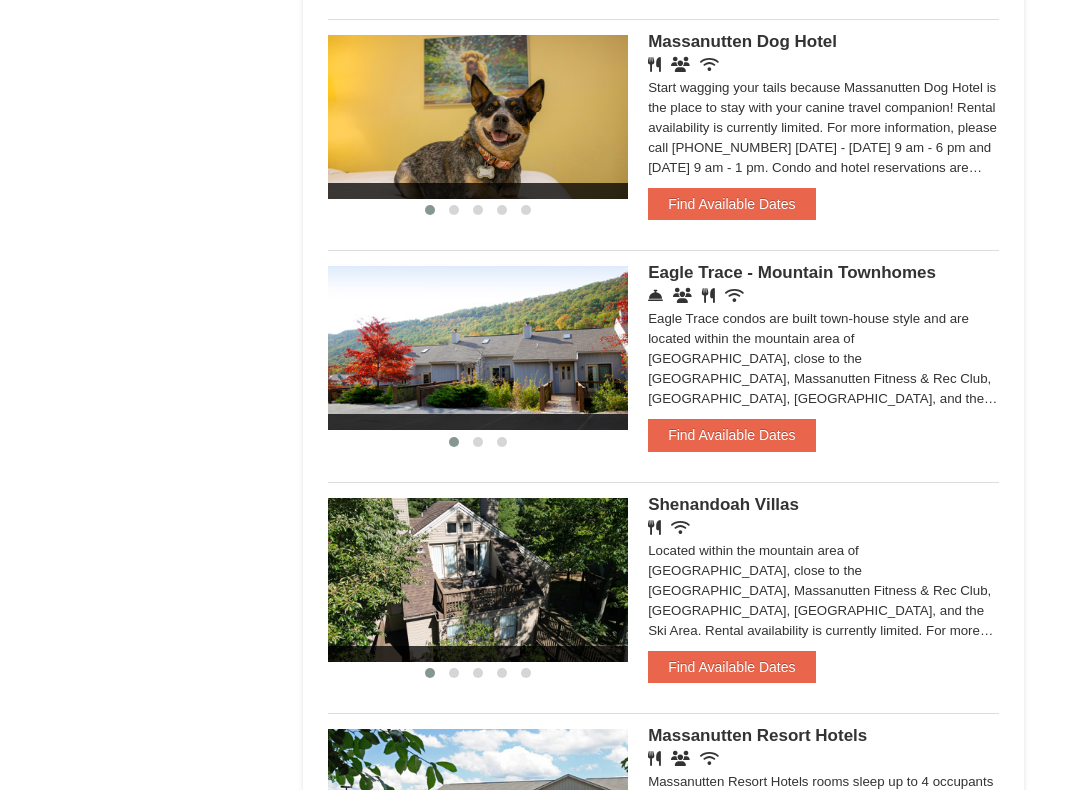 scroll, scrollTop: 1611, scrollLeft: 0, axis: vertical 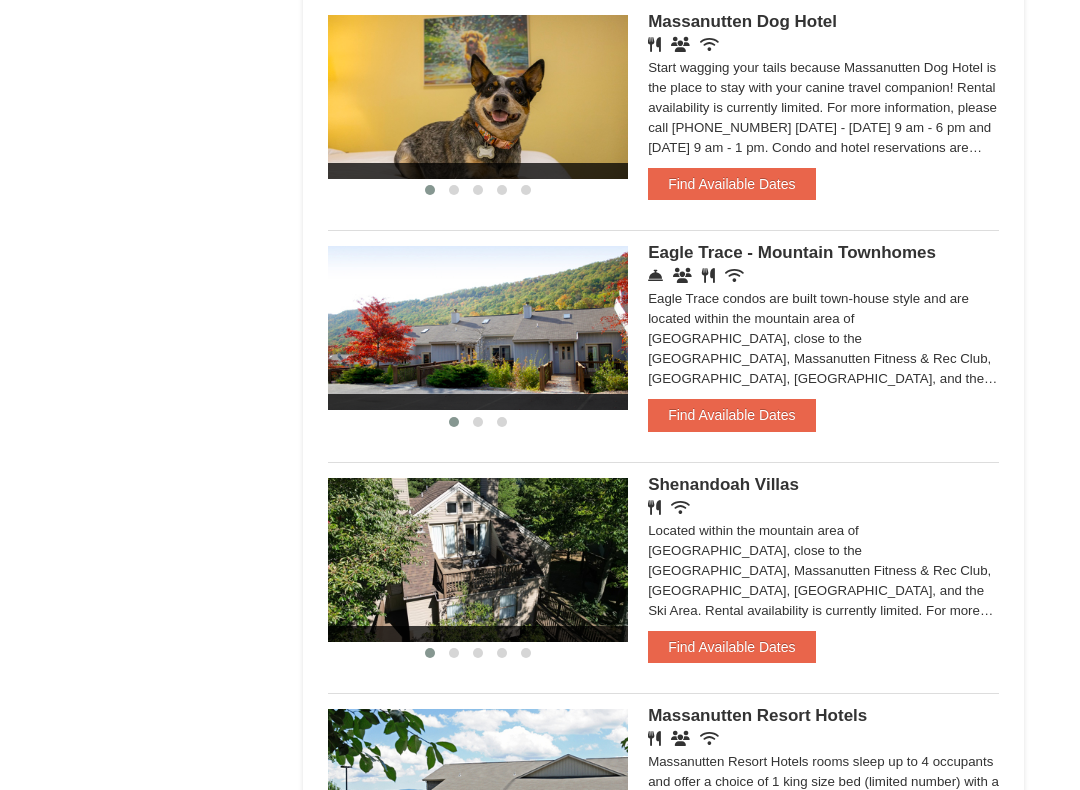 click at bounding box center (478, 329) 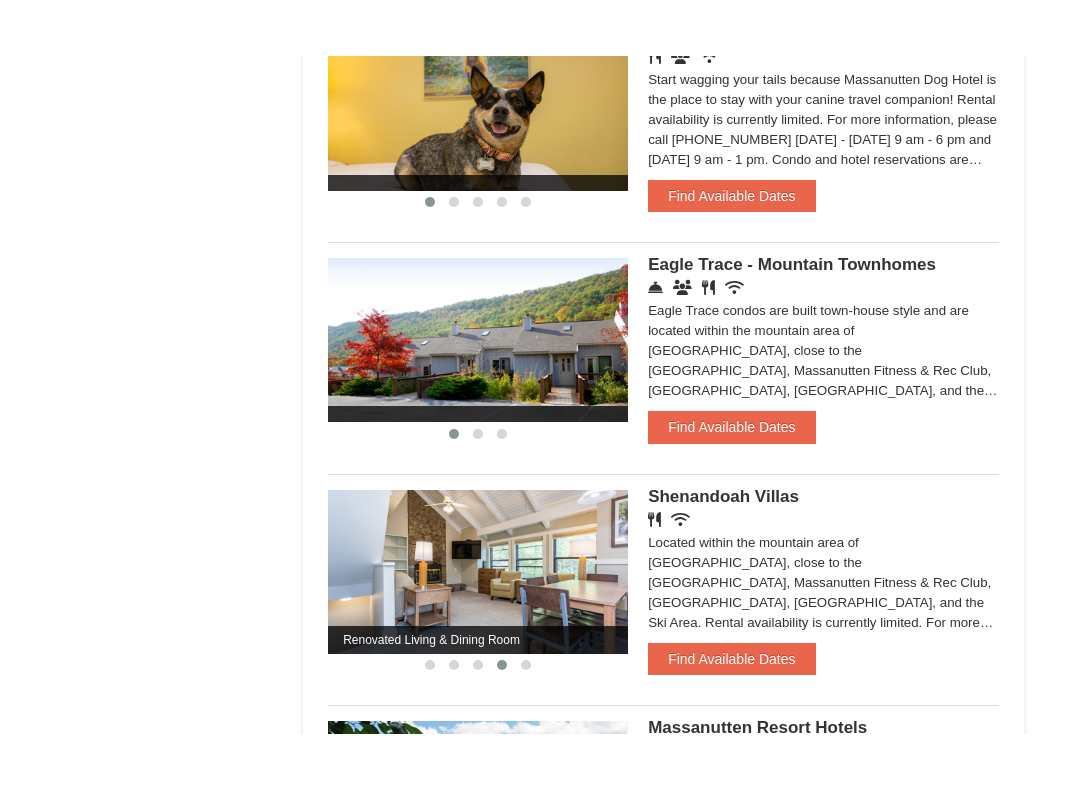 scroll, scrollTop: 1705, scrollLeft: 0, axis: vertical 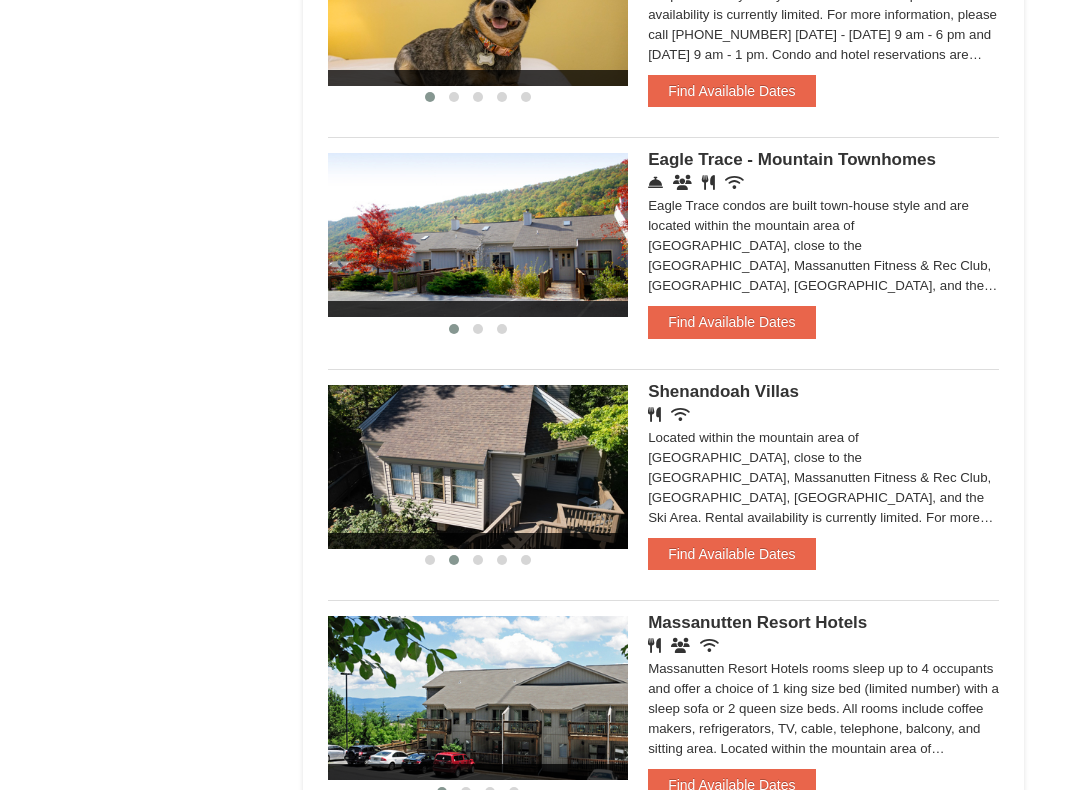 click at bounding box center (478, 467) 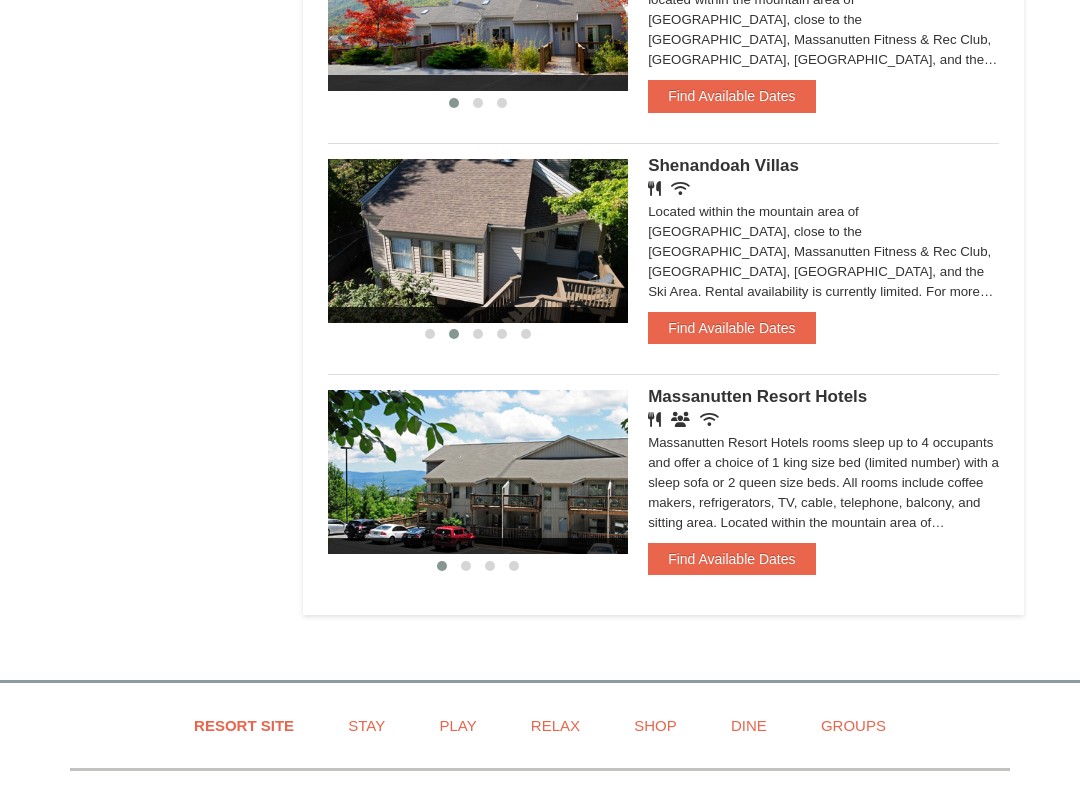 scroll, scrollTop: 1930, scrollLeft: 0, axis: vertical 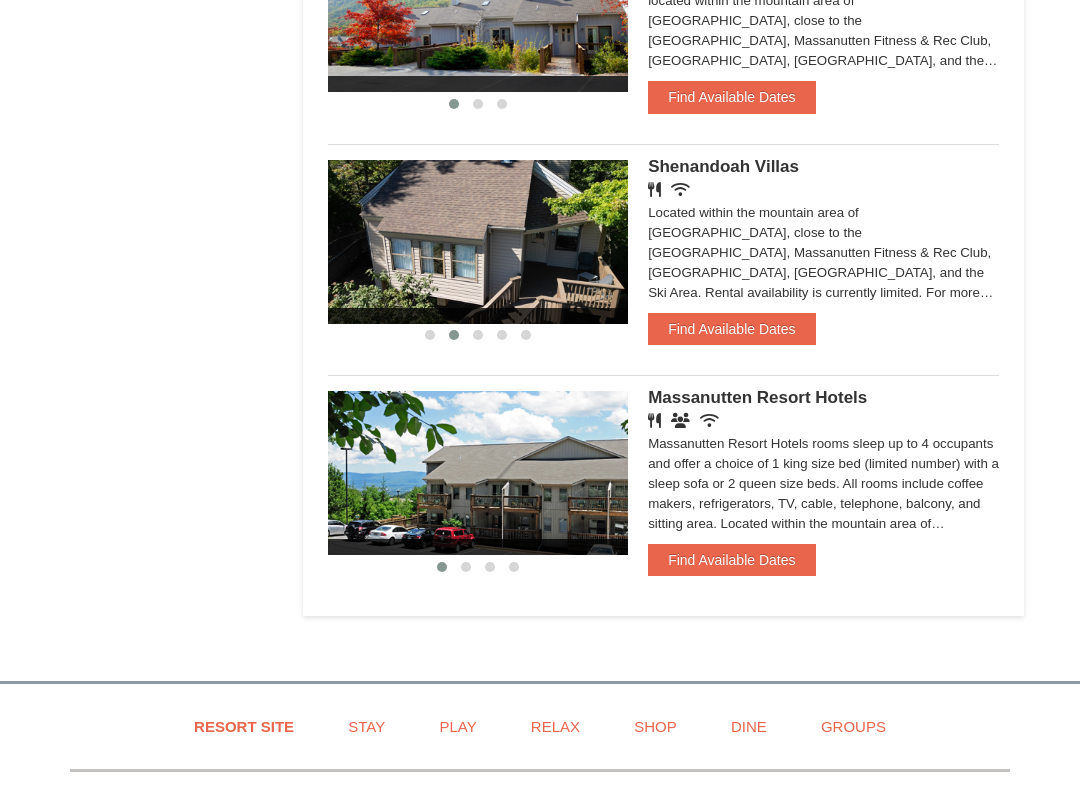 click on "Find Available Dates" at bounding box center (731, 329) 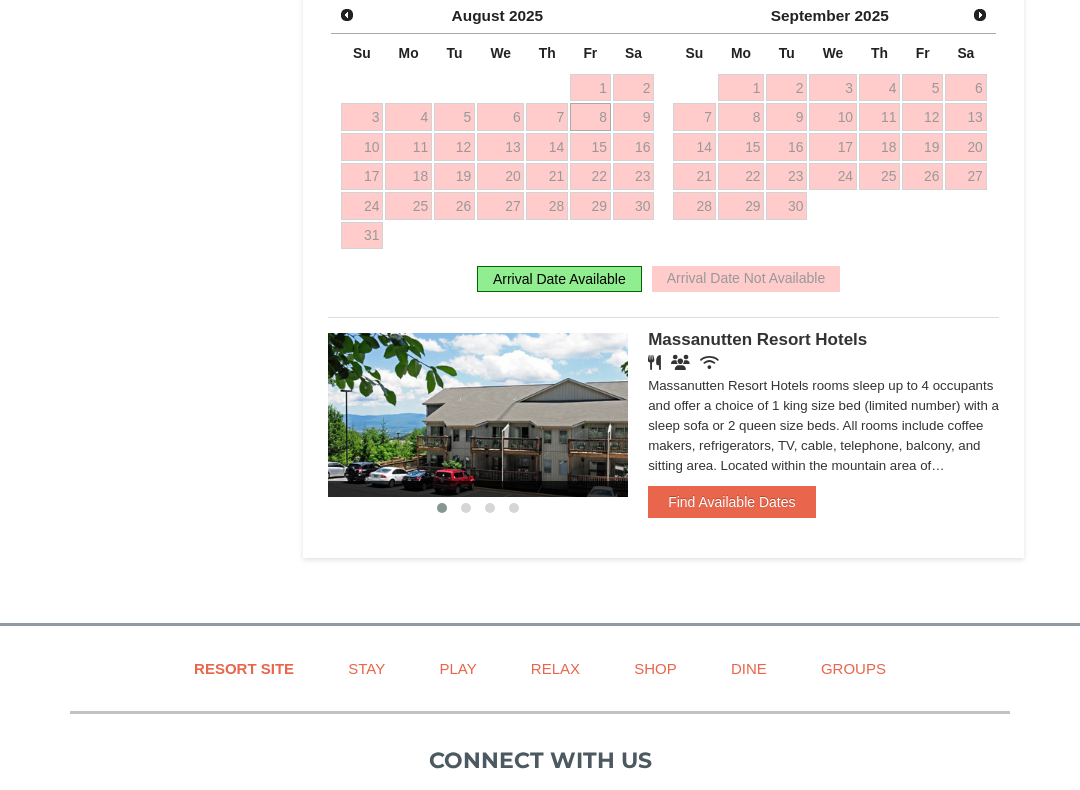 click on "8" at bounding box center (590, 117) 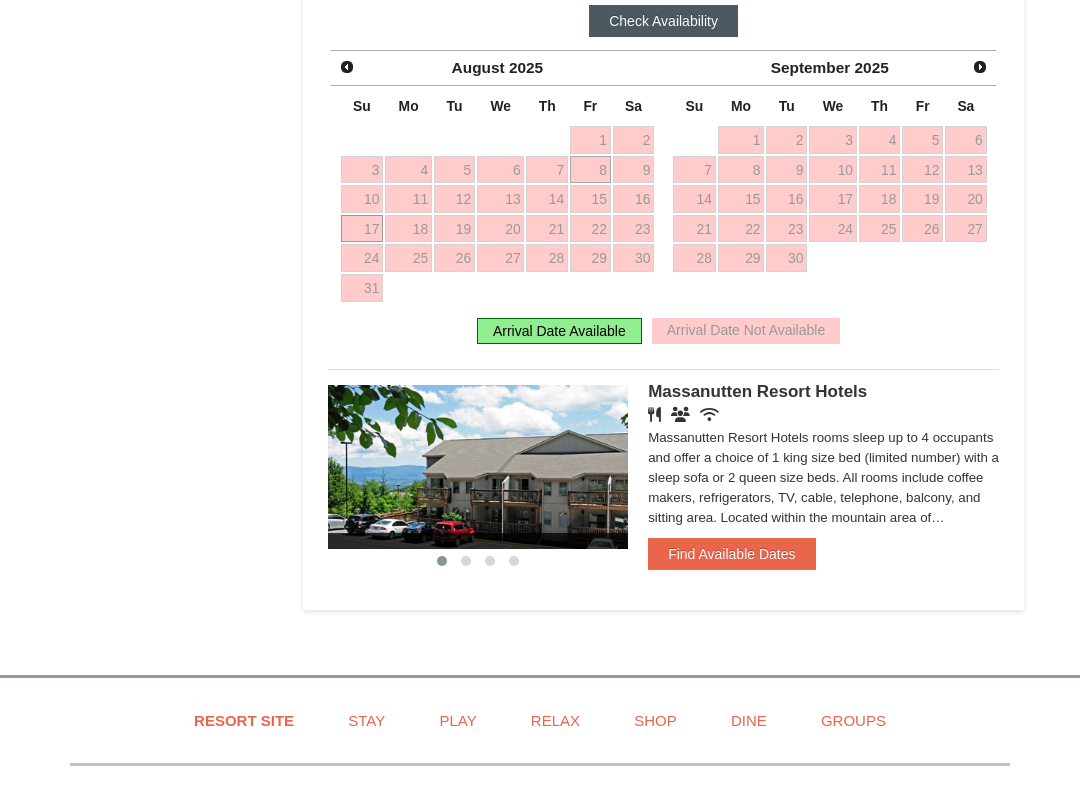 click on "17" at bounding box center [362, 229] 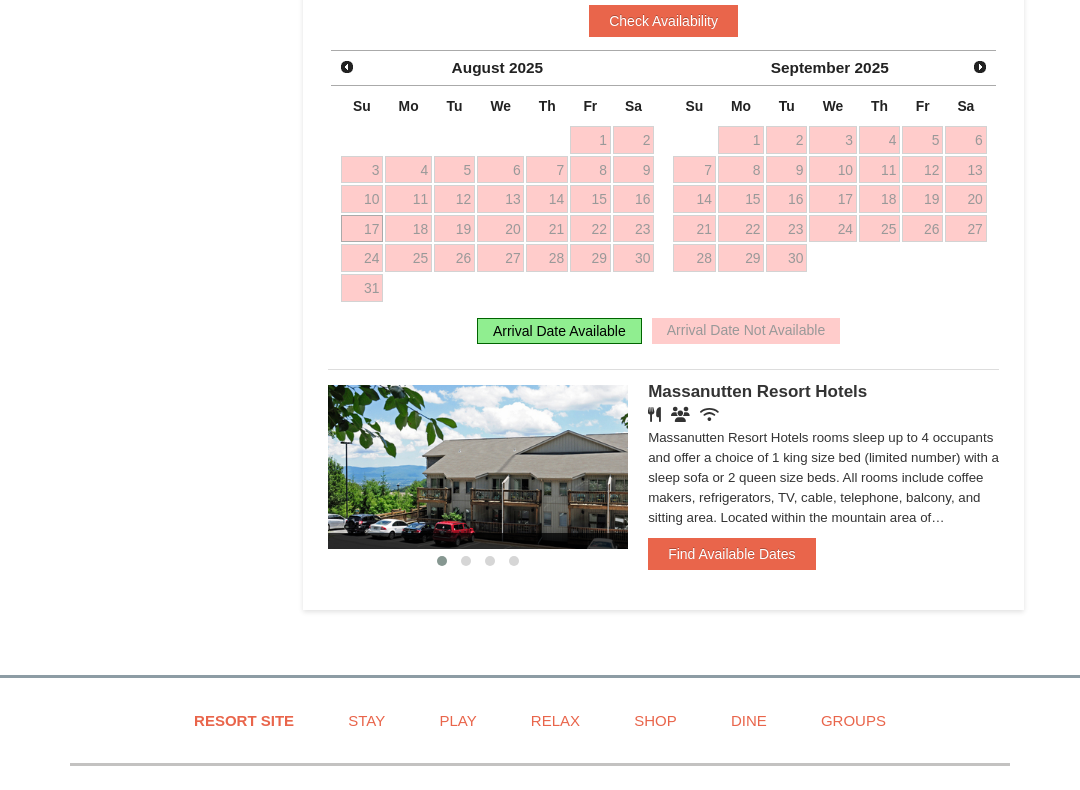 click on "10" at bounding box center [362, 199] 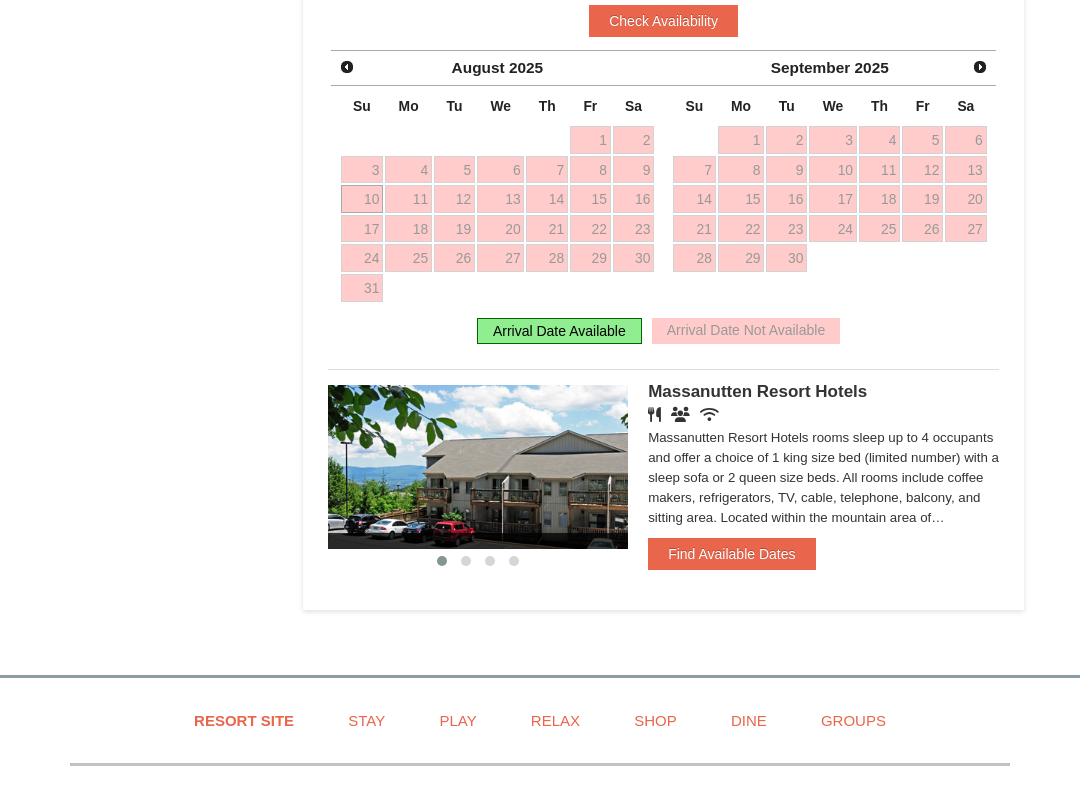 click on "Arrival Date Available" at bounding box center [559, 331] 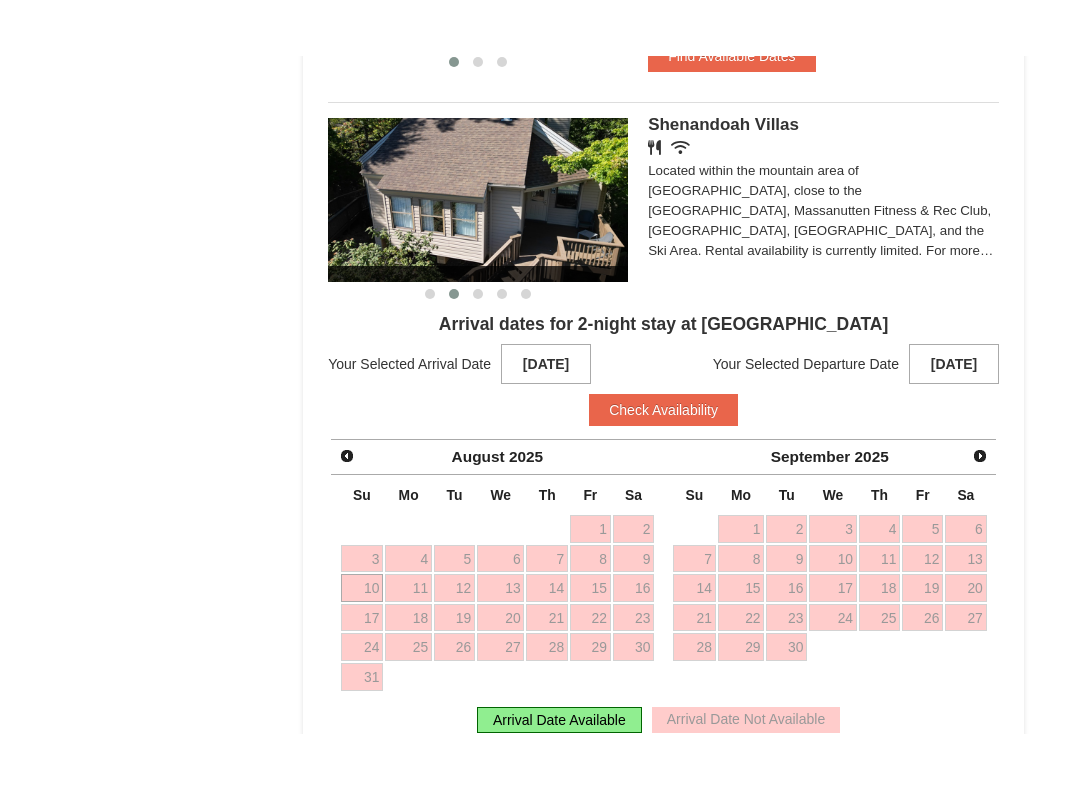 scroll, scrollTop: 1588, scrollLeft: 0, axis: vertical 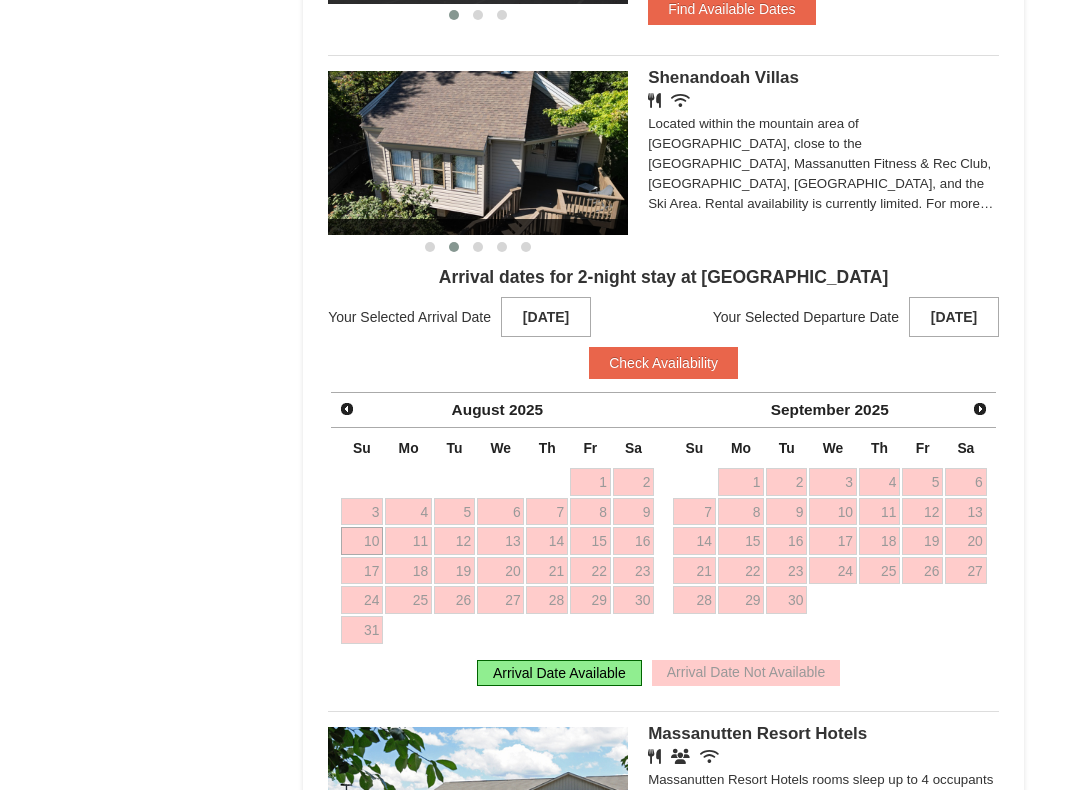 click on "Check Availability" at bounding box center (663, 363) 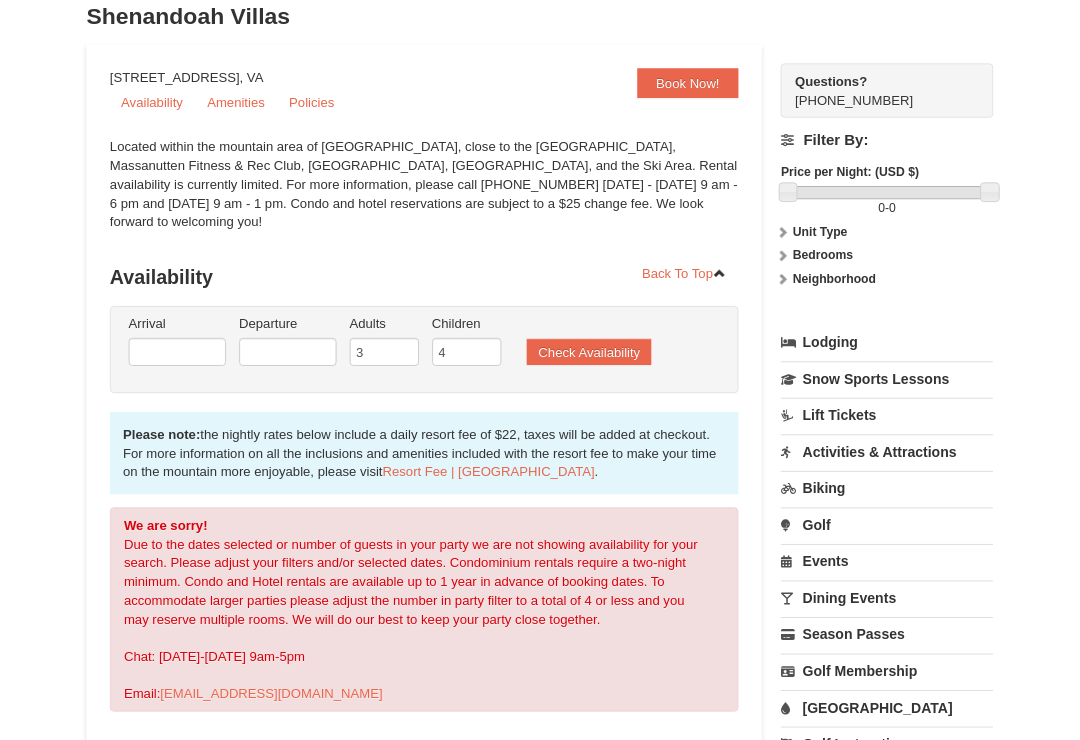 scroll, scrollTop: 158, scrollLeft: 0, axis: vertical 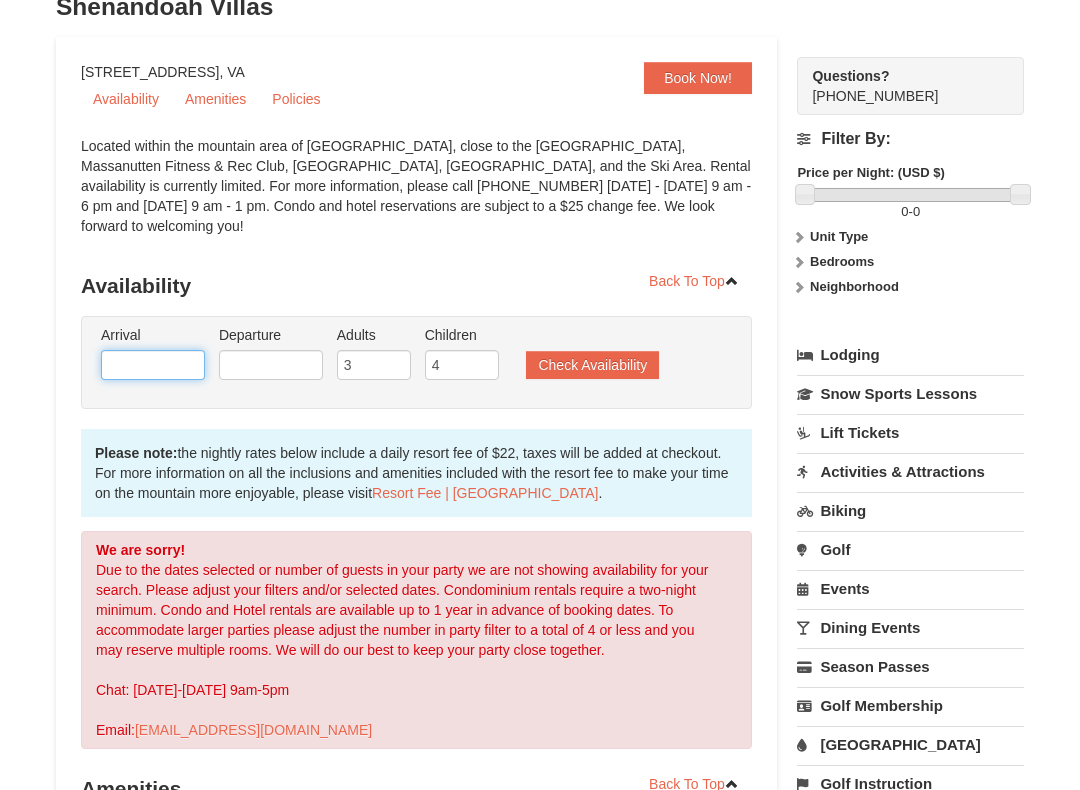 click at bounding box center (153, 365) 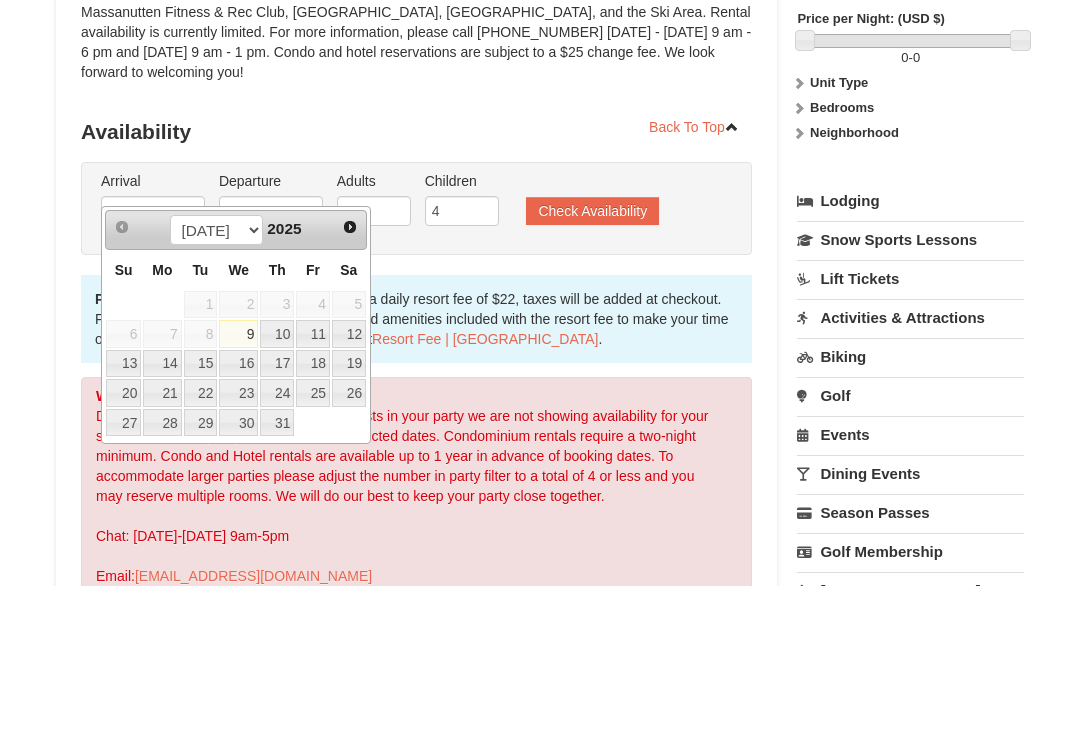 click on "Next" at bounding box center (350, 381) 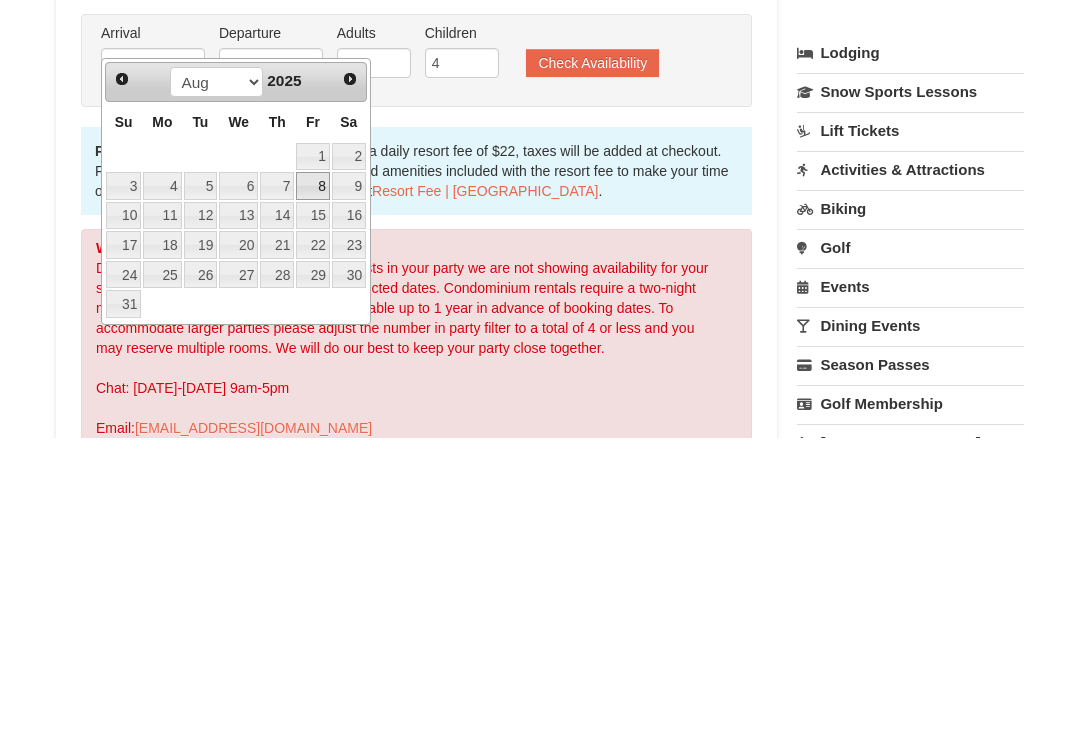 click on "8" at bounding box center [313, 488] 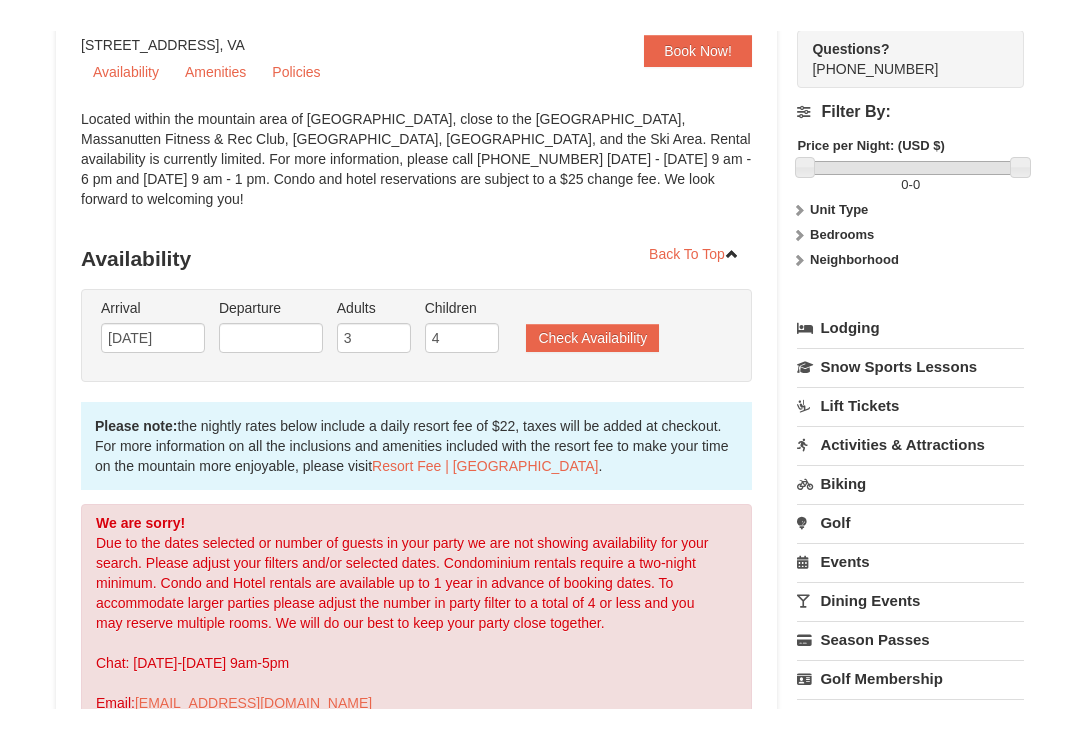 scroll, scrollTop: 206, scrollLeft: 0, axis: vertical 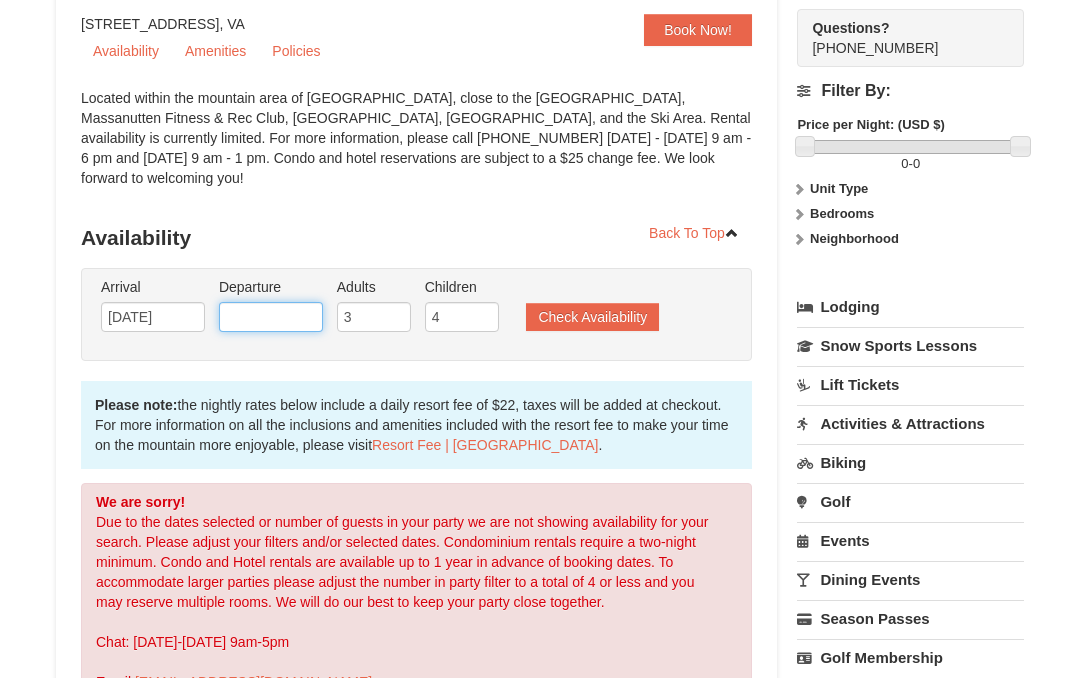 click at bounding box center (271, 317) 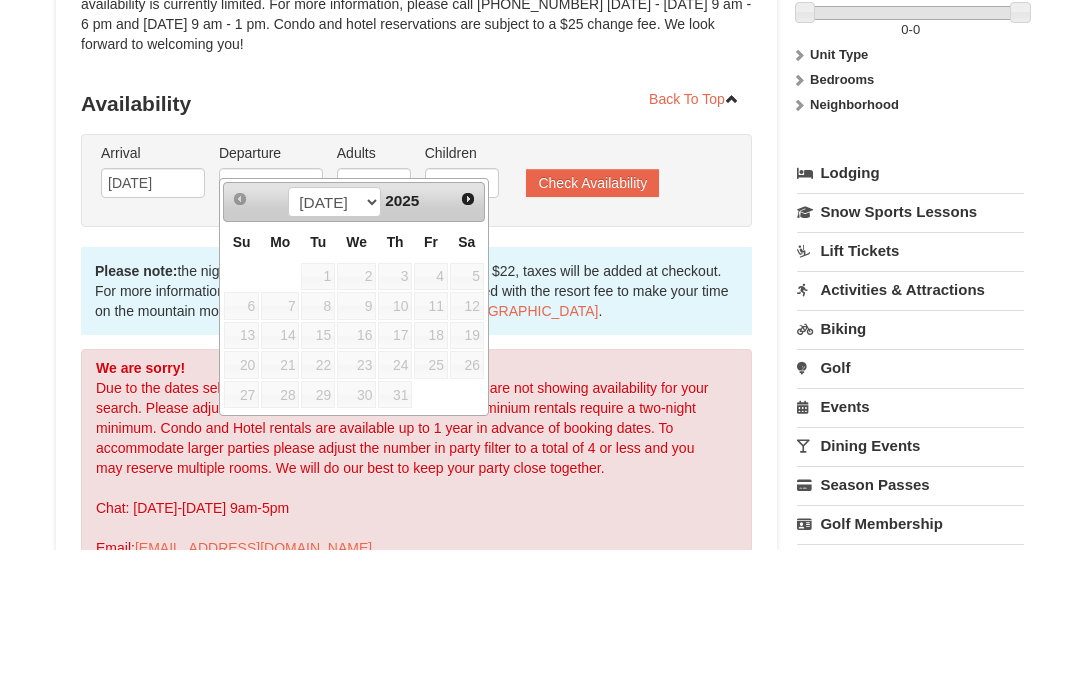 click on "Next" at bounding box center [468, 333] 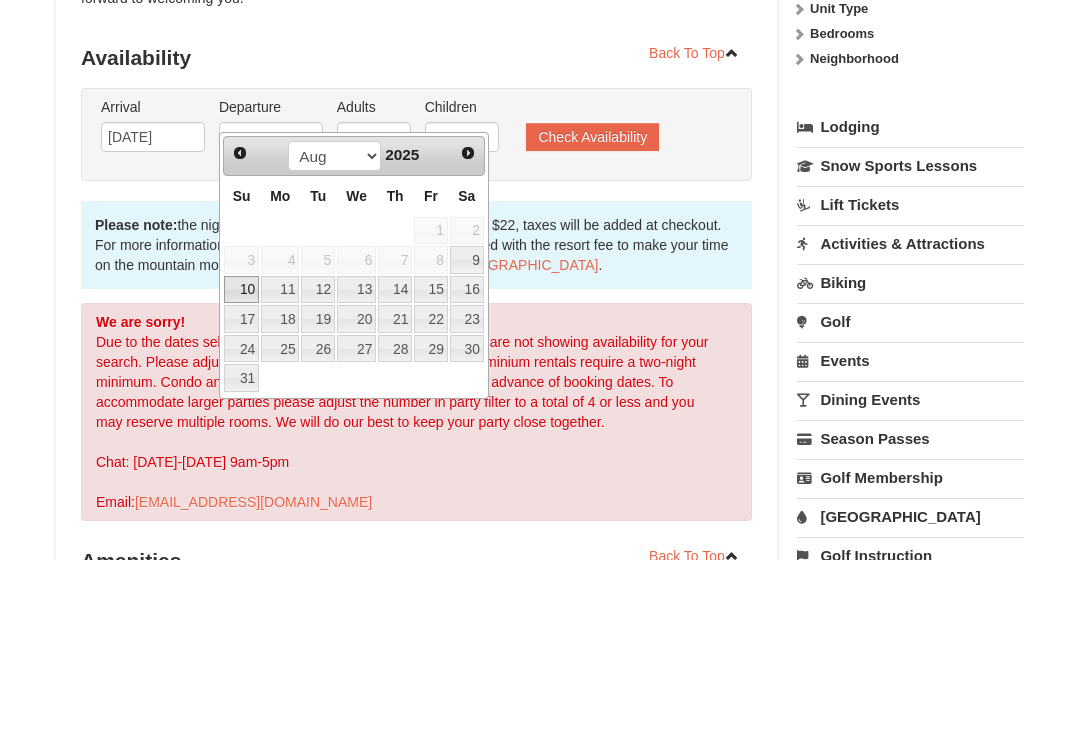 click on "10" at bounding box center [241, 470] 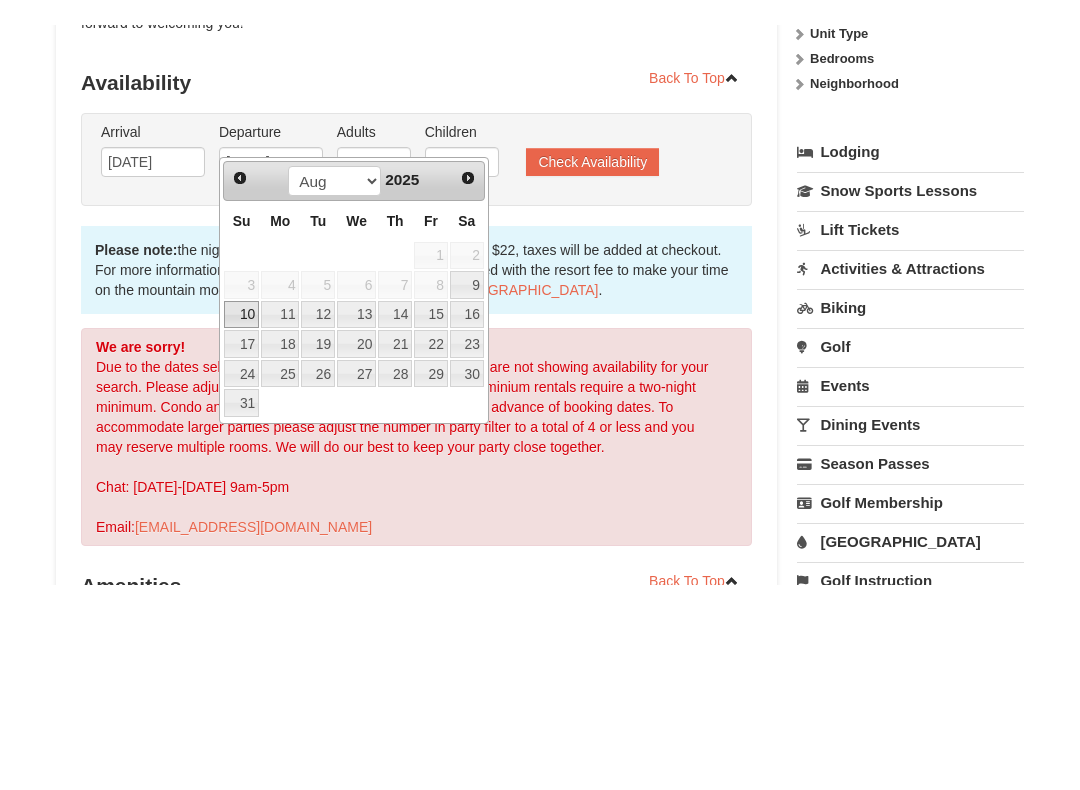 scroll, scrollTop: 386, scrollLeft: 0, axis: vertical 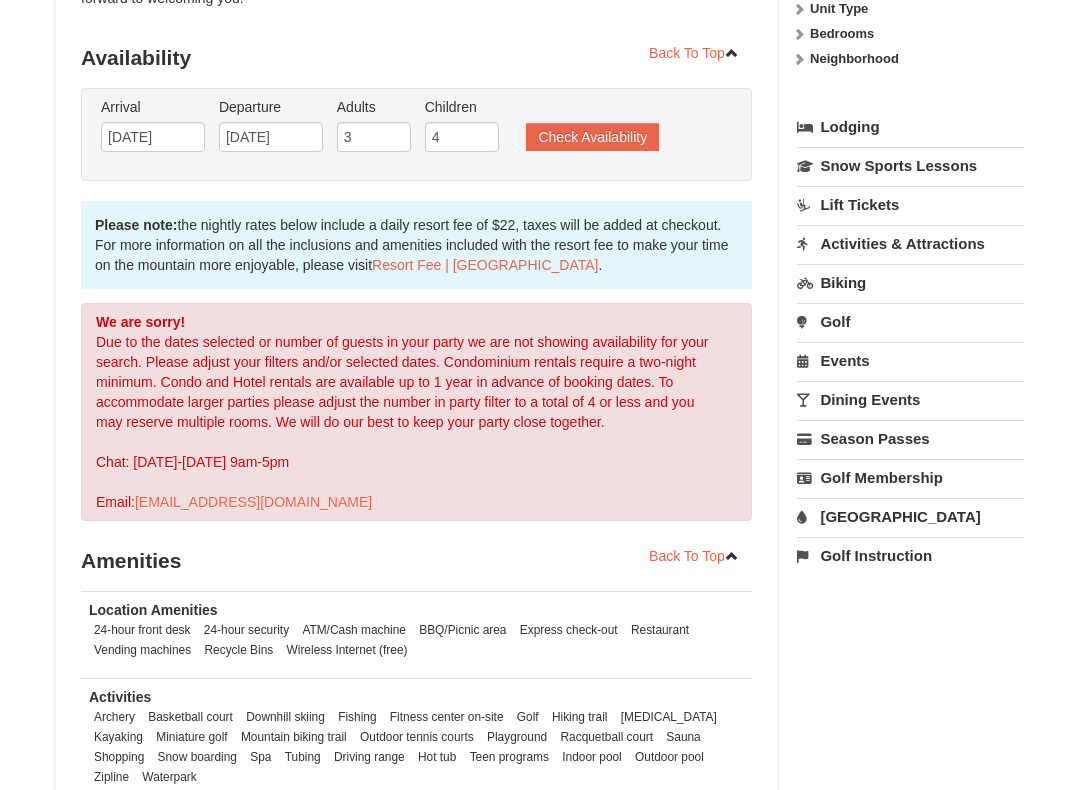 click on "Check Availability" at bounding box center [592, 137] 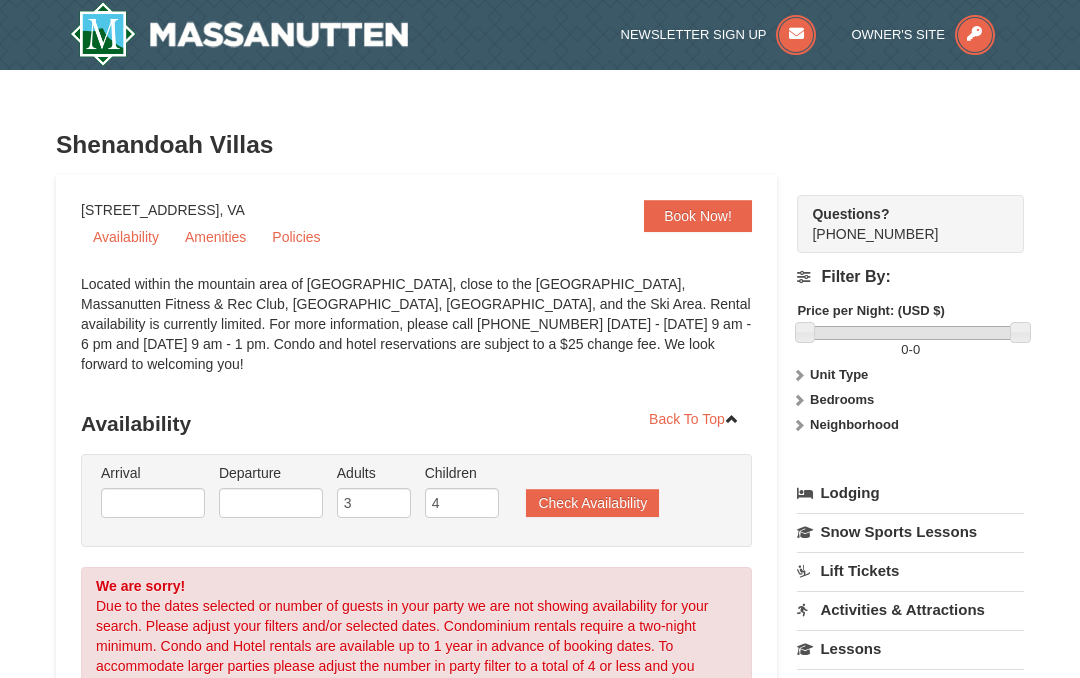 scroll, scrollTop: 801, scrollLeft: 0, axis: vertical 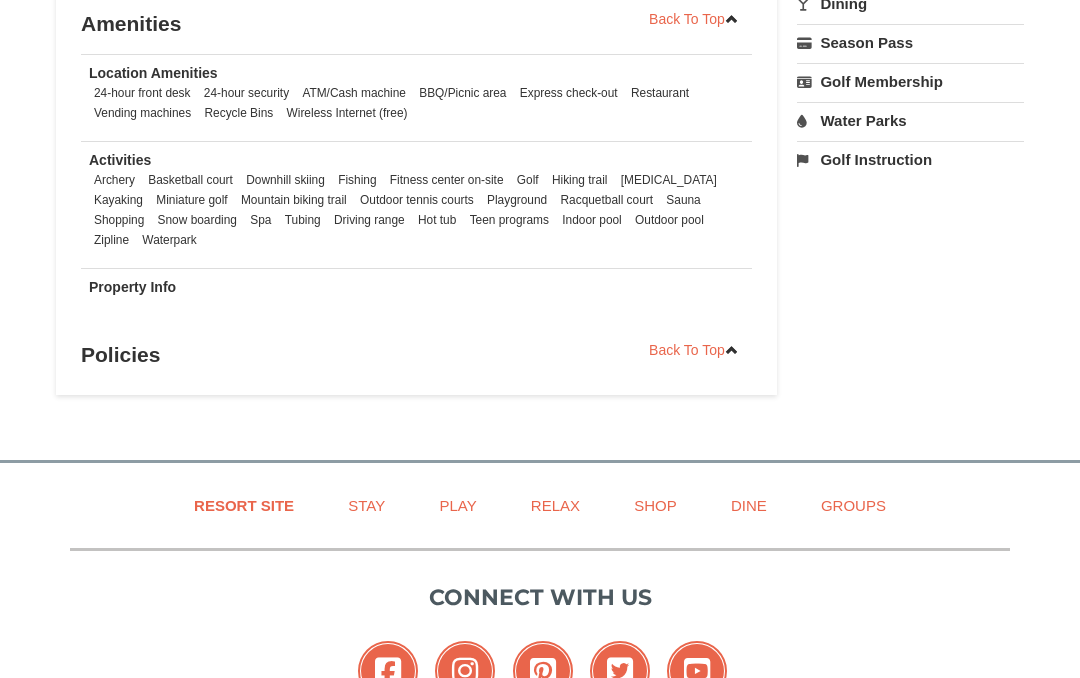 select on "7" 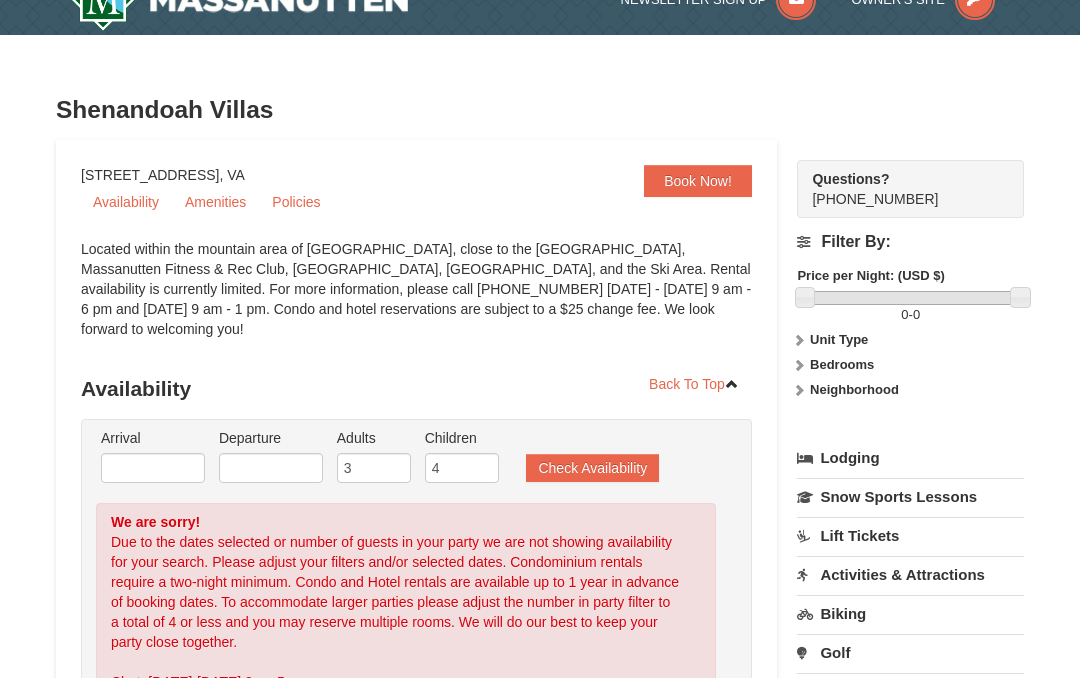 scroll, scrollTop: 0, scrollLeft: 0, axis: both 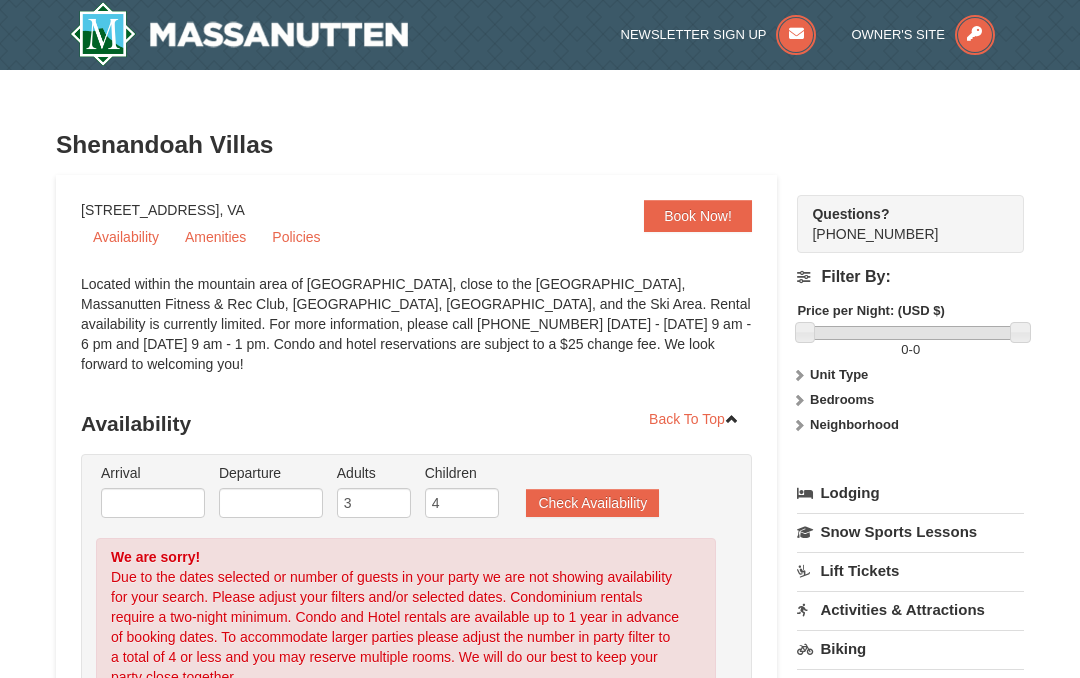 click on "Shenandoah Villas" at bounding box center [540, 145] 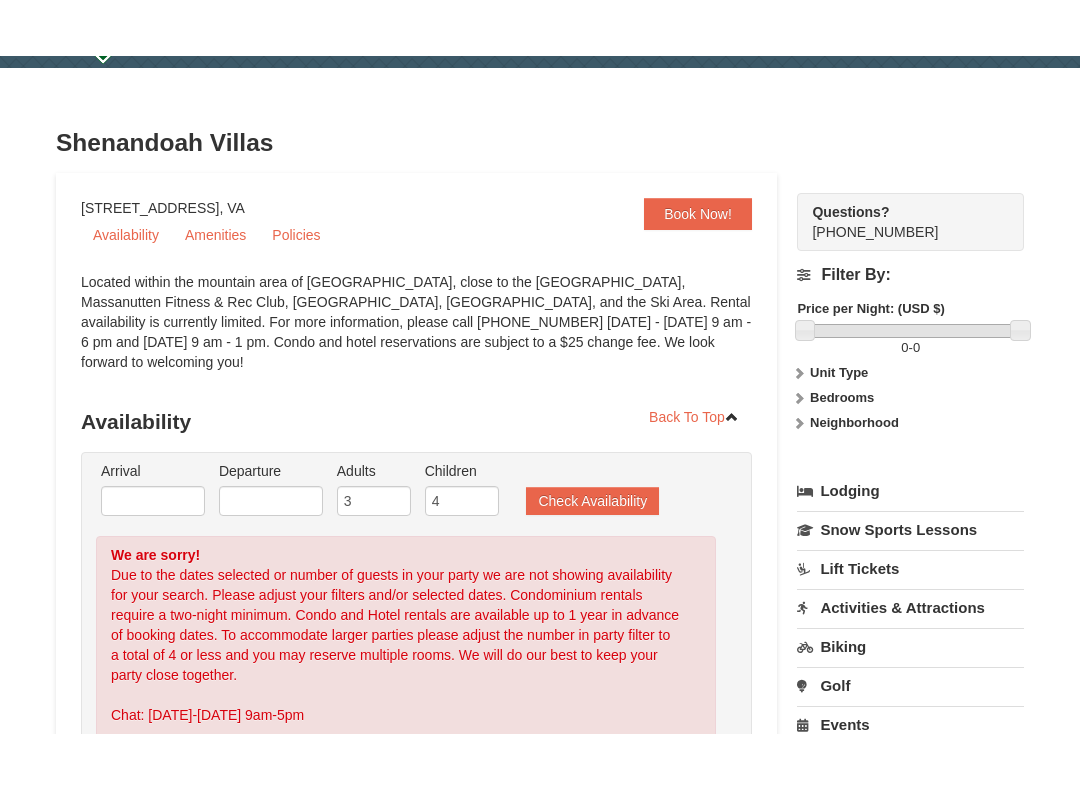 scroll, scrollTop: 0, scrollLeft: 0, axis: both 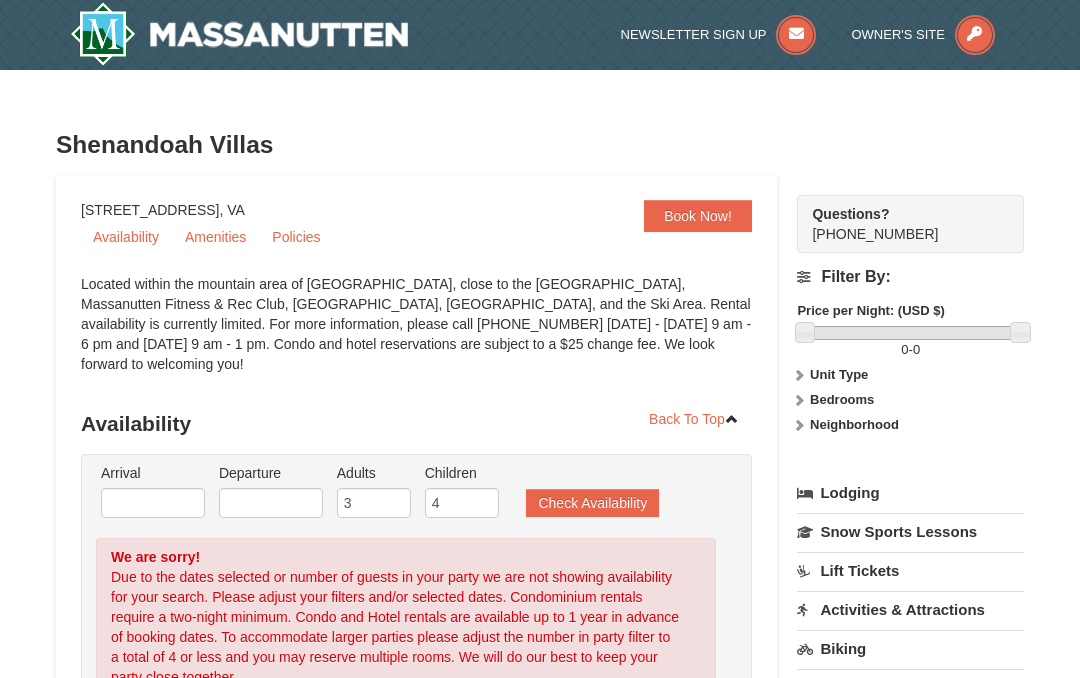 click on "Shenandoah Villas" at bounding box center (540, 145) 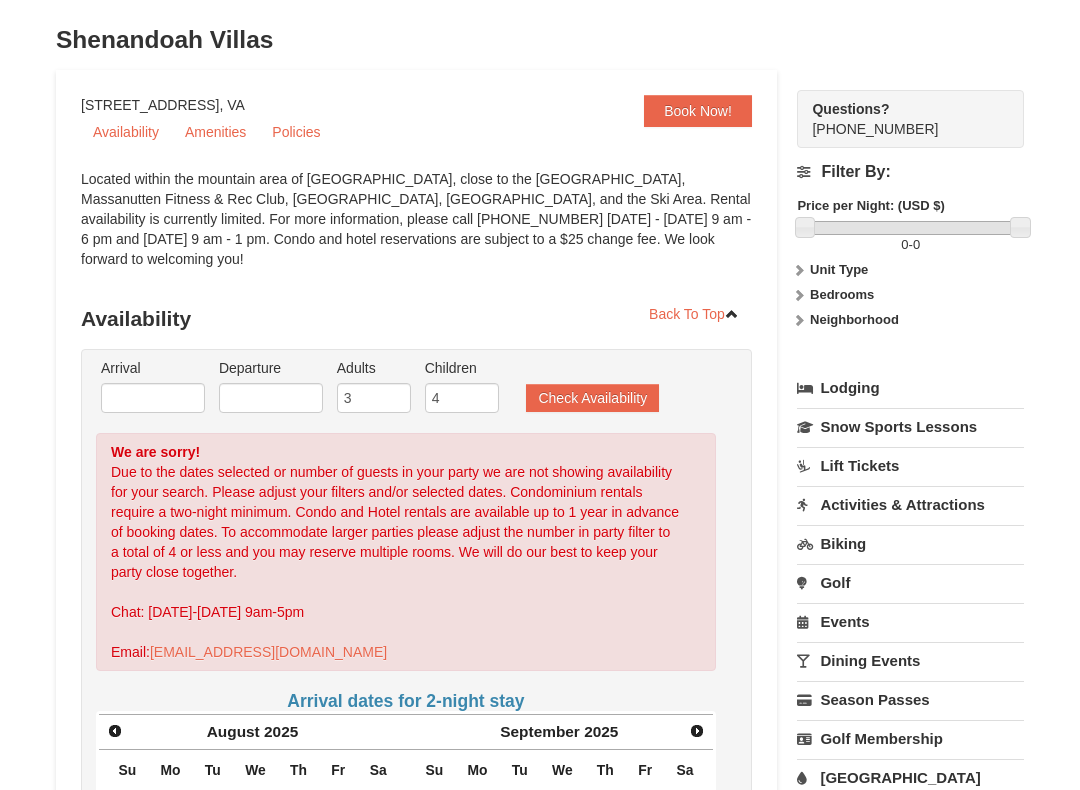 scroll, scrollTop: 105, scrollLeft: 0, axis: vertical 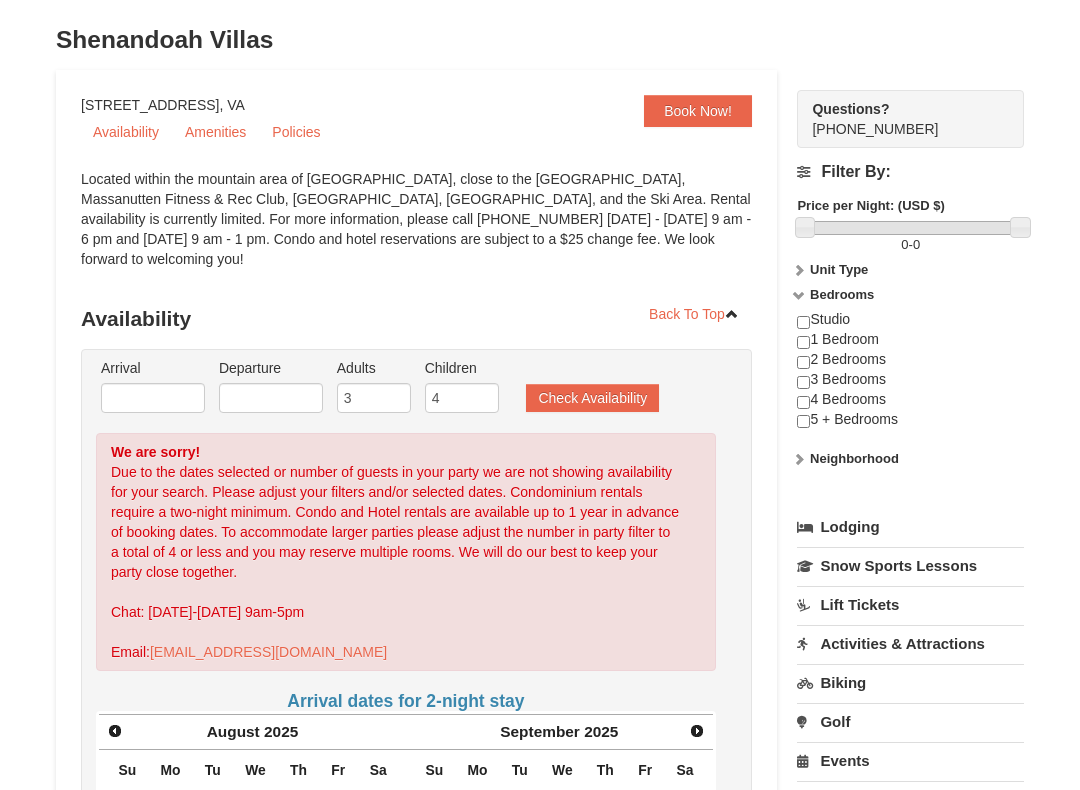 click on "Studio
1 Bedroom
2 Bedrooms
3 Bedrooms
4 Bedrooms
5 + Bedrooms" at bounding box center [910, 379] 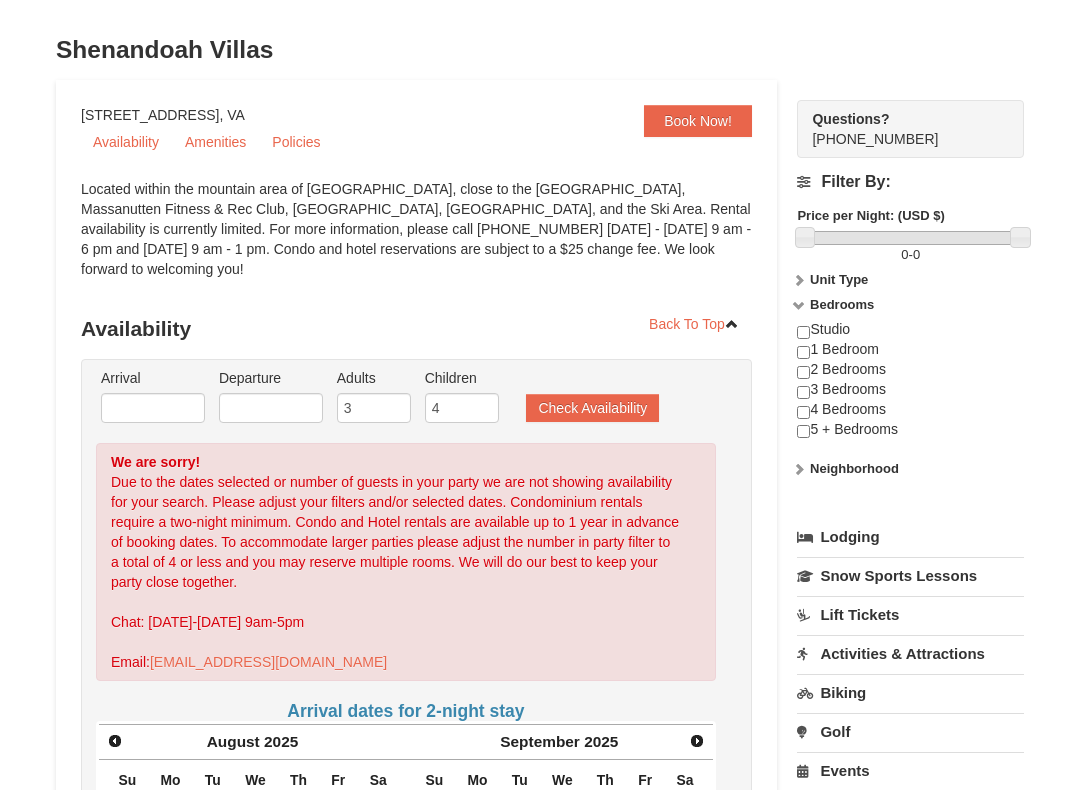 click at bounding box center [803, 391] 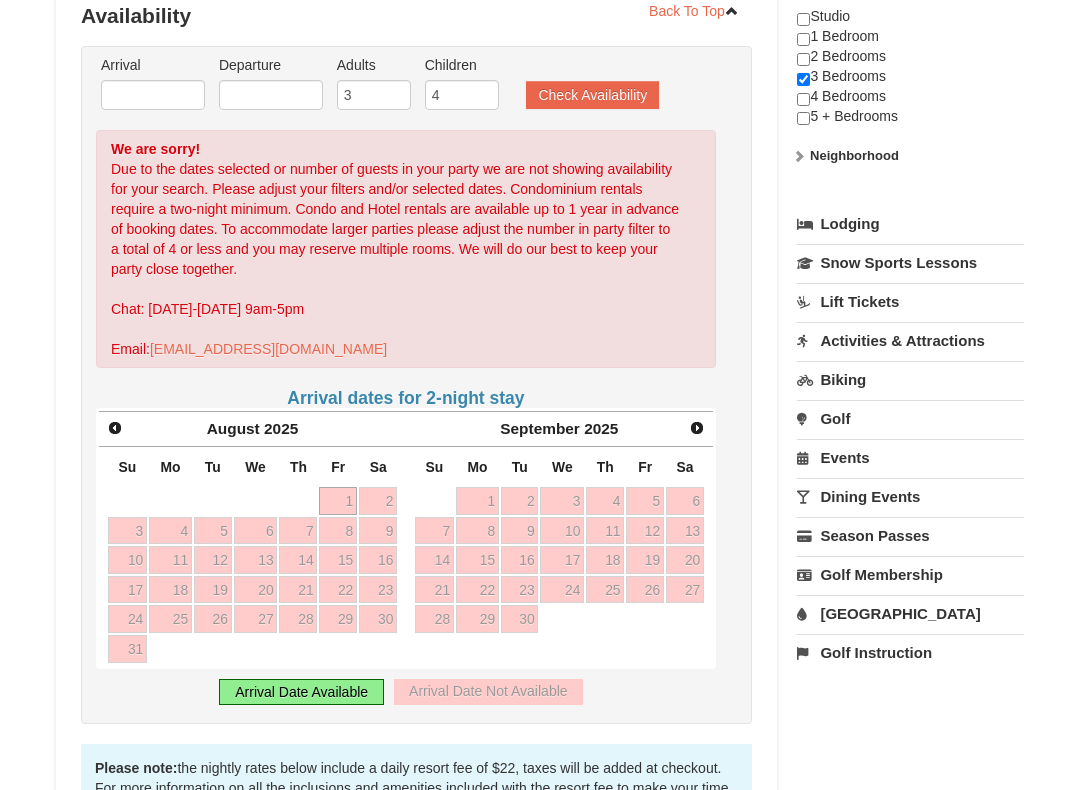 scroll, scrollTop: 409, scrollLeft: 0, axis: vertical 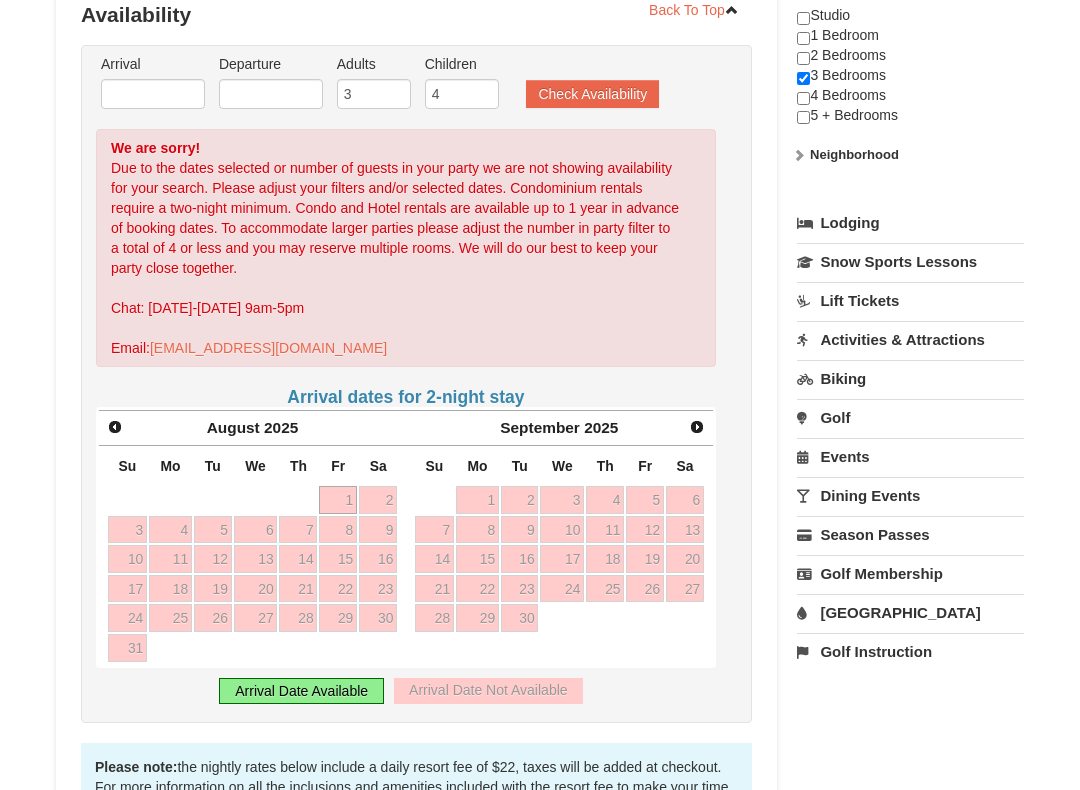 click on "Lodging" at bounding box center [910, 223] 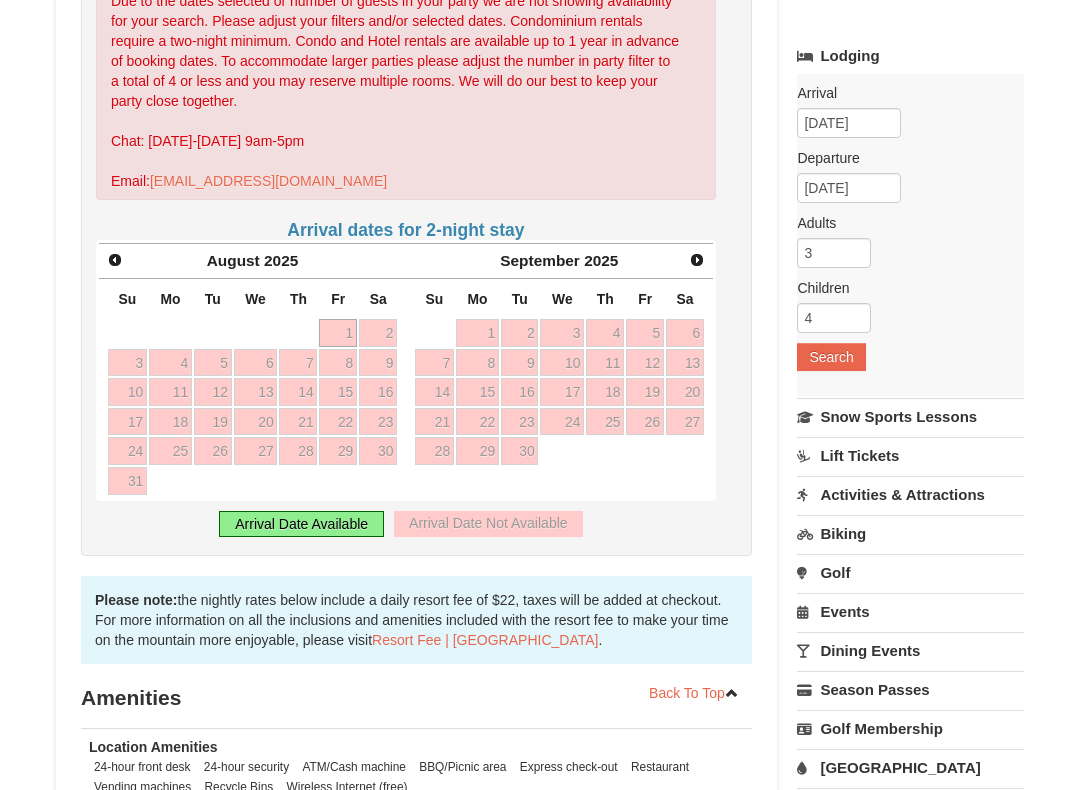 scroll, scrollTop: 588, scrollLeft: 0, axis: vertical 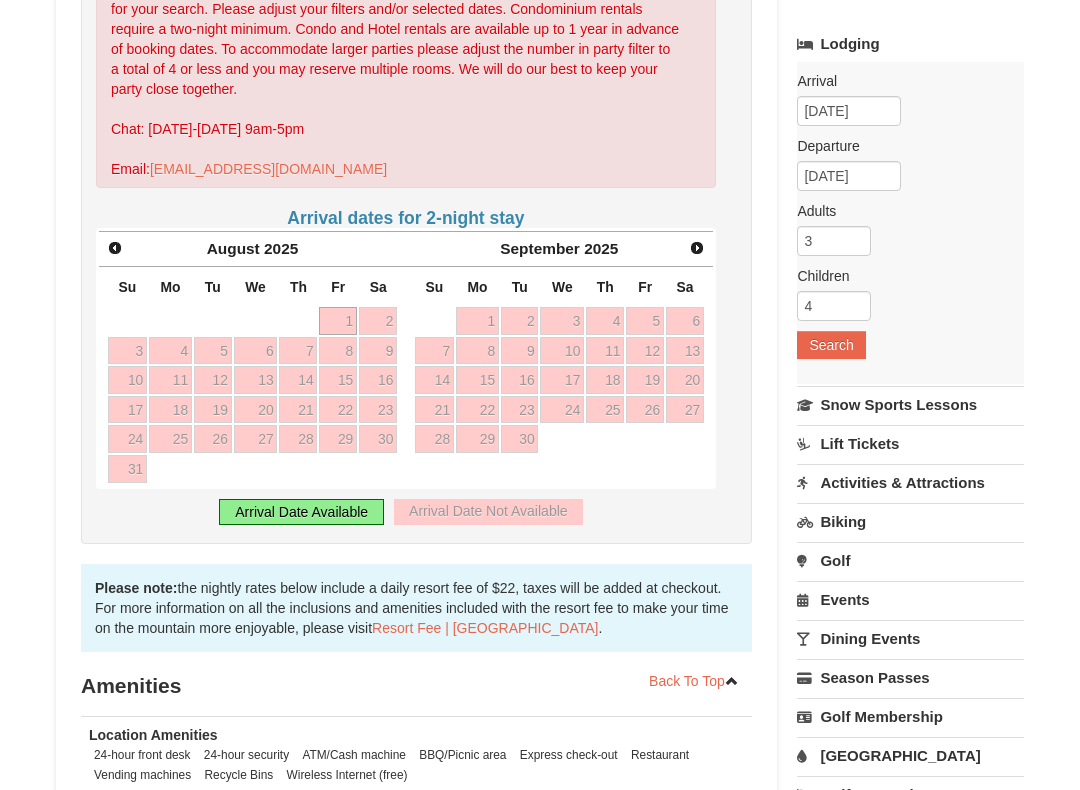 click on "Search" at bounding box center [831, 345] 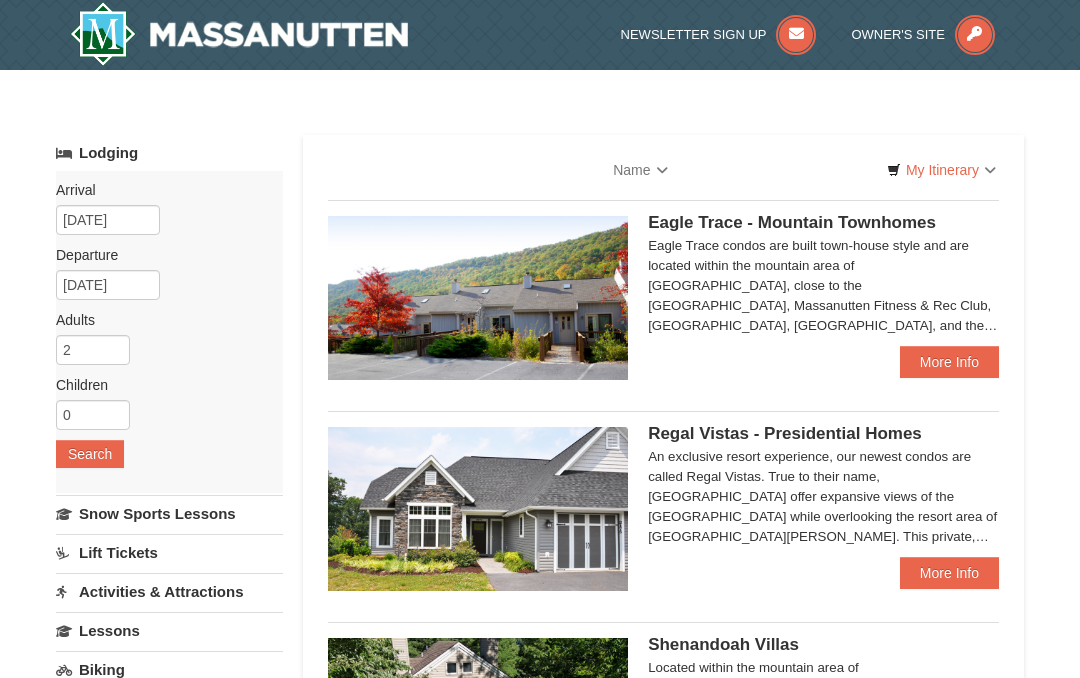 scroll, scrollTop: 0, scrollLeft: 0, axis: both 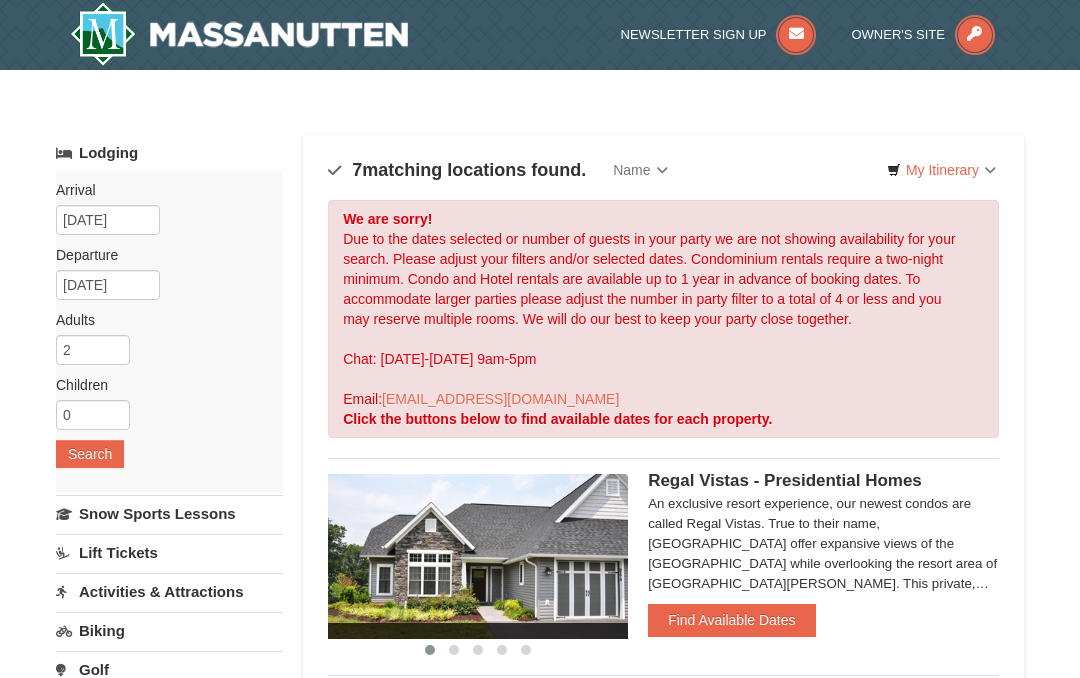 type 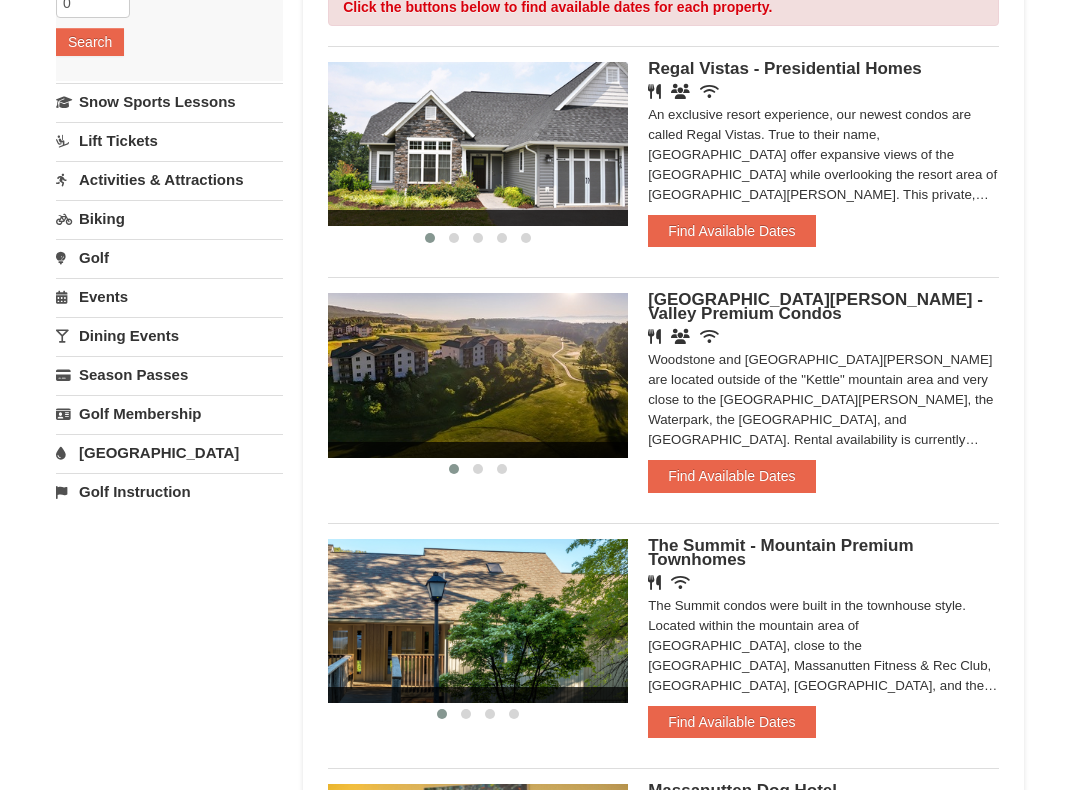 scroll, scrollTop: 420, scrollLeft: 0, axis: vertical 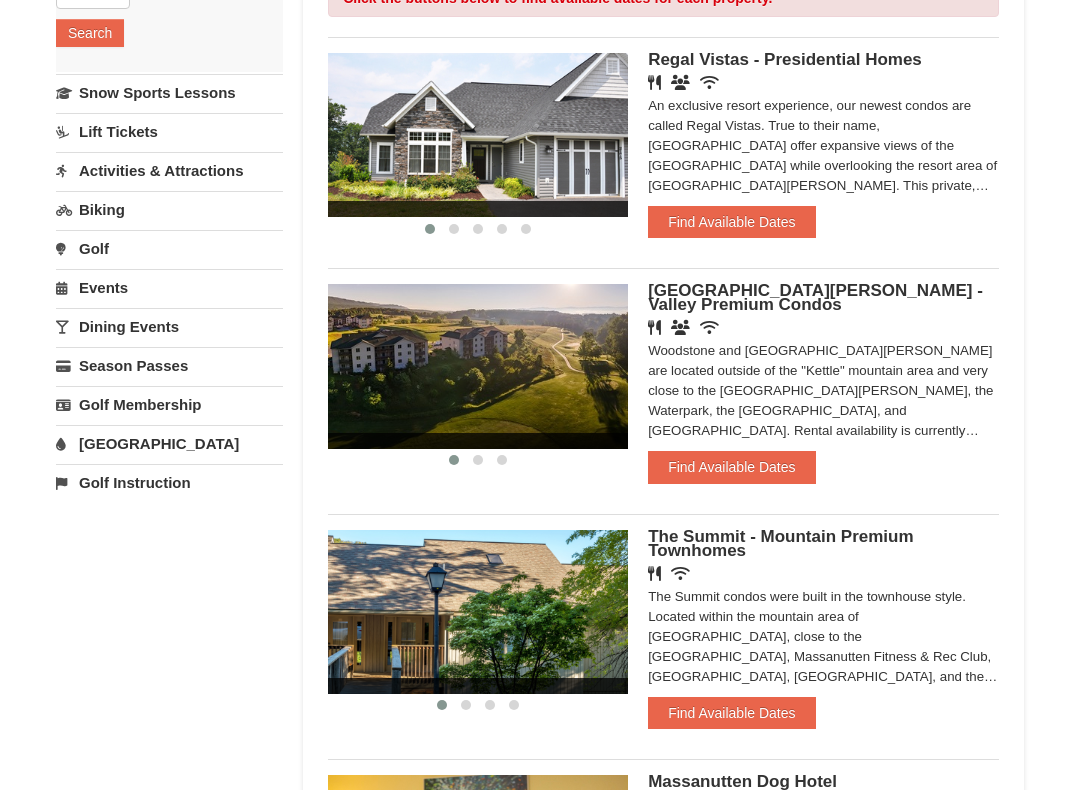 click at bounding box center (478, 136) 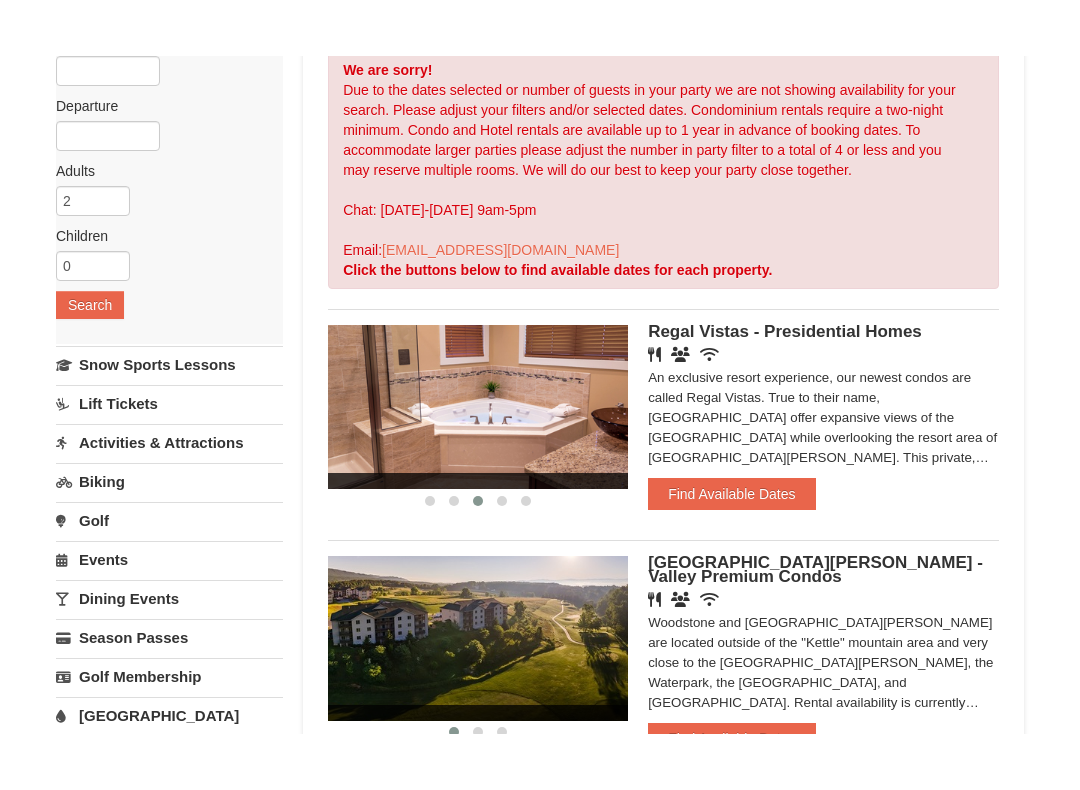 scroll, scrollTop: 209, scrollLeft: 0, axis: vertical 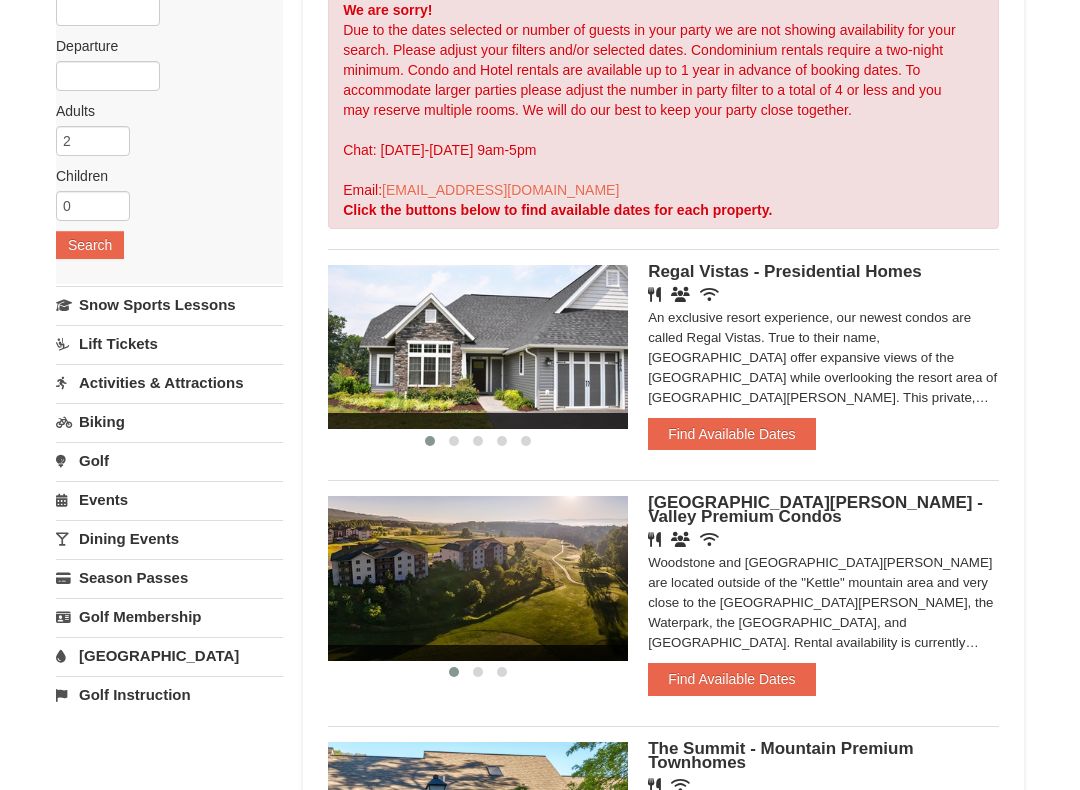 click at bounding box center [478, 347] 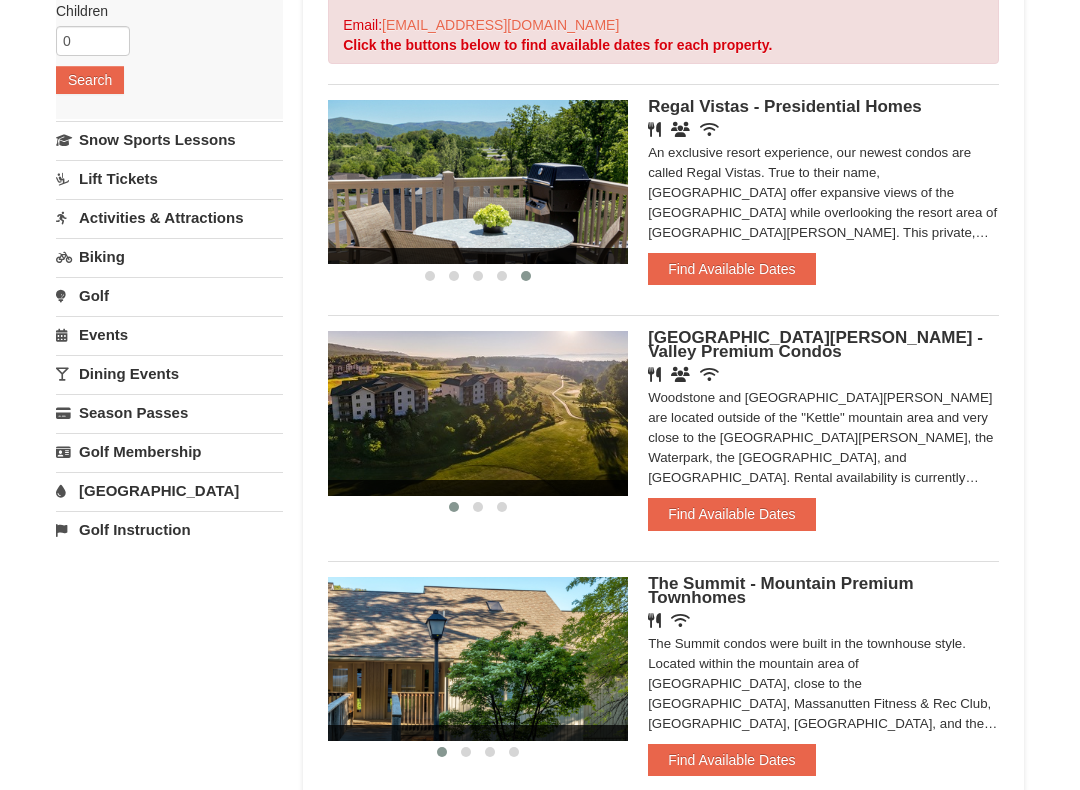 scroll, scrollTop: 377, scrollLeft: 0, axis: vertical 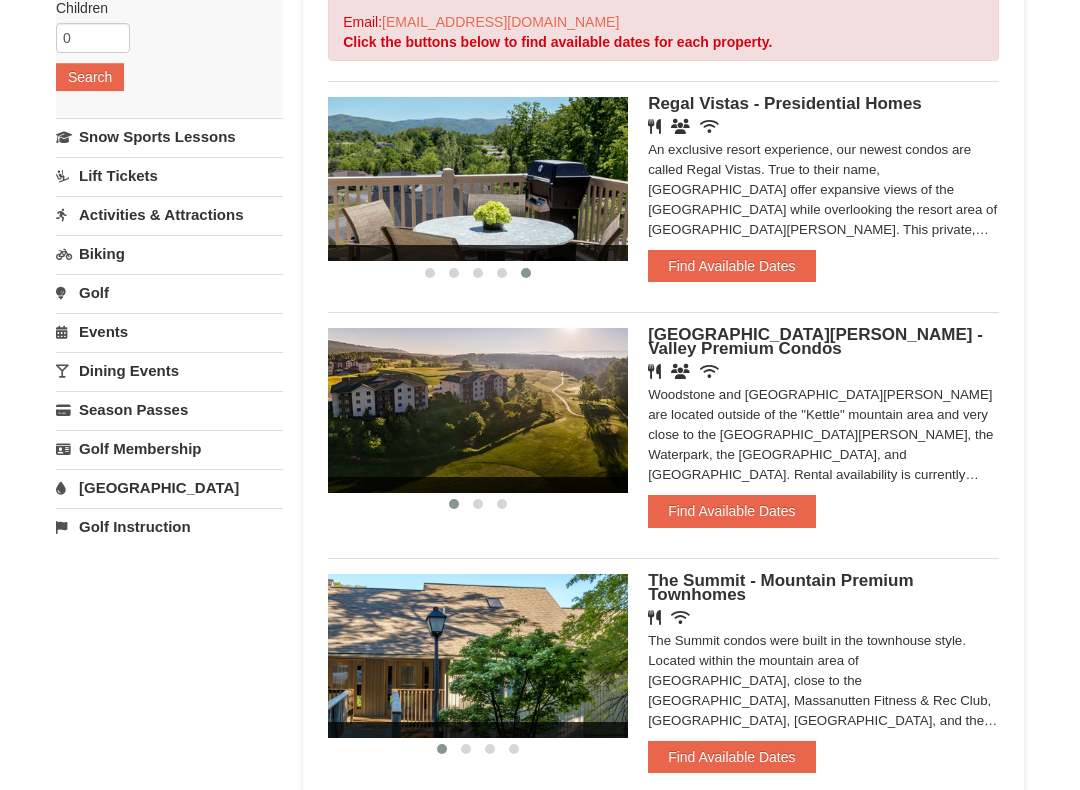 click on "Find Available Dates" at bounding box center (731, 266) 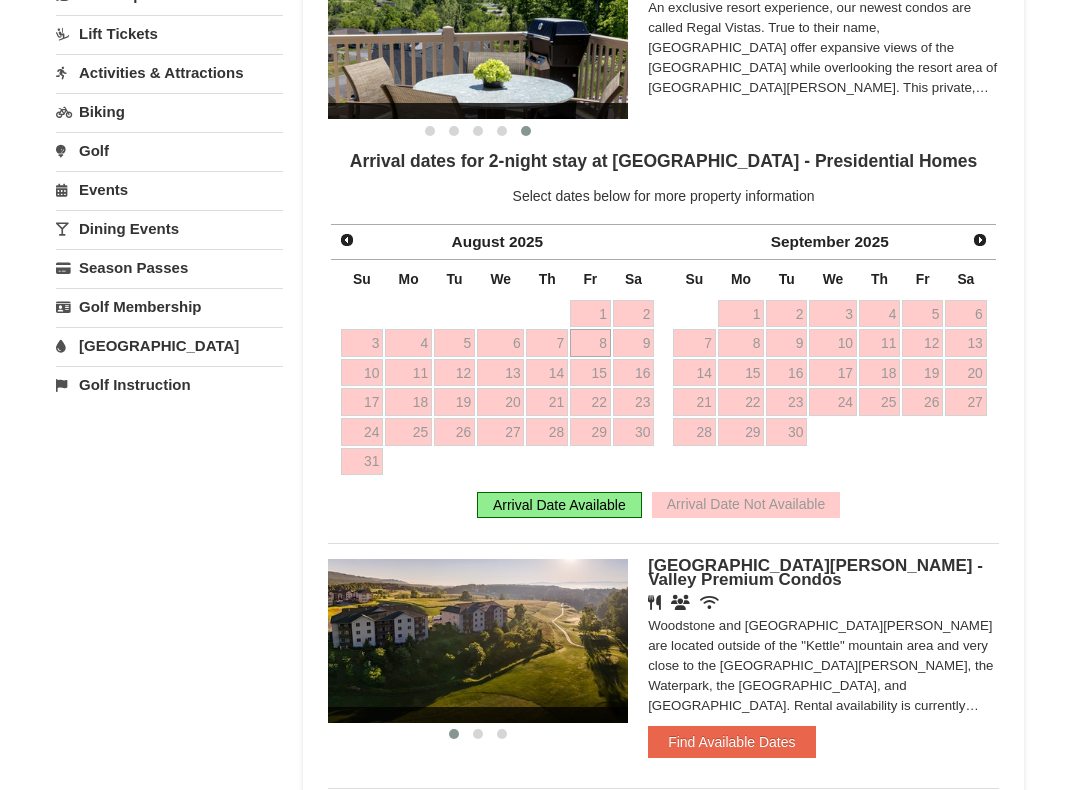 scroll, scrollTop: 521, scrollLeft: 0, axis: vertical 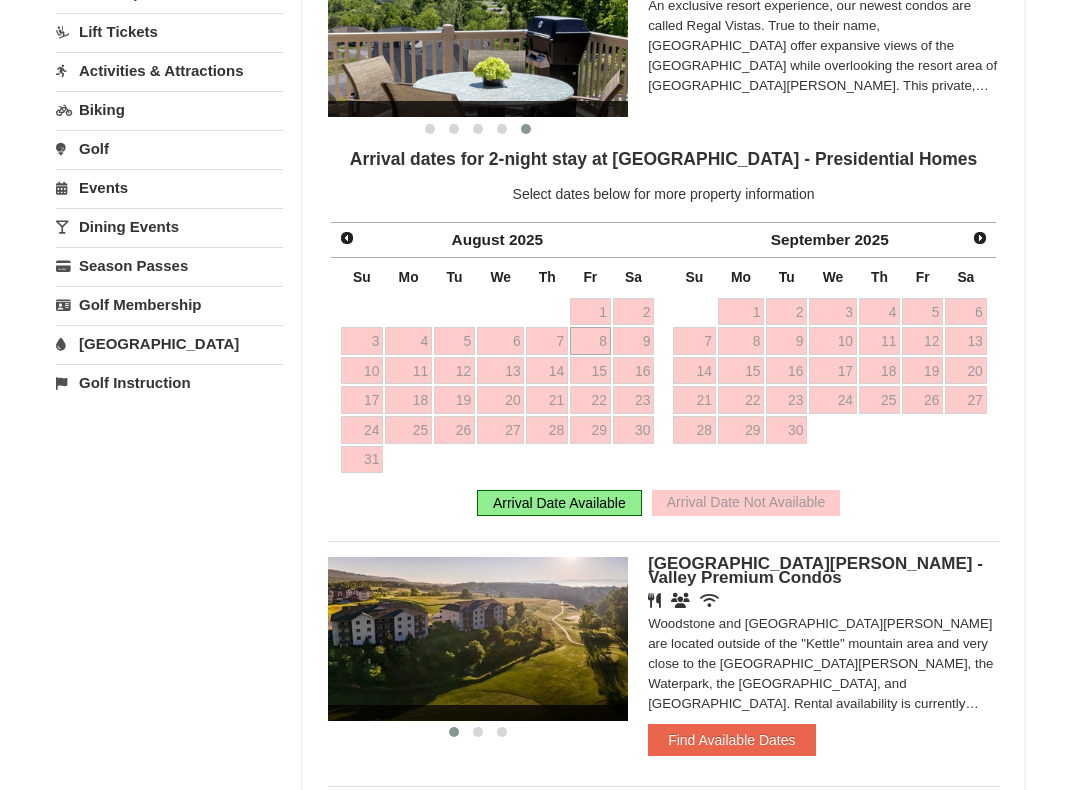 click on "8" at bounding box center [590, 341] 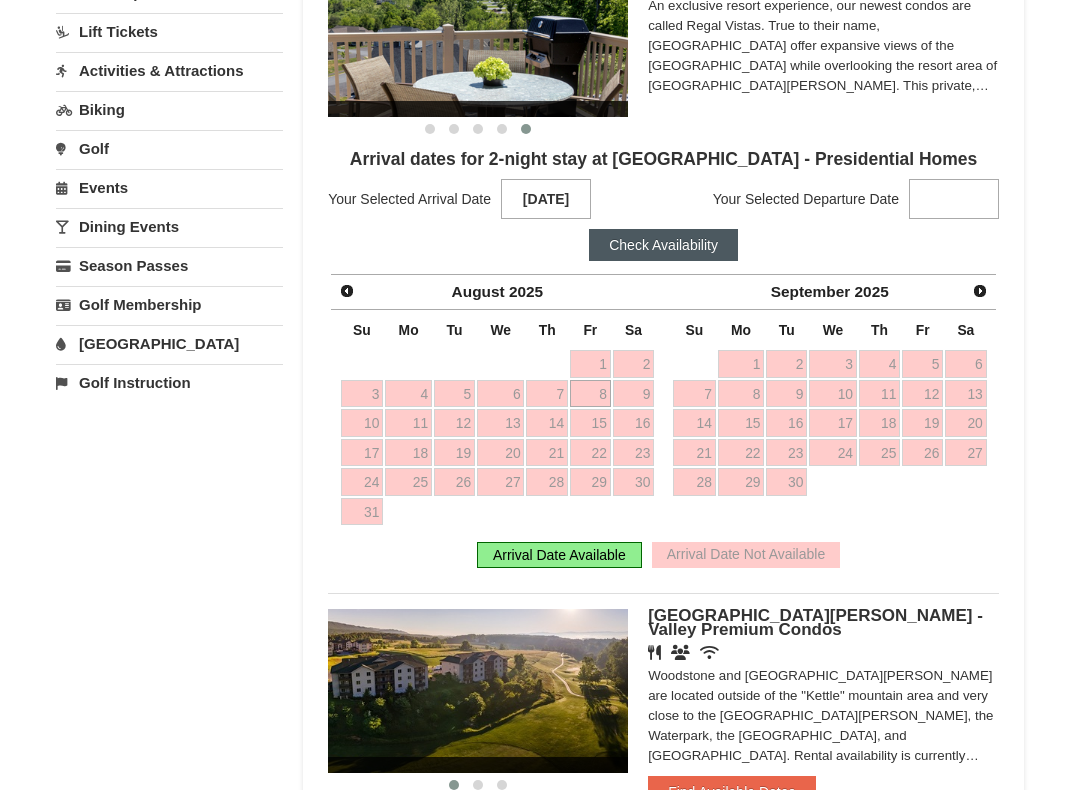 click on "10" at bounding box center [362, 423] 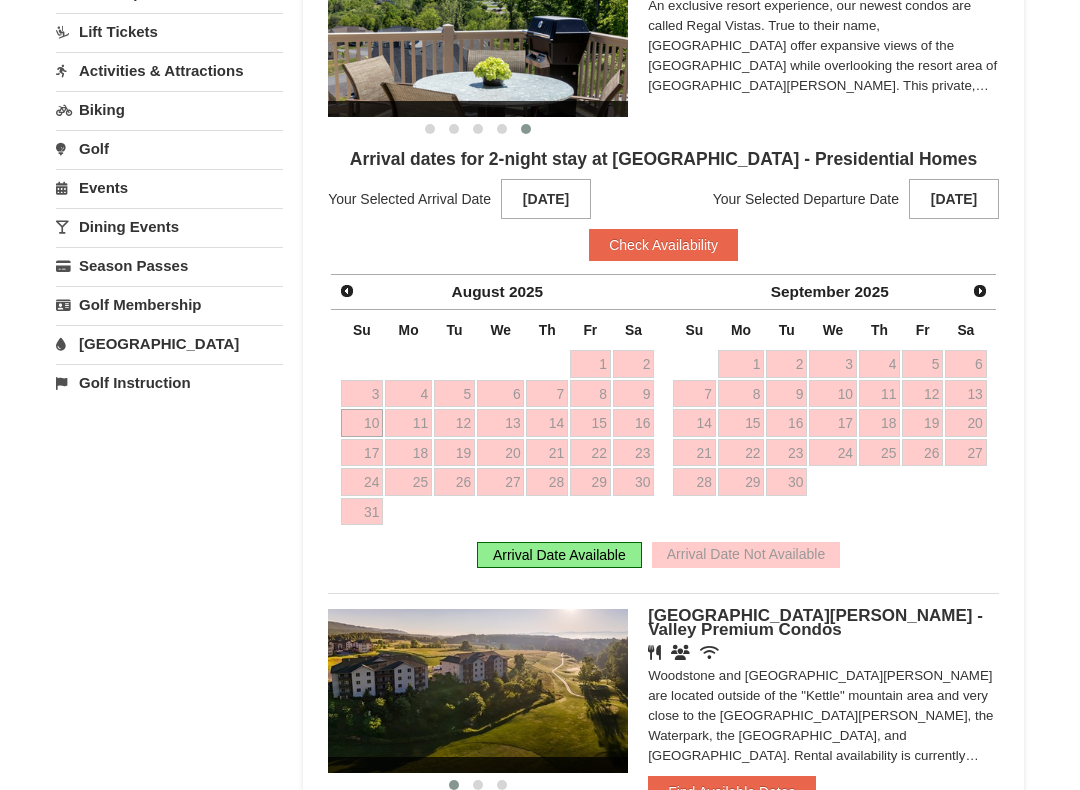 click on "Check Availability" at bounding box center (663, 245) 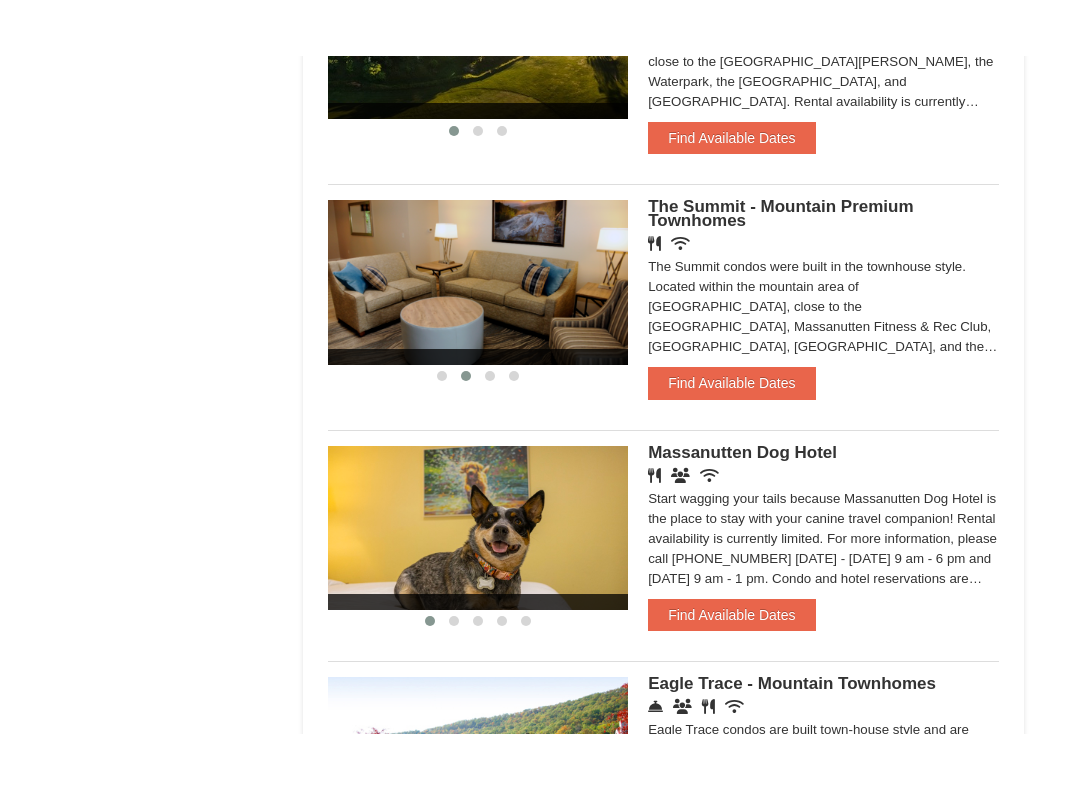 scroll, scrollTop: 1197, scrollLeft: 0, axis: vertical 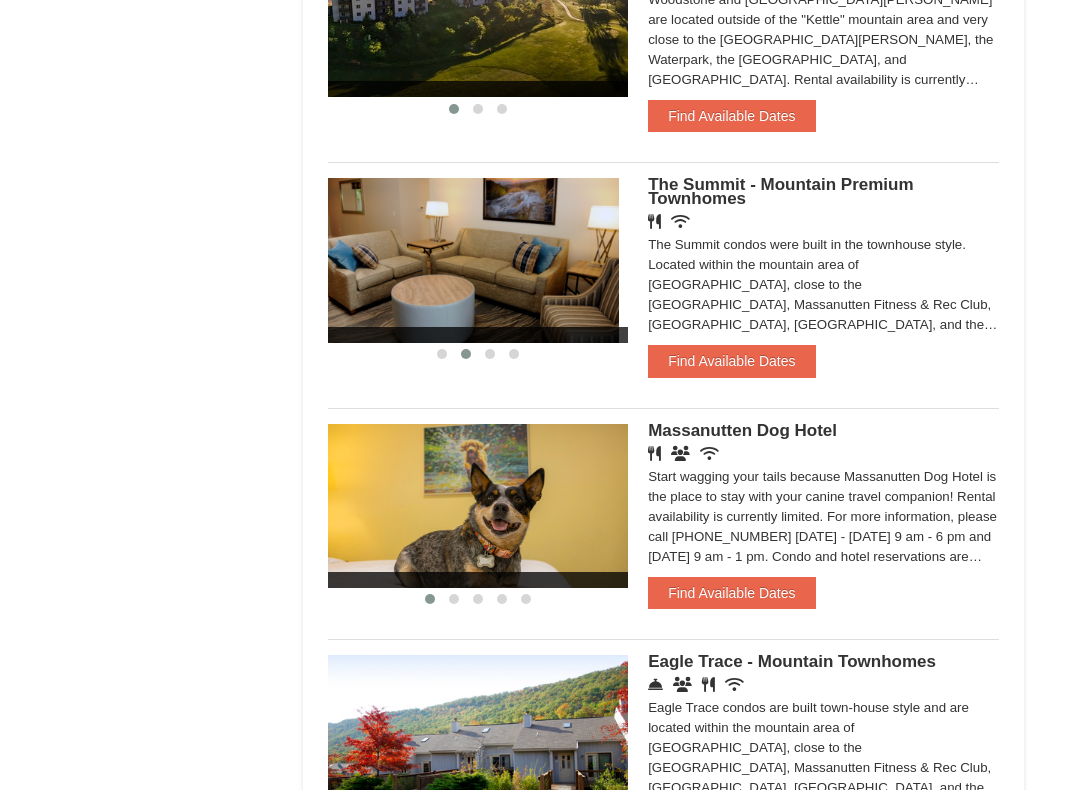click at bounding box center (469, 260) 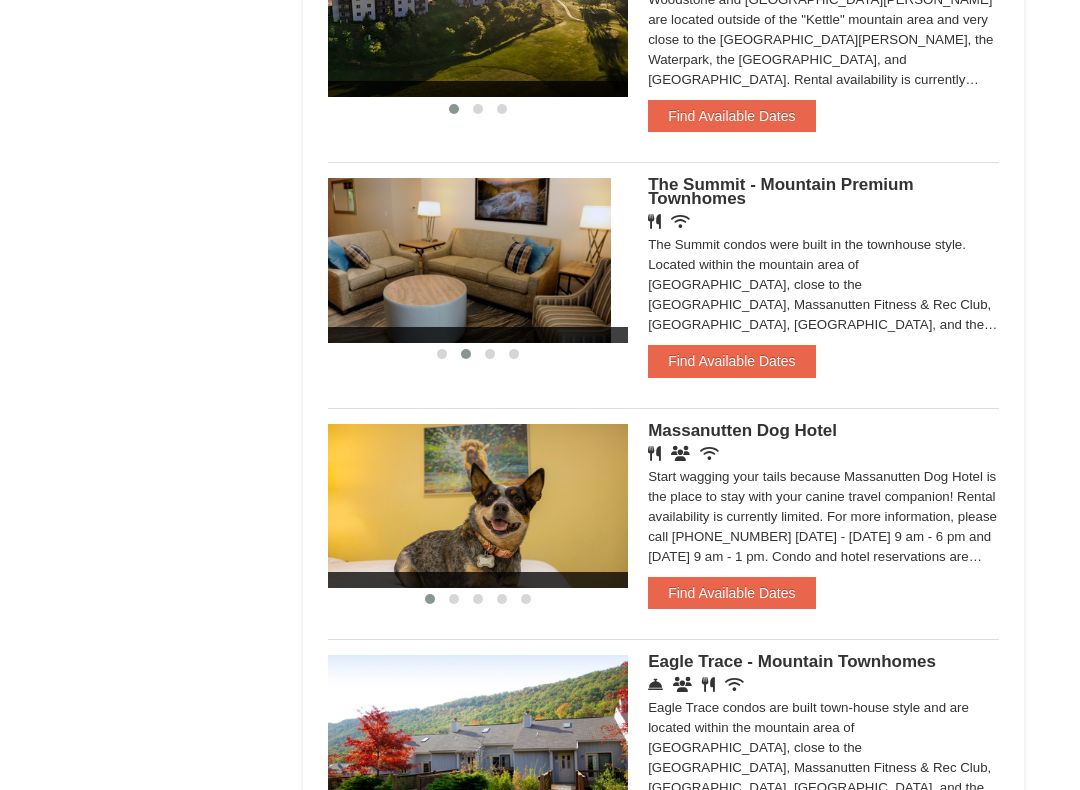 click at bounding box center (461, 260) 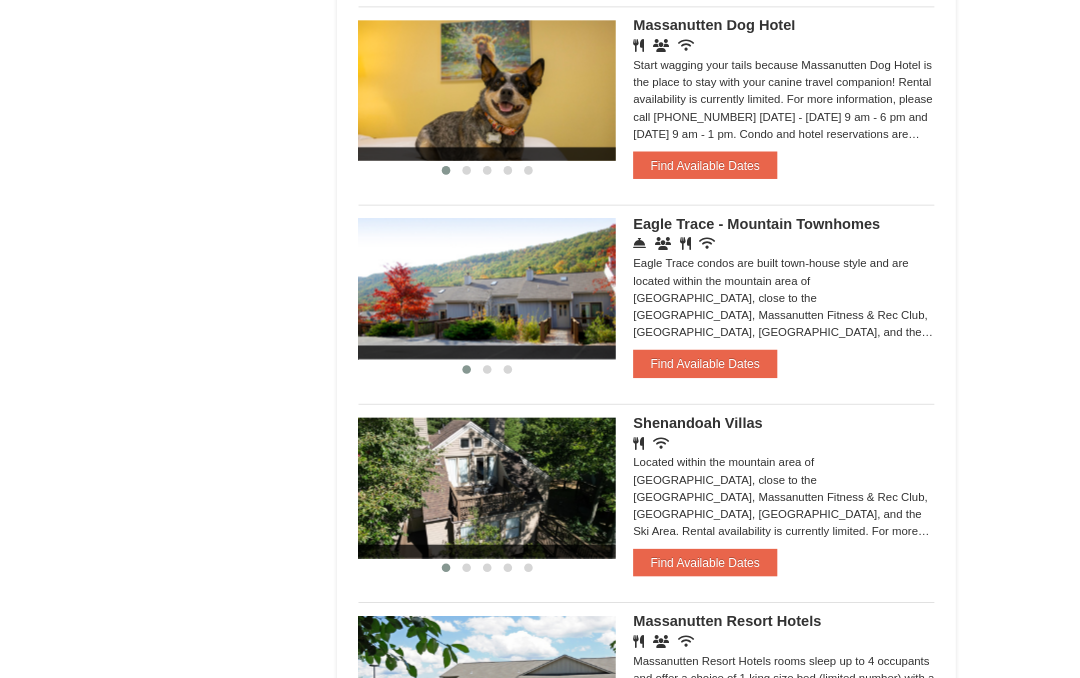 scroll, scrollTop: 1599, scrollLeft: 0, axis: vertical 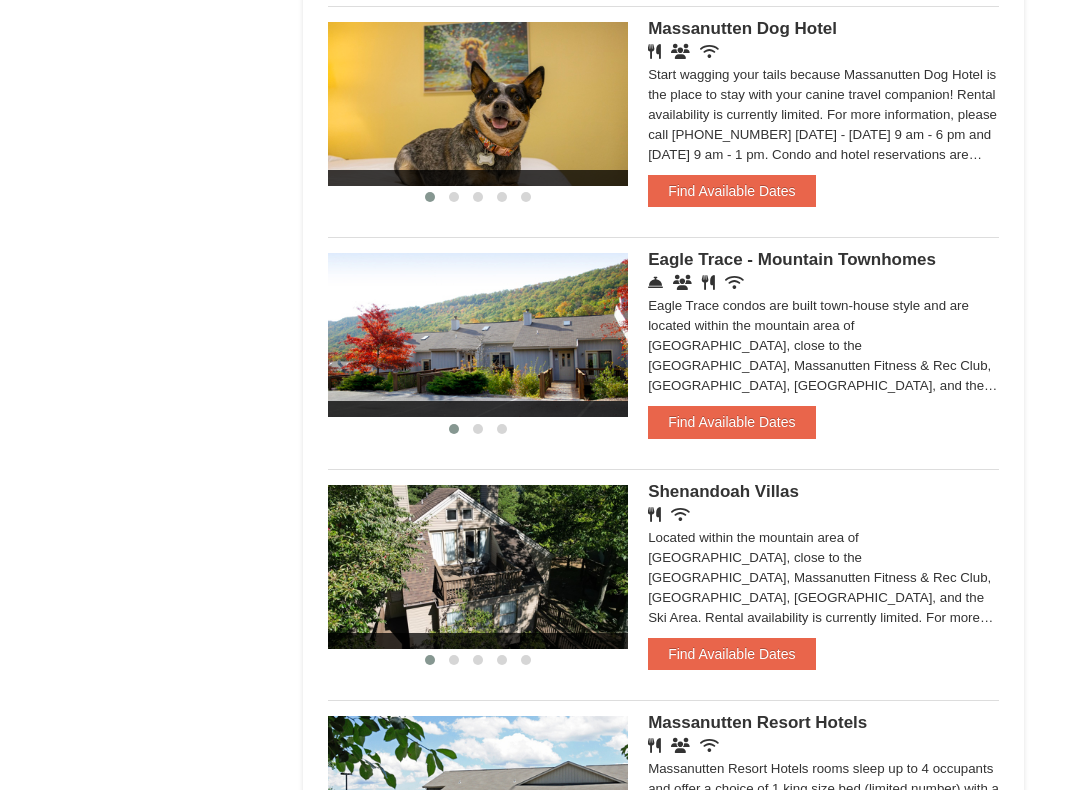 click at bounding box center [478, 335] 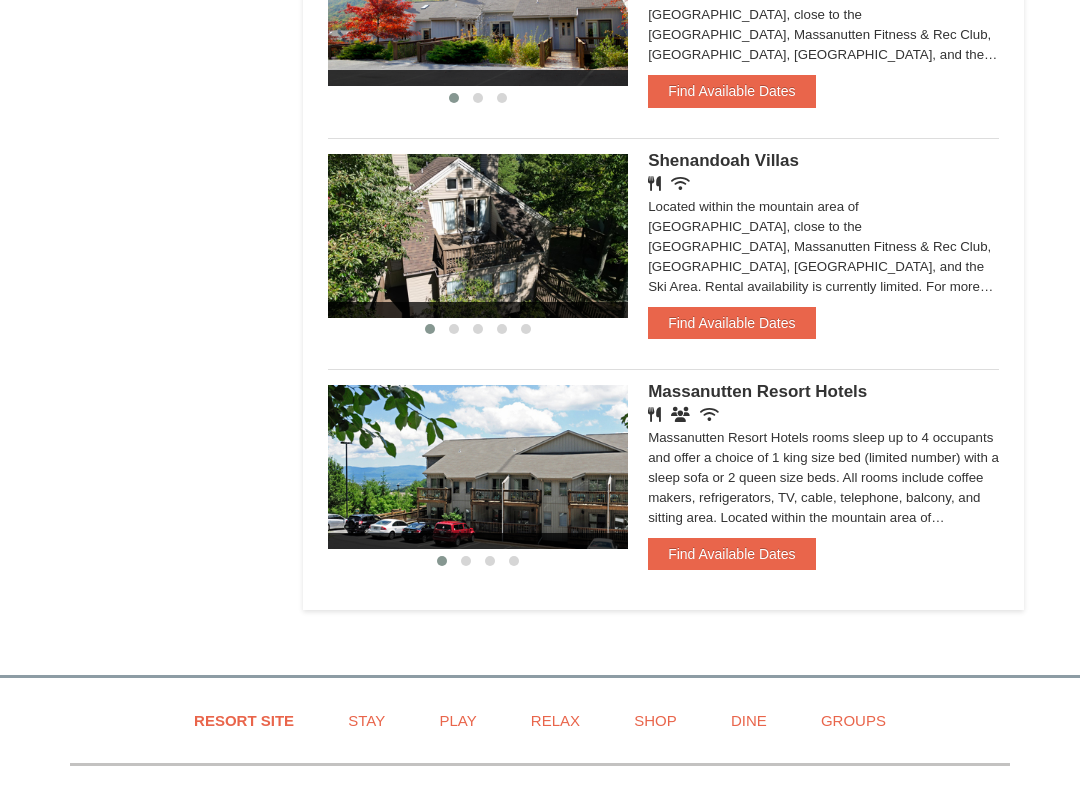scroll, scrollTop: 1931, scrollLeft: 0, axis: vertical 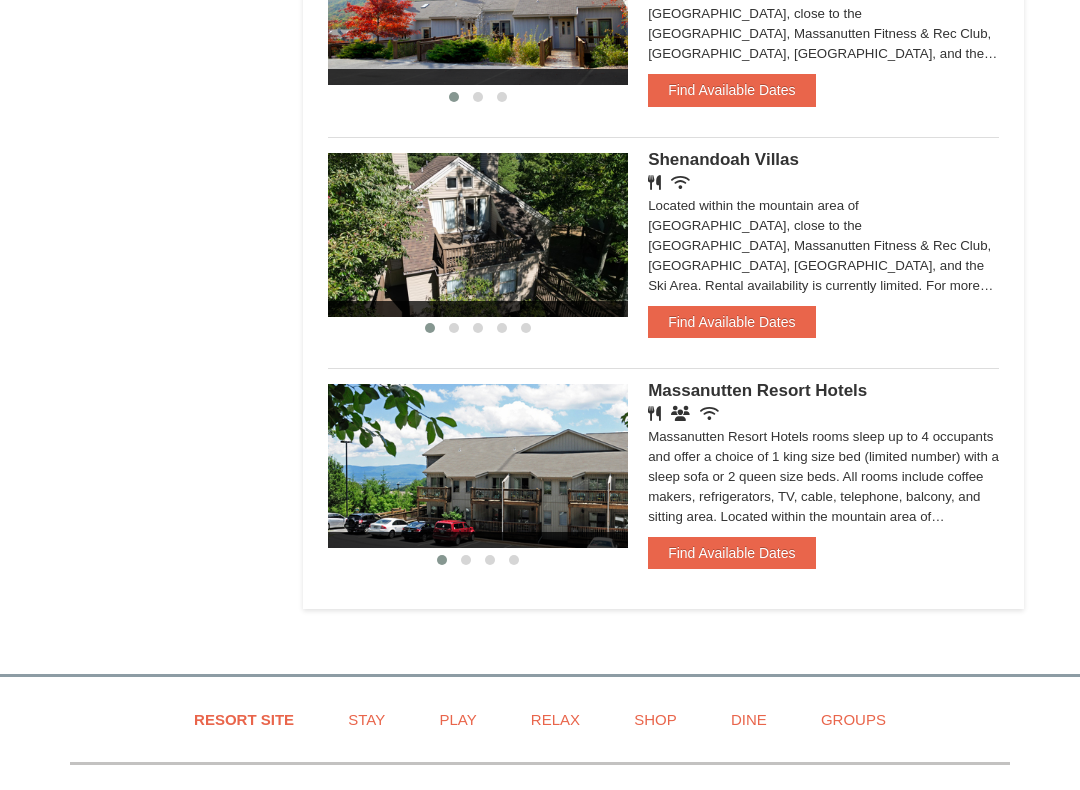 click at bounding box center [478, 235] 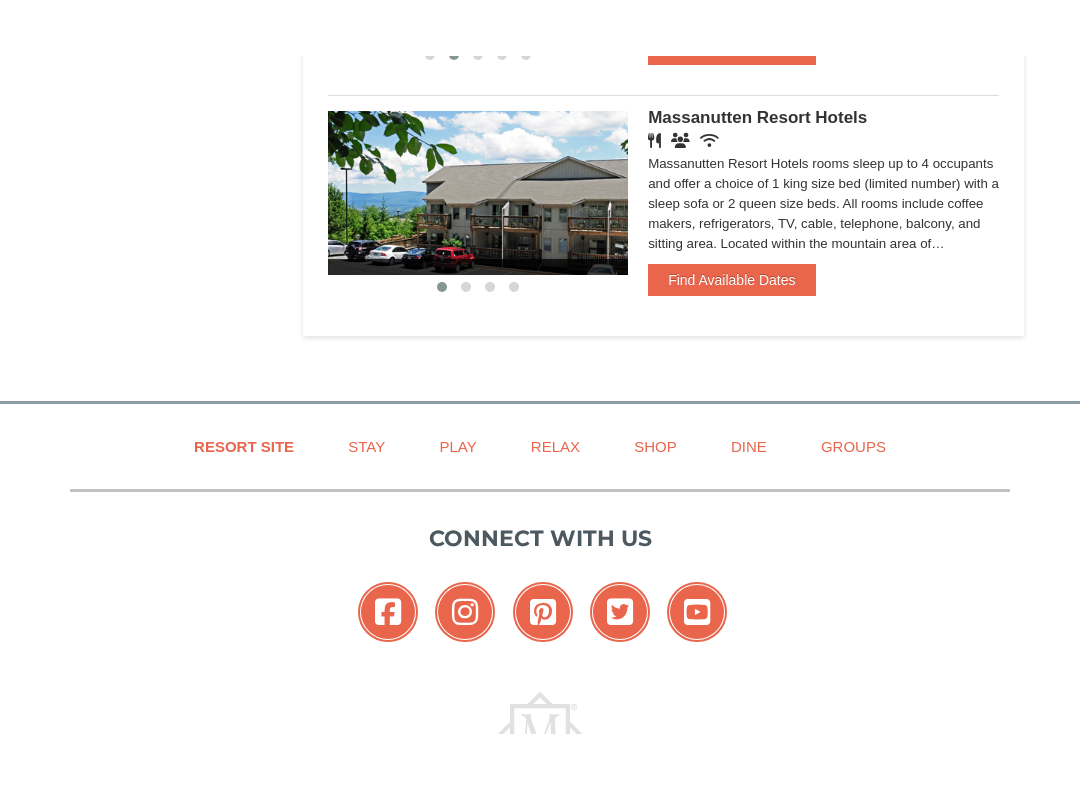 scroll, scrollTop: 2248, scrollLeft: 0, axis: vertical 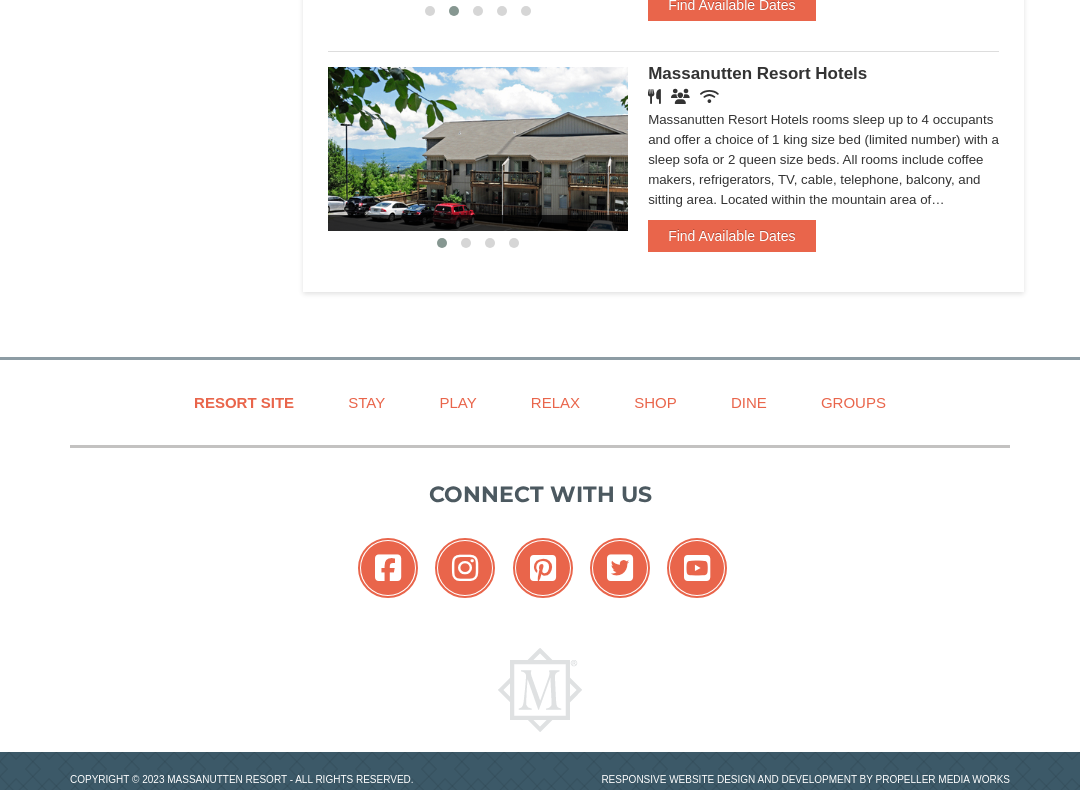 click at bounding box center (478, 149) 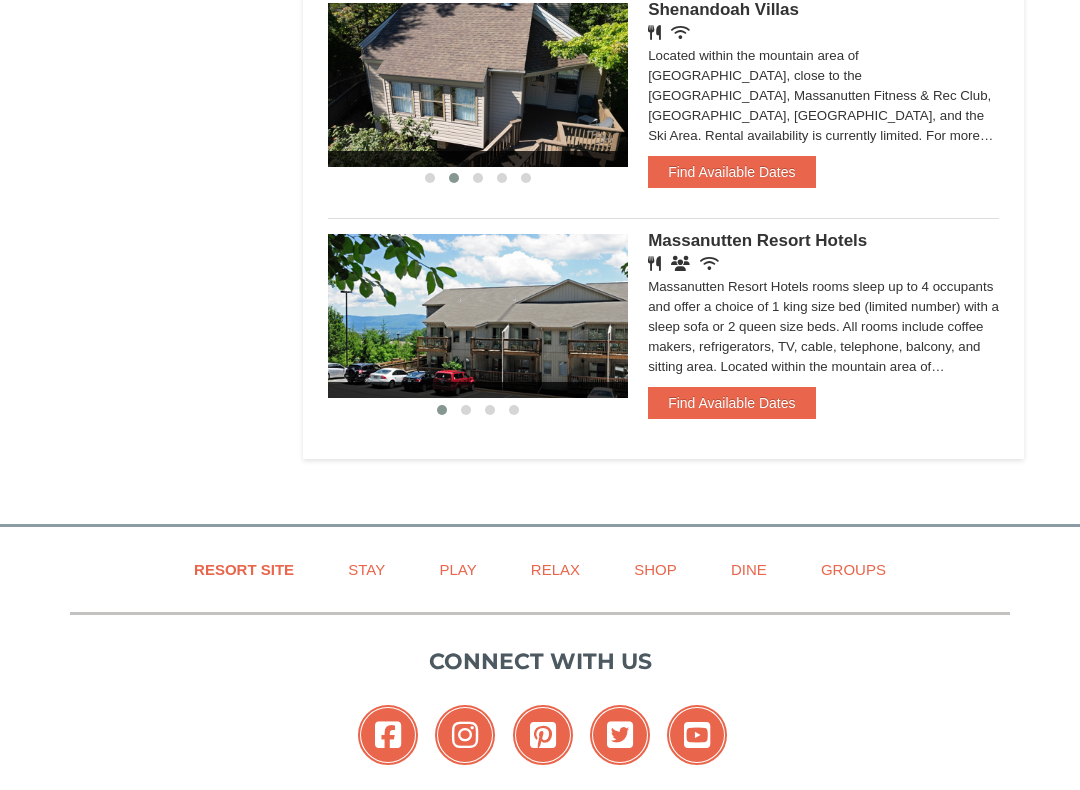 scroll, scrollTop: 2101, scrollLeft: 0, axis: vertical 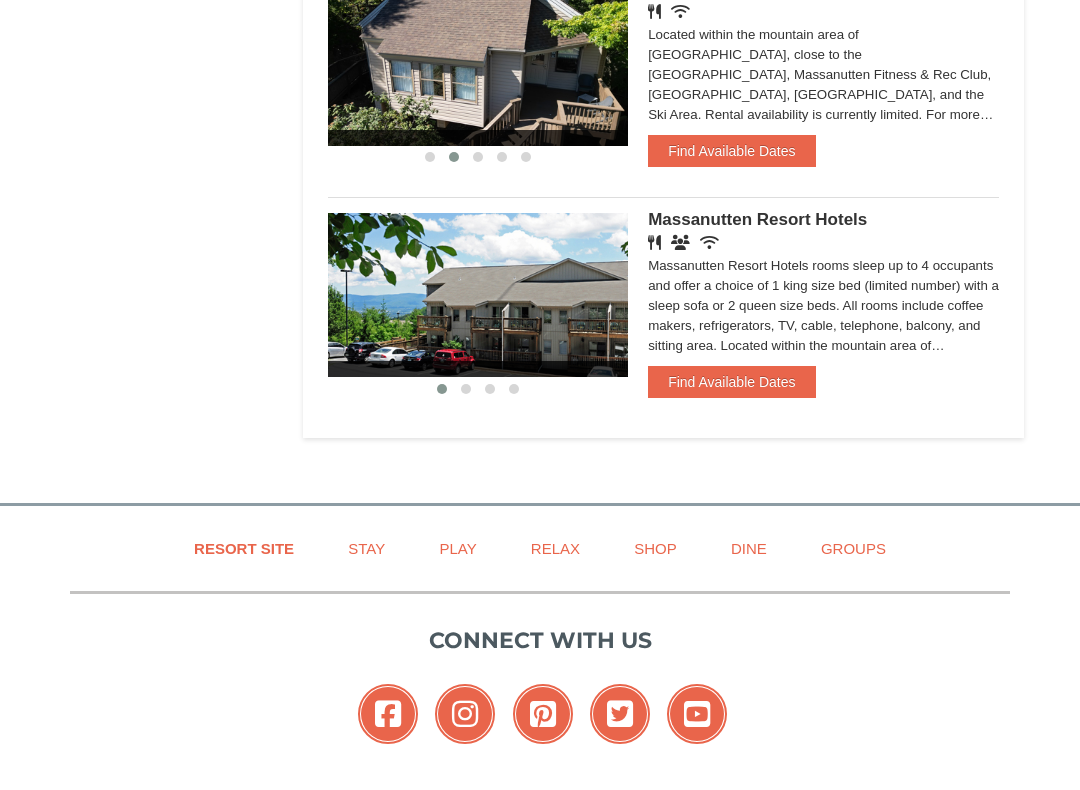 click on "Stay" at bounding box center [366, 549] 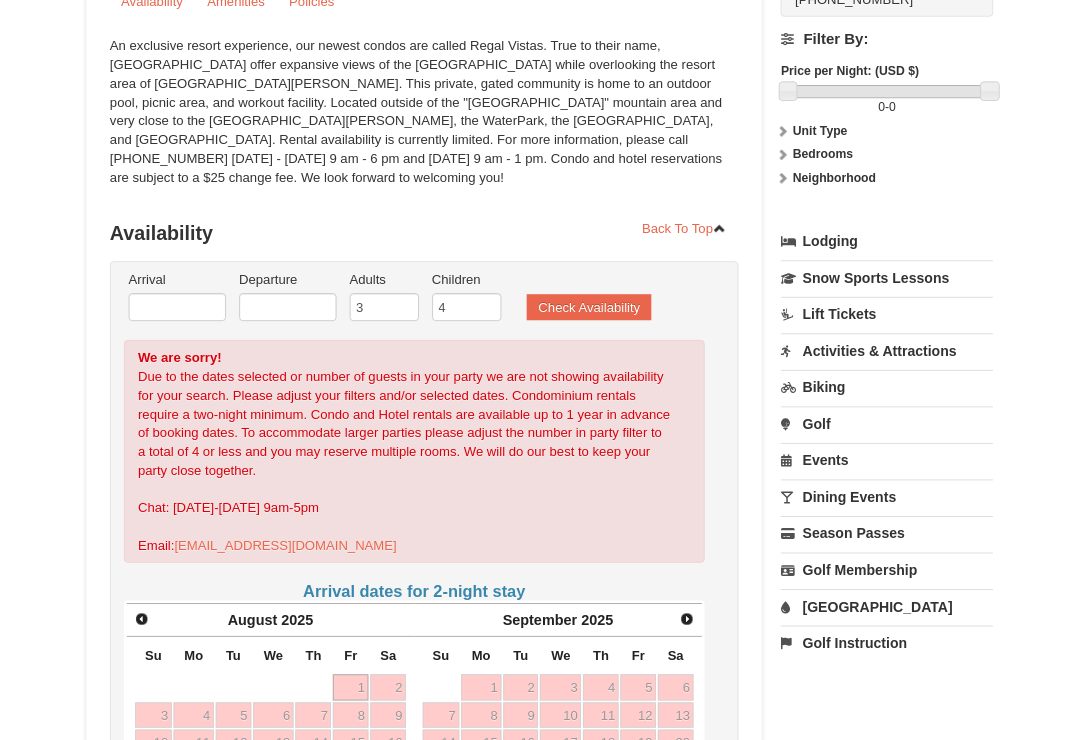 scroll, scrollTop: 258, scrollLeft: 0, axis: vertical 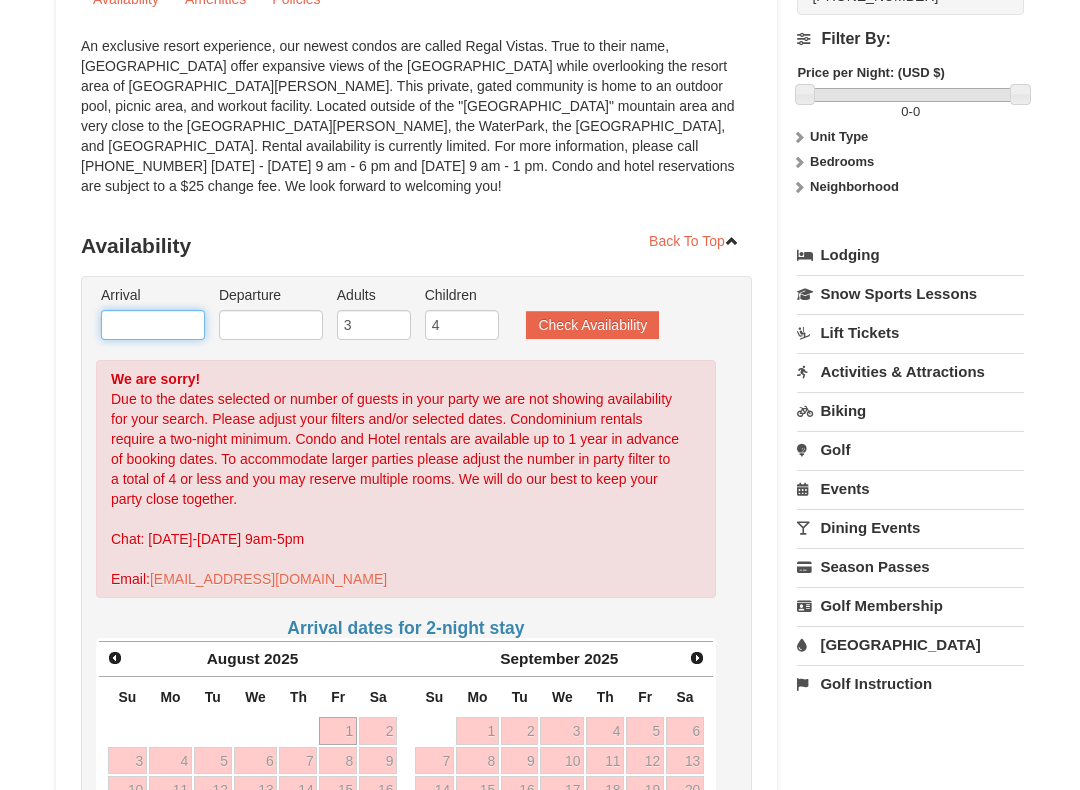 click at bounding box center (153, 325) 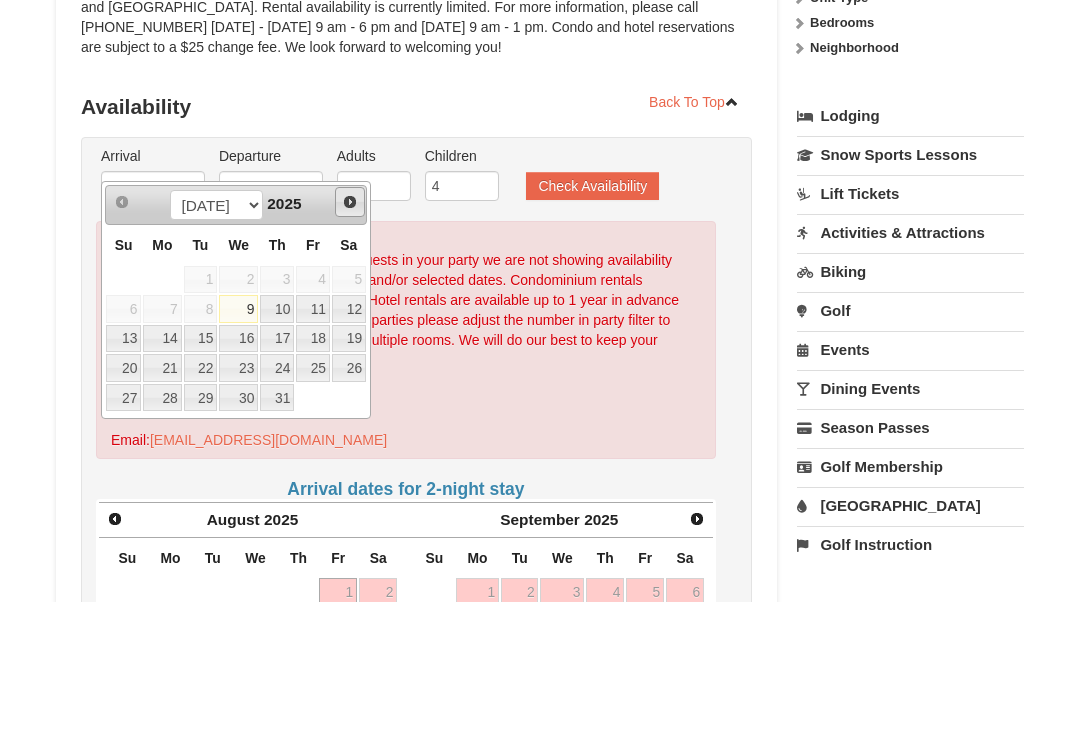 click on "Next" at bounding box center [350, 341] 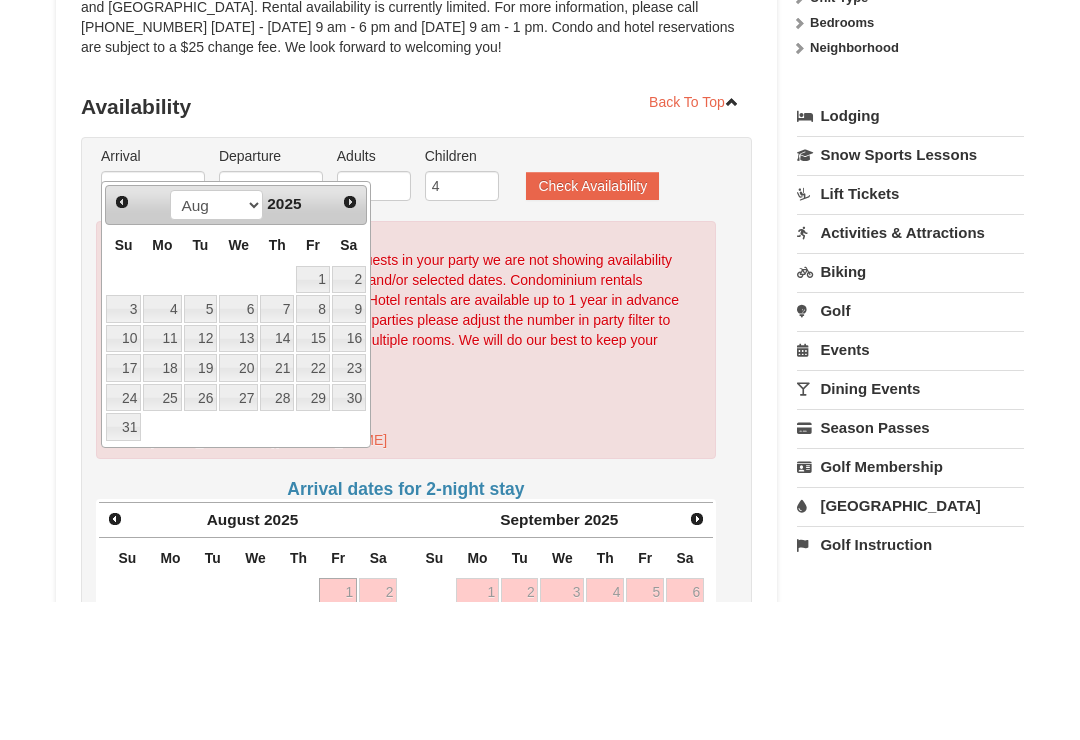 click on "9" at bounding box center [349, 448] 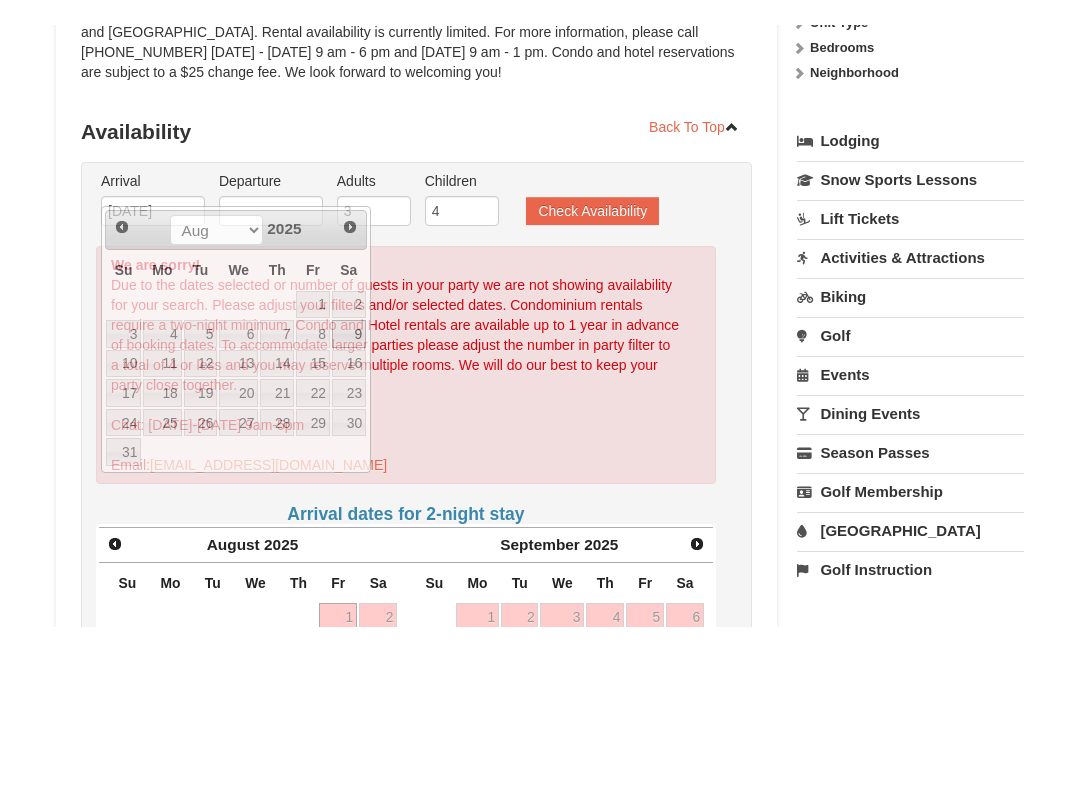 scroll, scrollTop: 397, scrollLeft: 0, axis: vertical 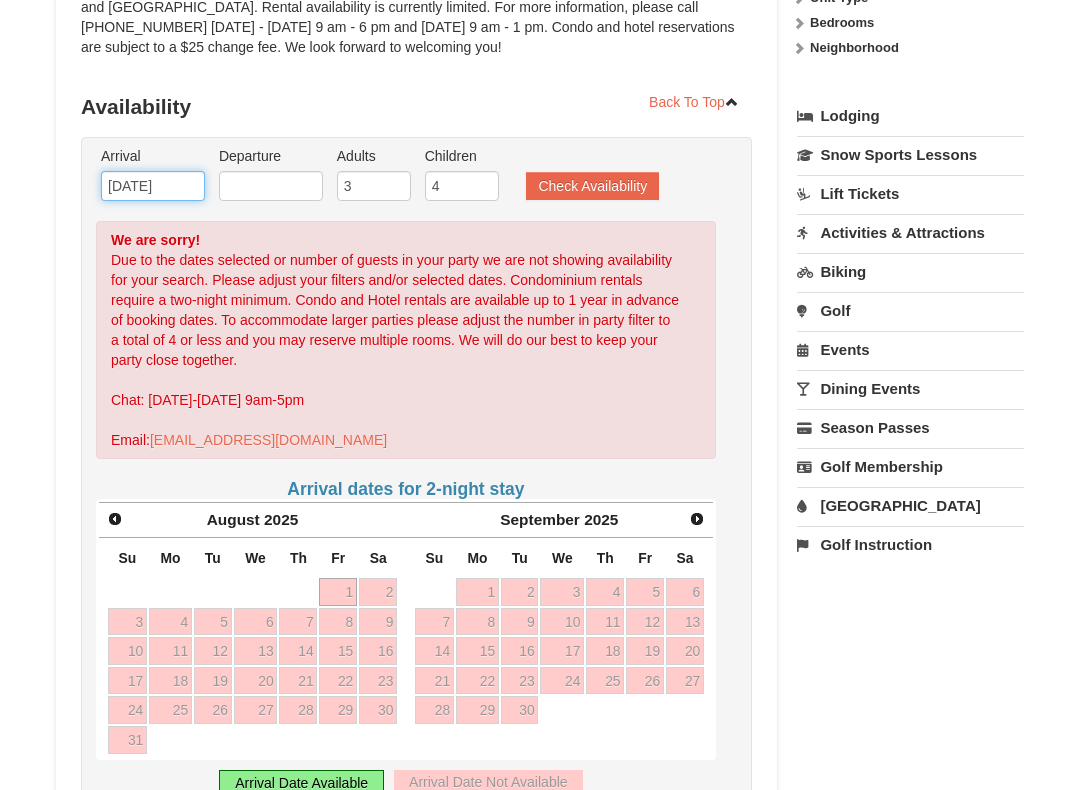 click on "[DATE]" at bounding box center (153, 186) 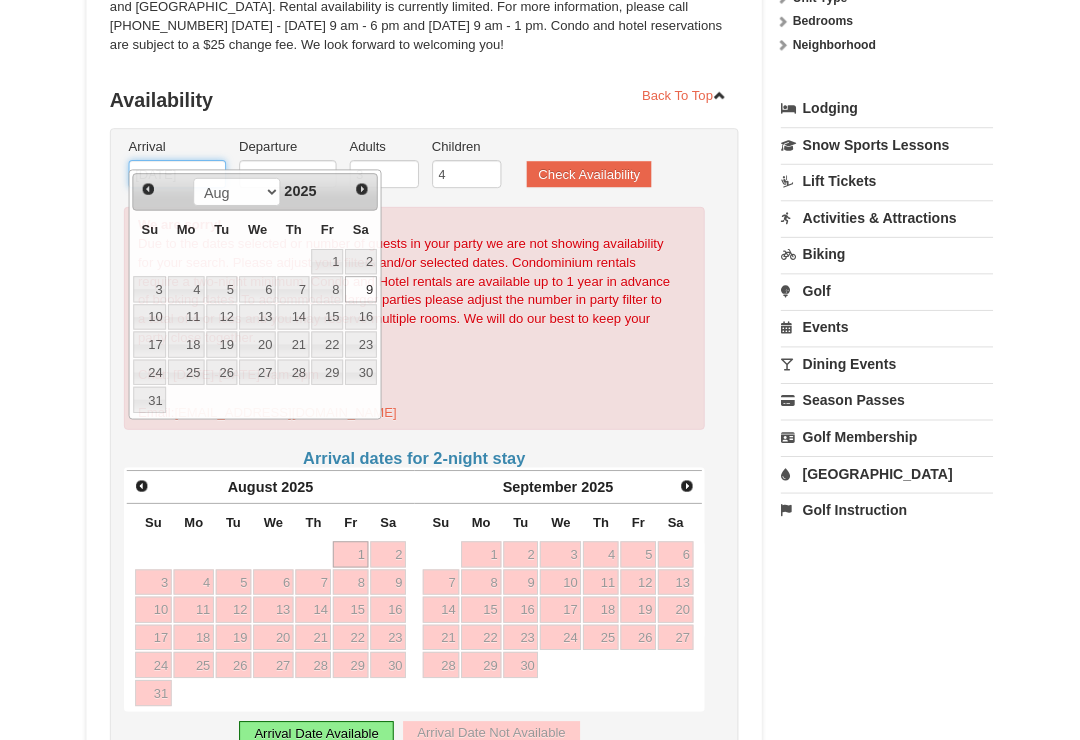 scroll, scrollTop: 396, scrollLeft: 0, axis: vertical 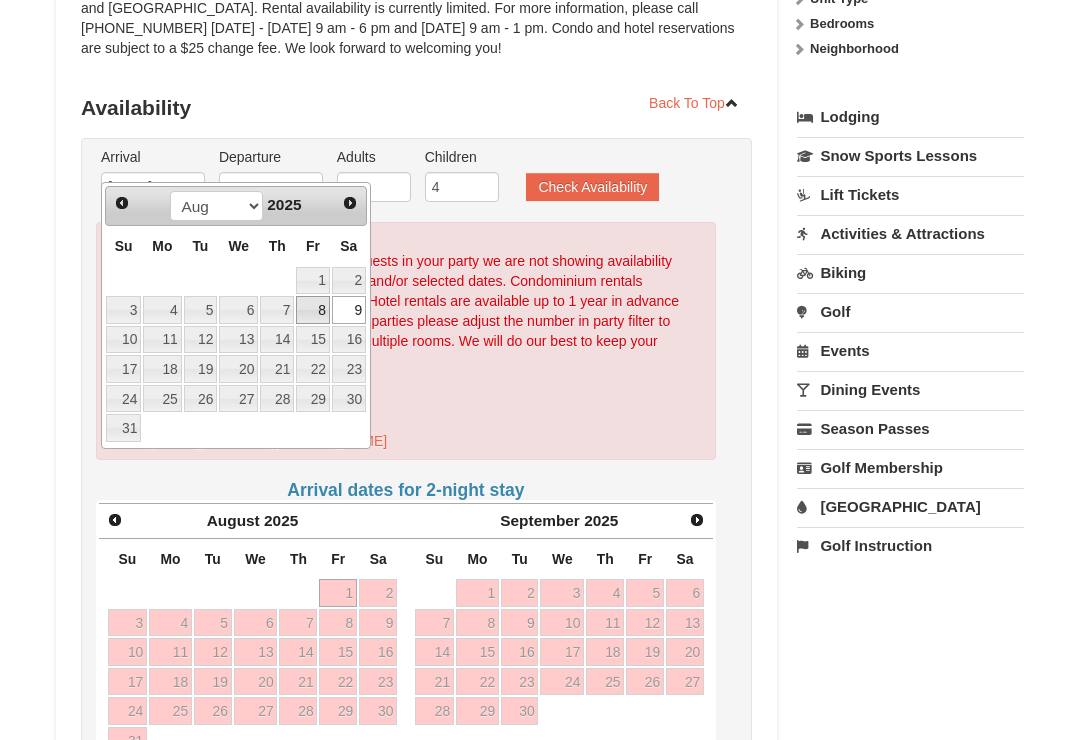 click on "8" at bounding box center [313, 310] 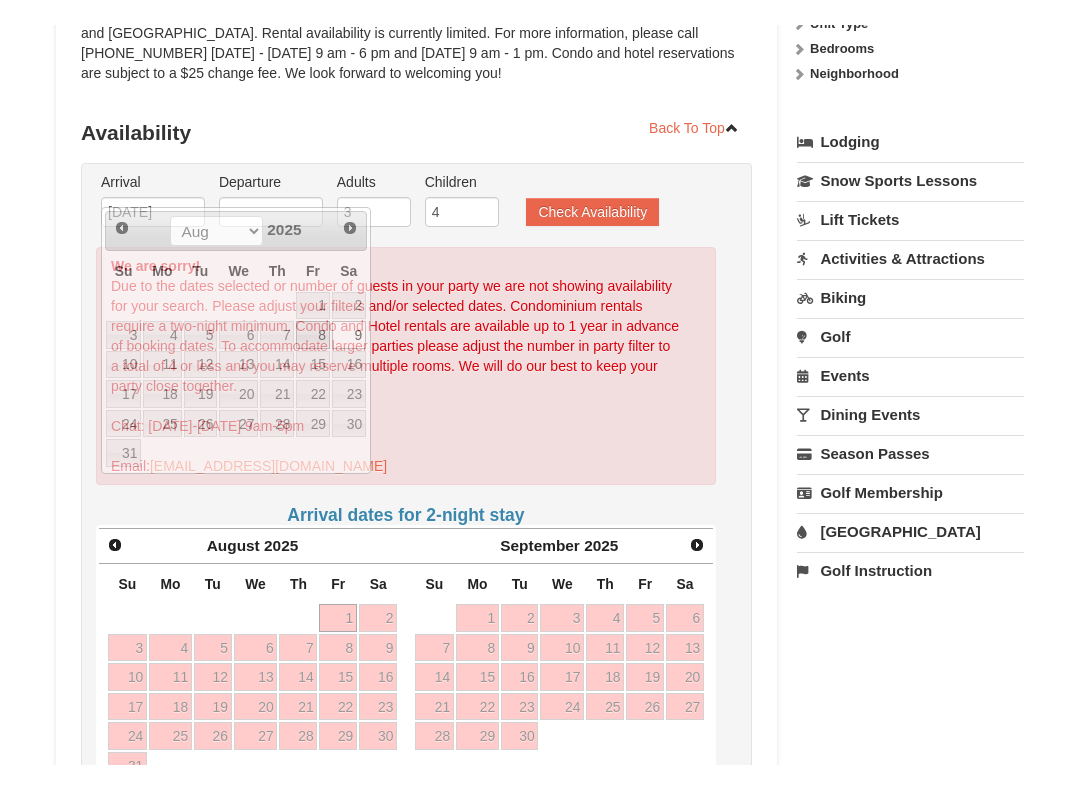 scroll, scrollTop: 397, scrollLeft: 0, axis: vertical 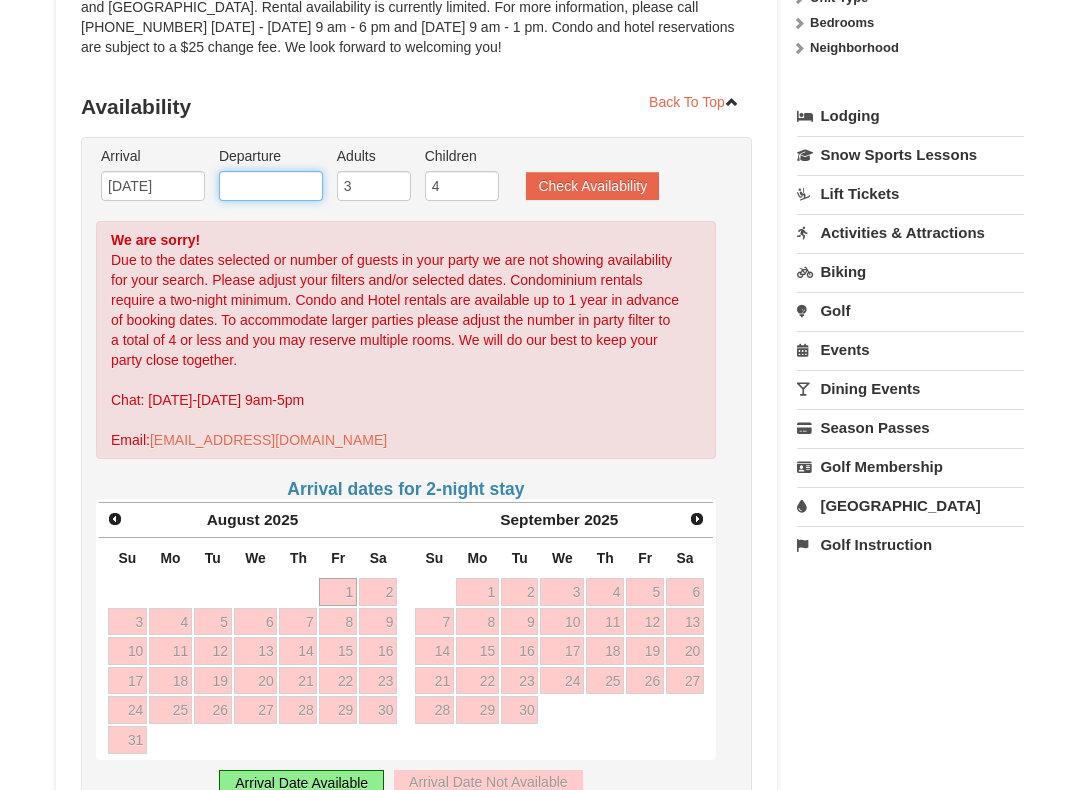 click at bounding box center [271, 186] 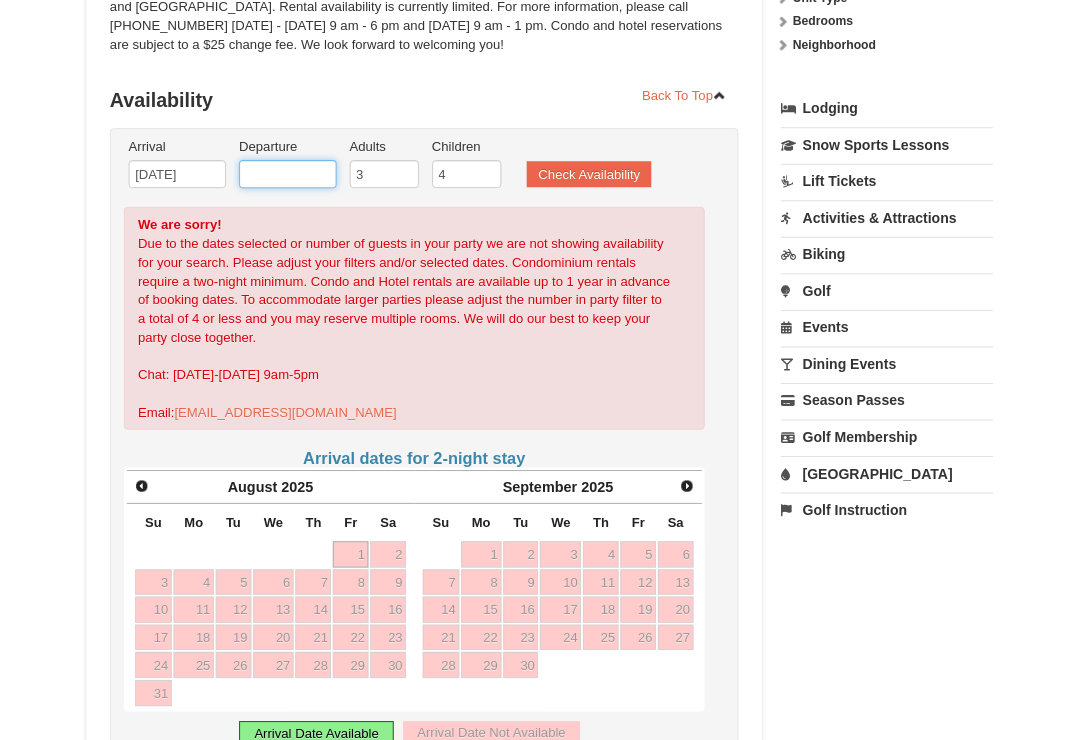 scroll, scrollTop: 396, scrollLeft: 0, axis: vertical 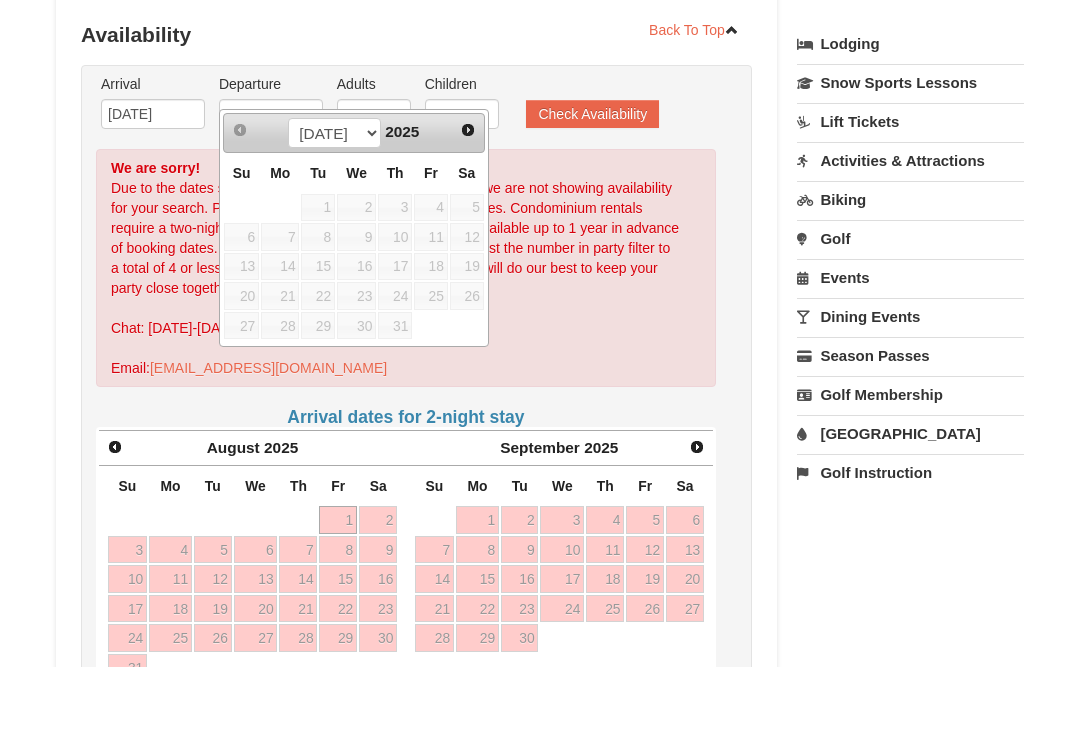 click on "Next" at bounding box center (468, 203) 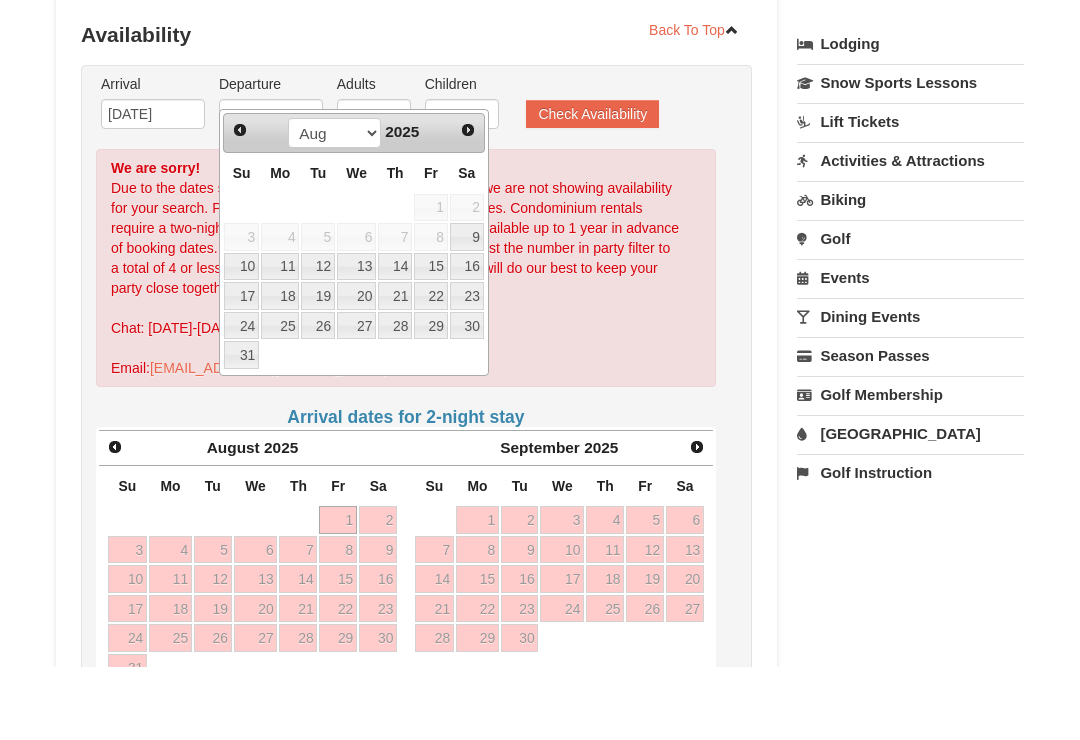 click on "10" at bounding box center [241, 340] 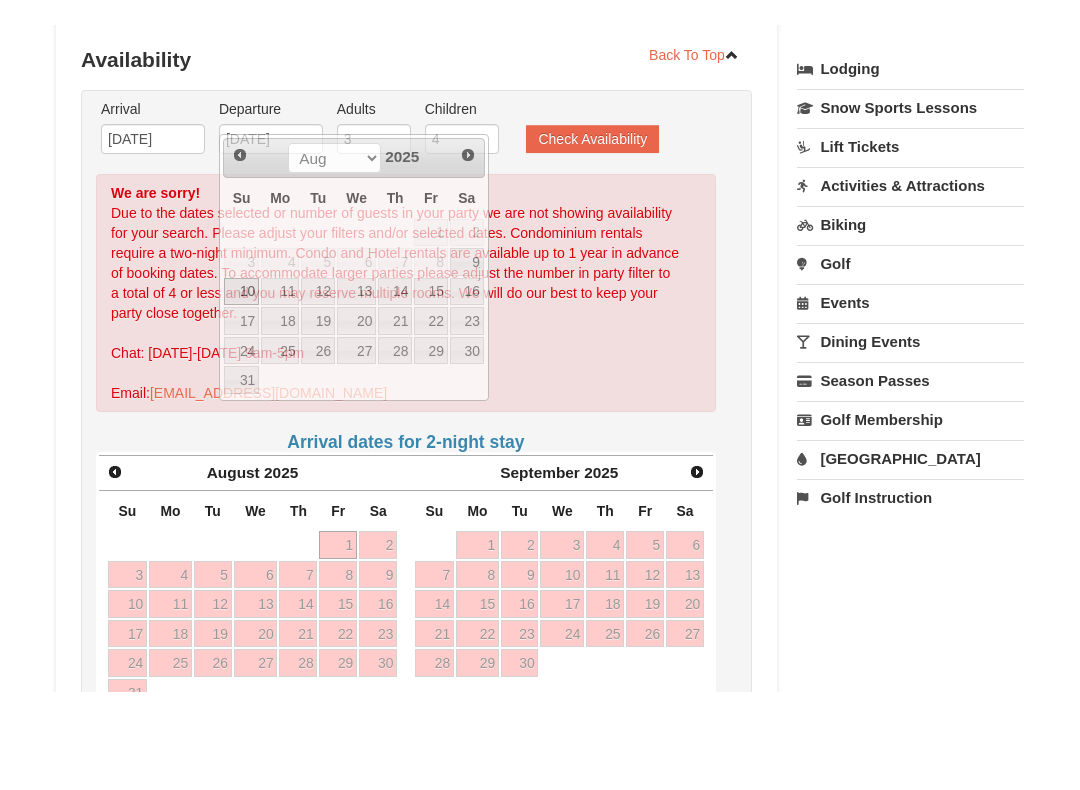 scroll, scrollTop: 470, scrollLeft: 0, axis: vertical 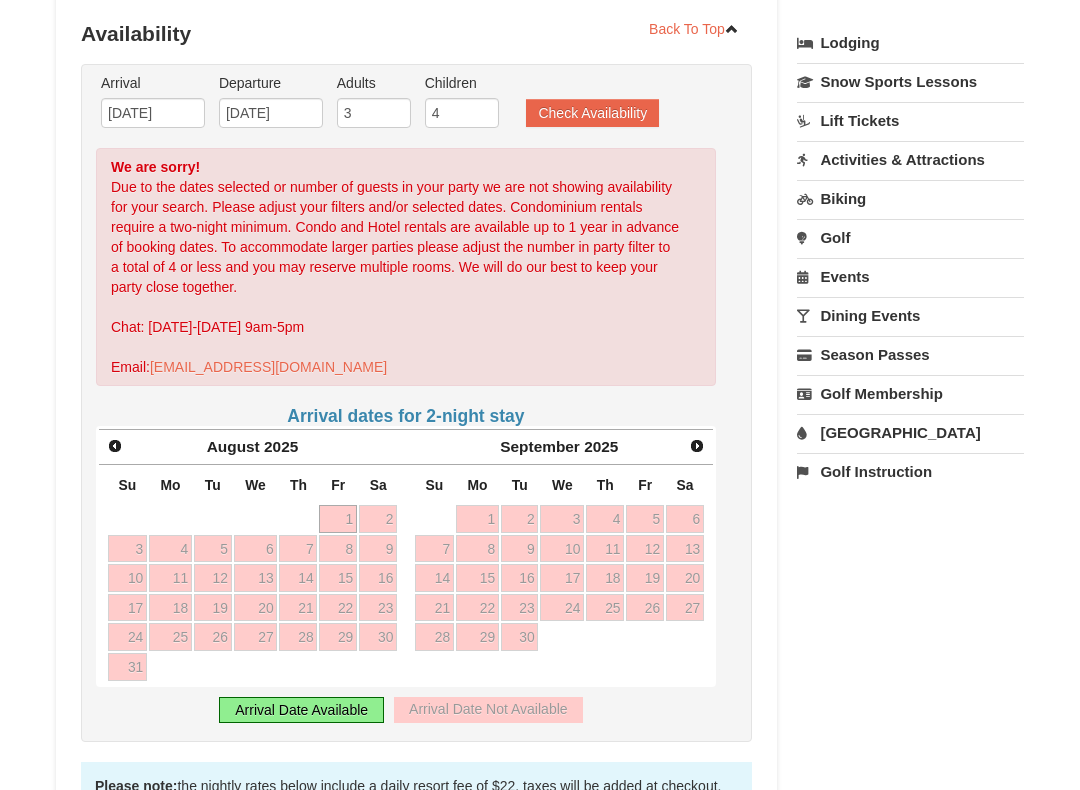 click on "Check Availability" at bounding box center [592, 113] 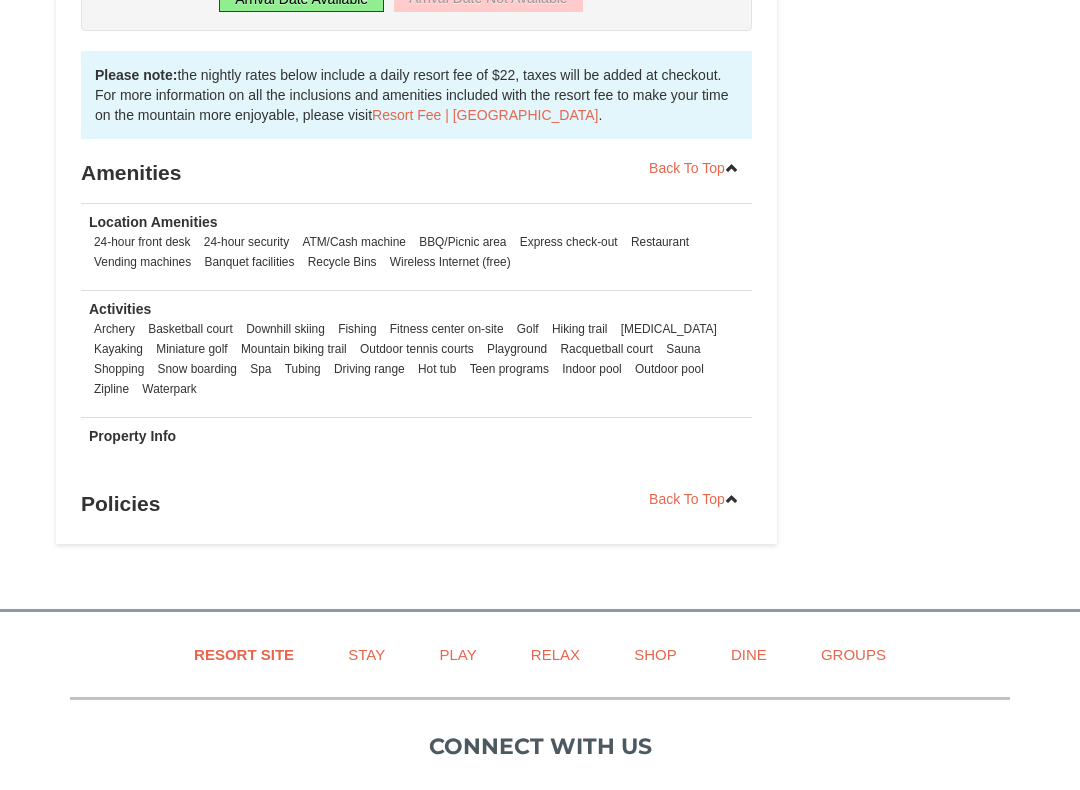 scroll, scrollTop: 1167, scrollLeft: 0, axis: vertical 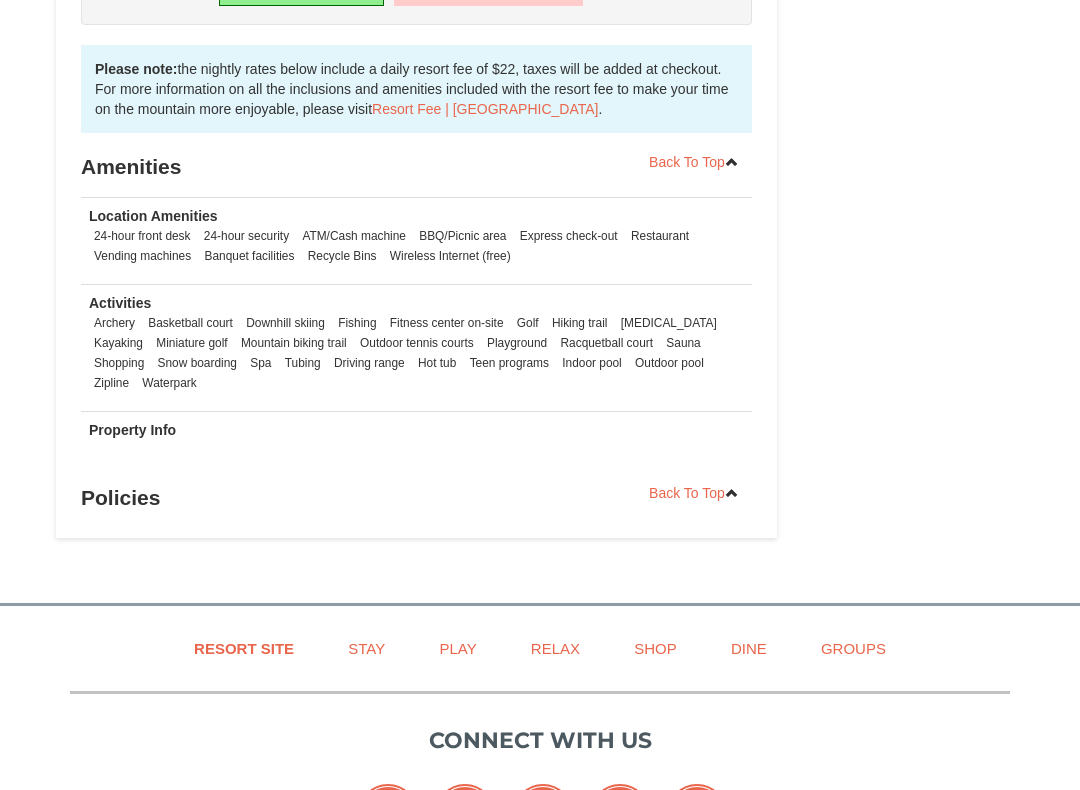 click on "Property Info" at bounding box center (132, 430) 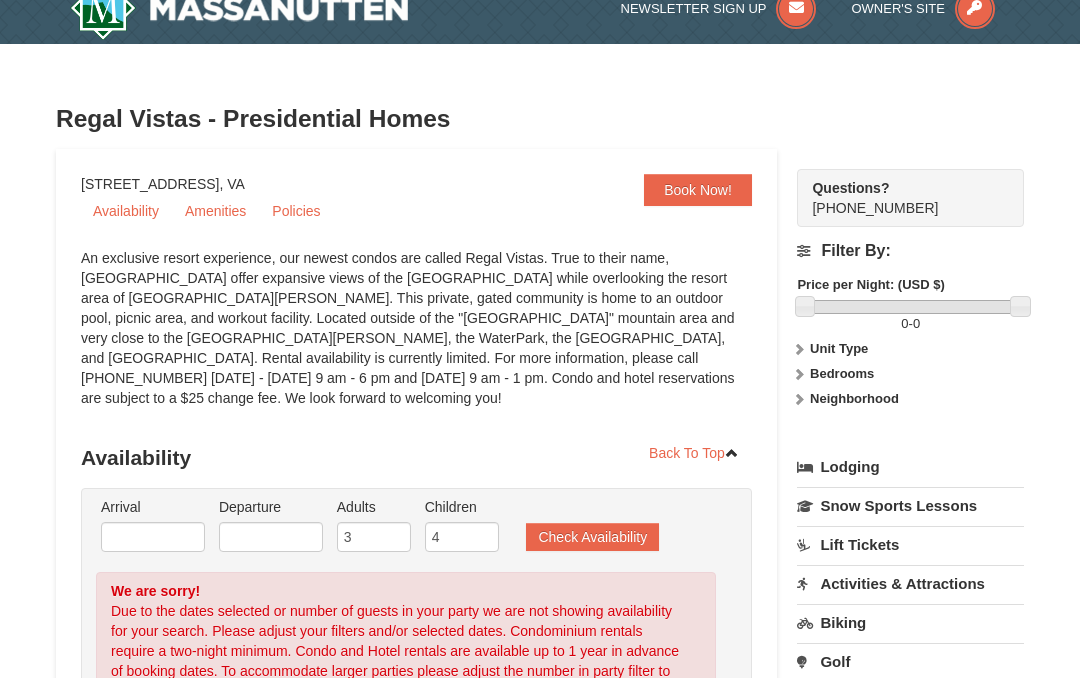 scroll, scrollTop: 0, scrollLeft: 0, axis: both 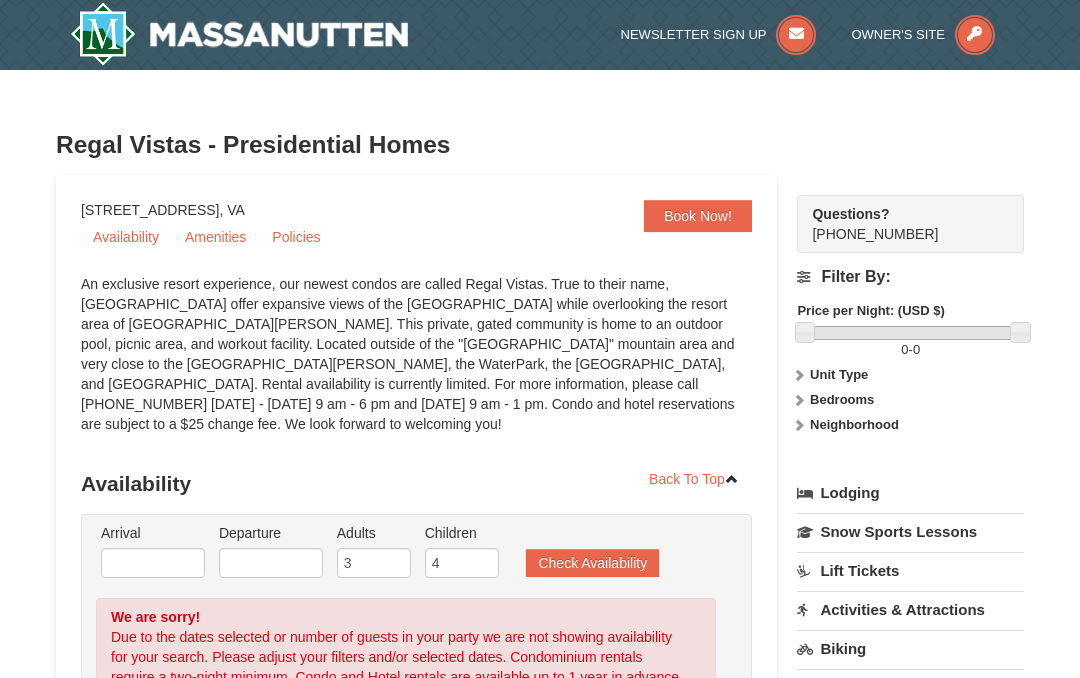 click on "Regal Vistas - Presidential Homes" at bounding box center (540, 145) 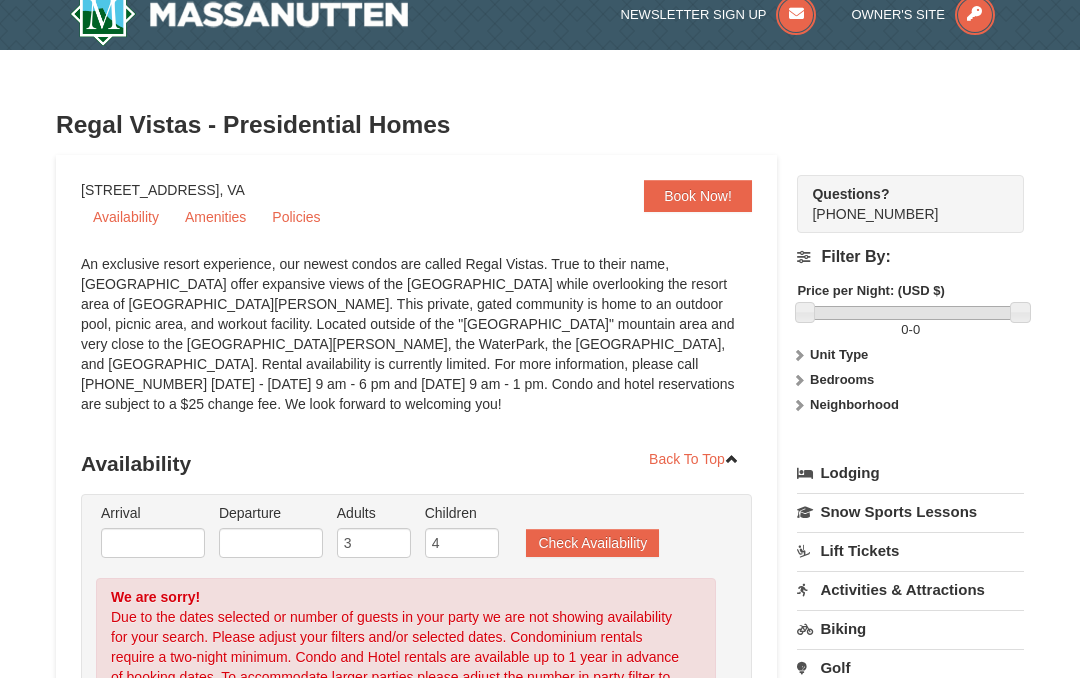 scroll, scrollTop: 0, scrollLeft: 0, axis: both 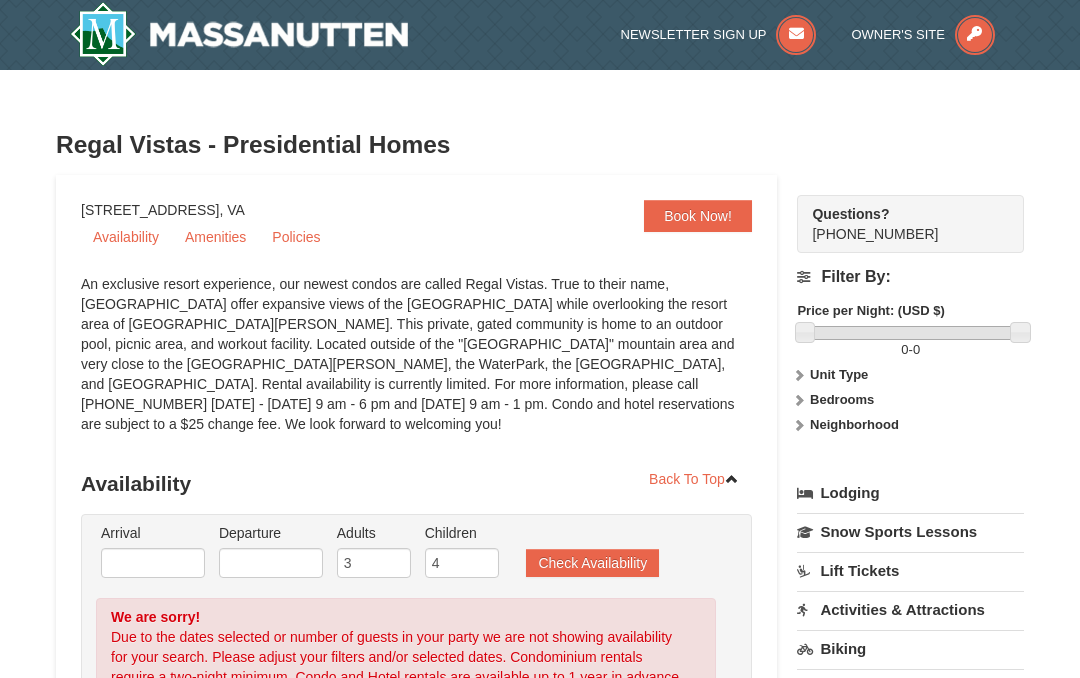 click on "Amenities" at bounding box center [215, 237] 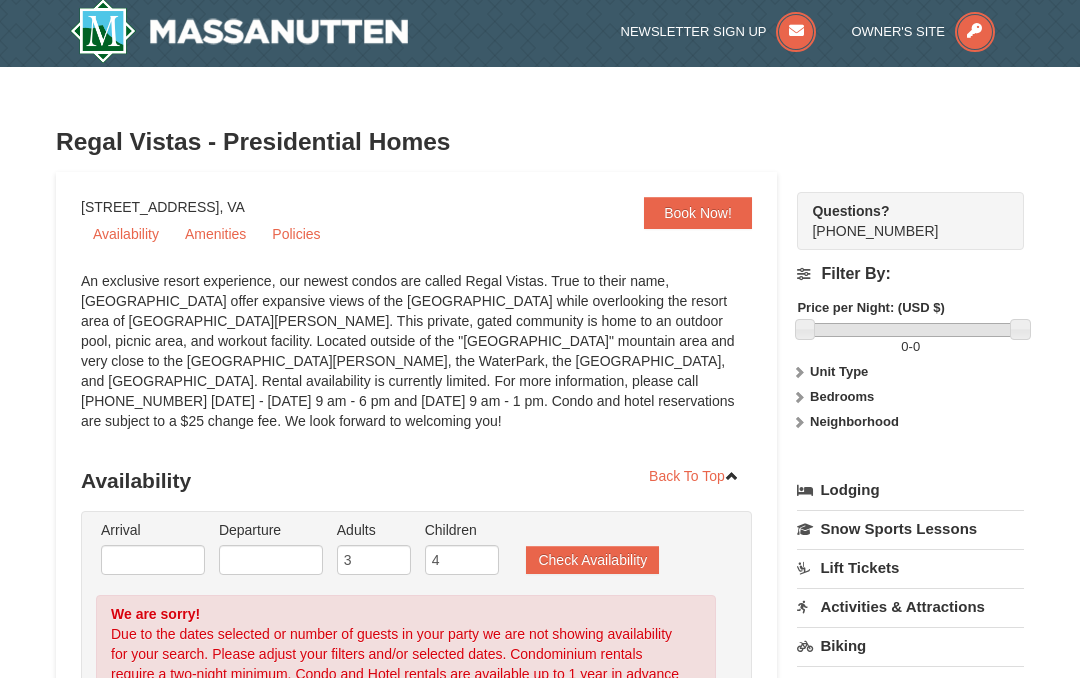 scroll, scrollTop: 0, scrollLeft: 0, axis: both 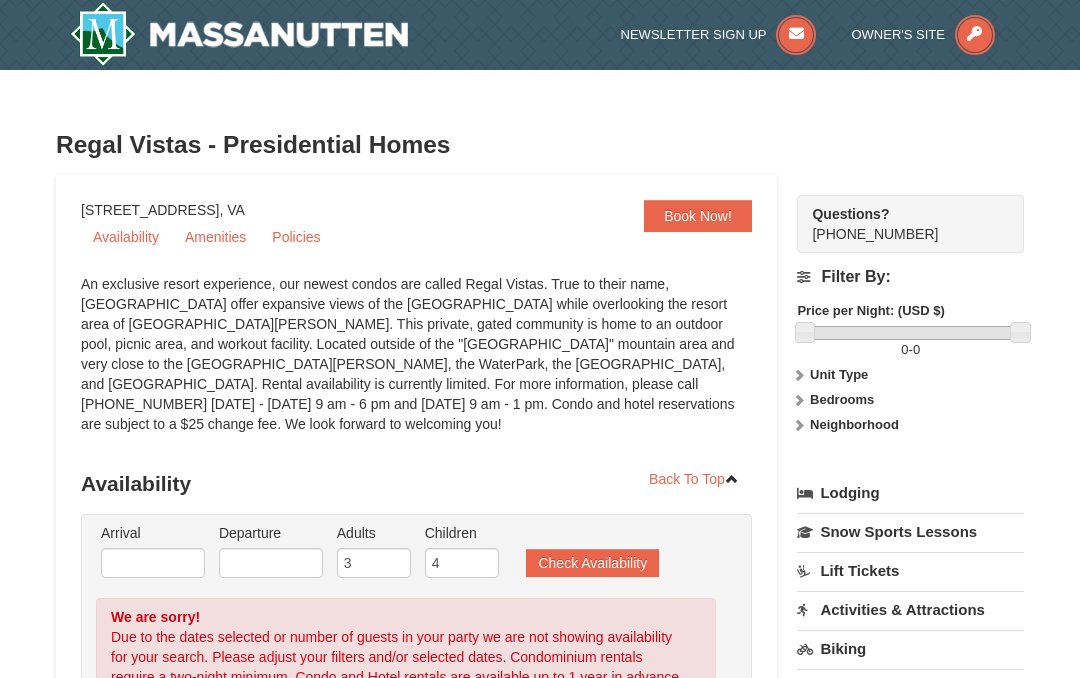 click on "Policies" at bounding box center [296, 237] 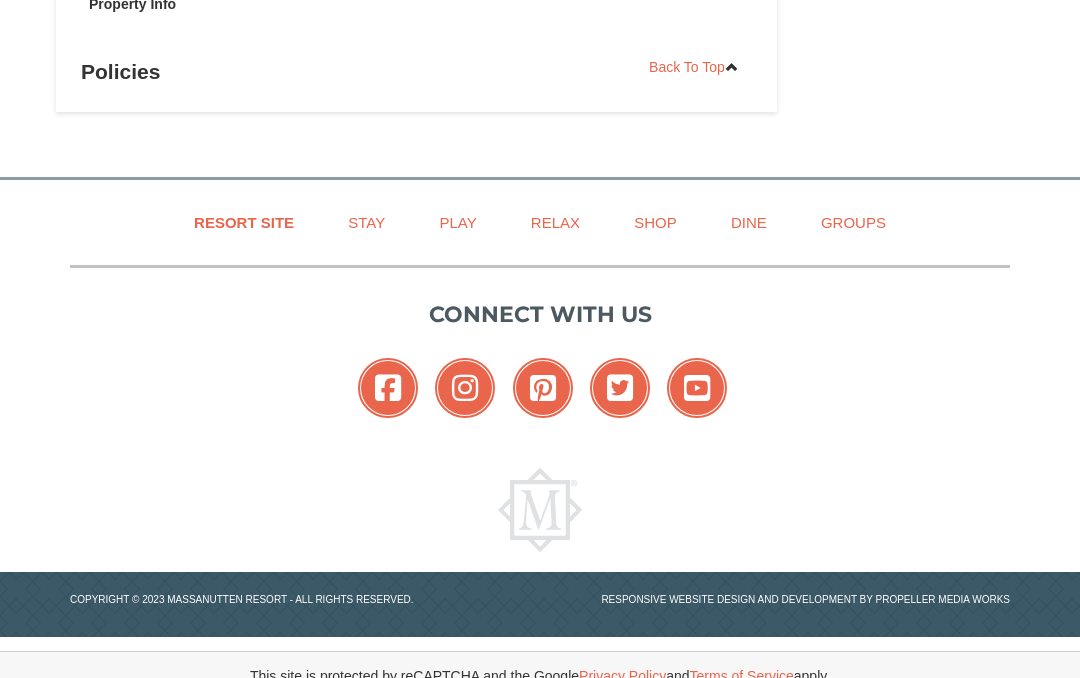 scroll, scrollTop: 1594, scrollLeft: 0, axis: vertical 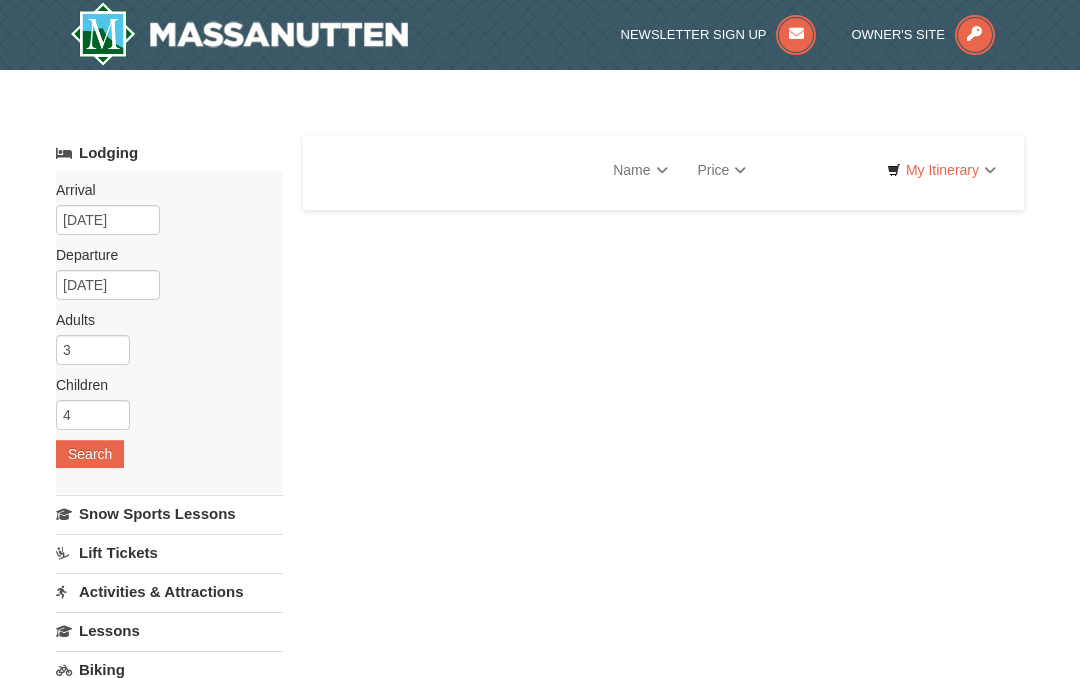 select on "7" 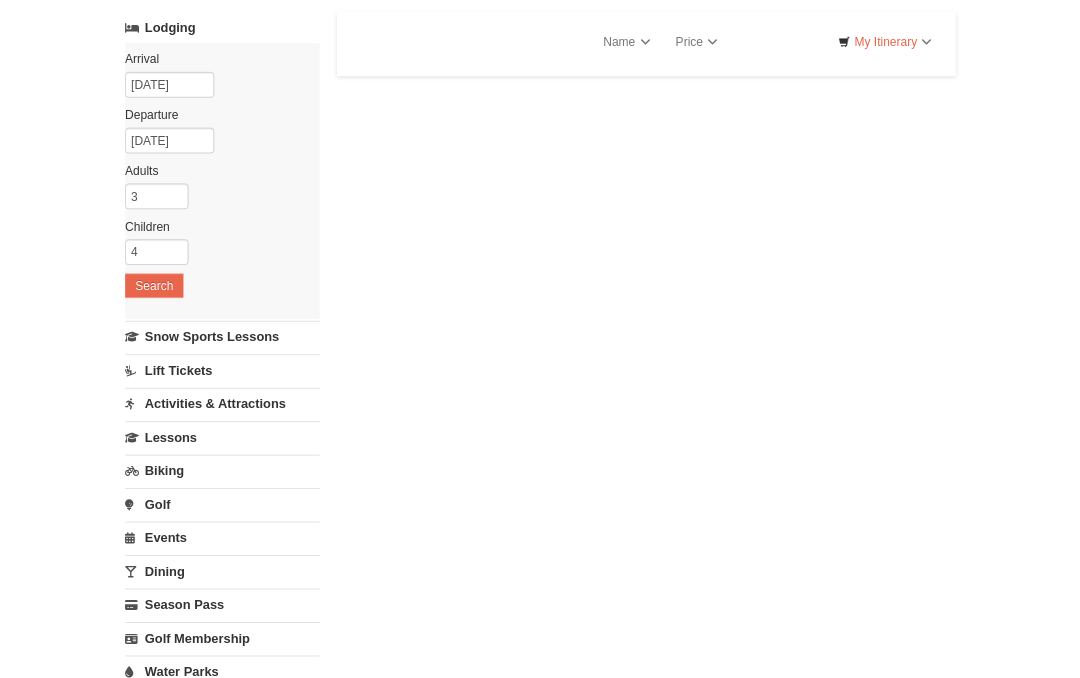 scroll, scrollTop: 122, scrollLeft: 0, axis: vertical 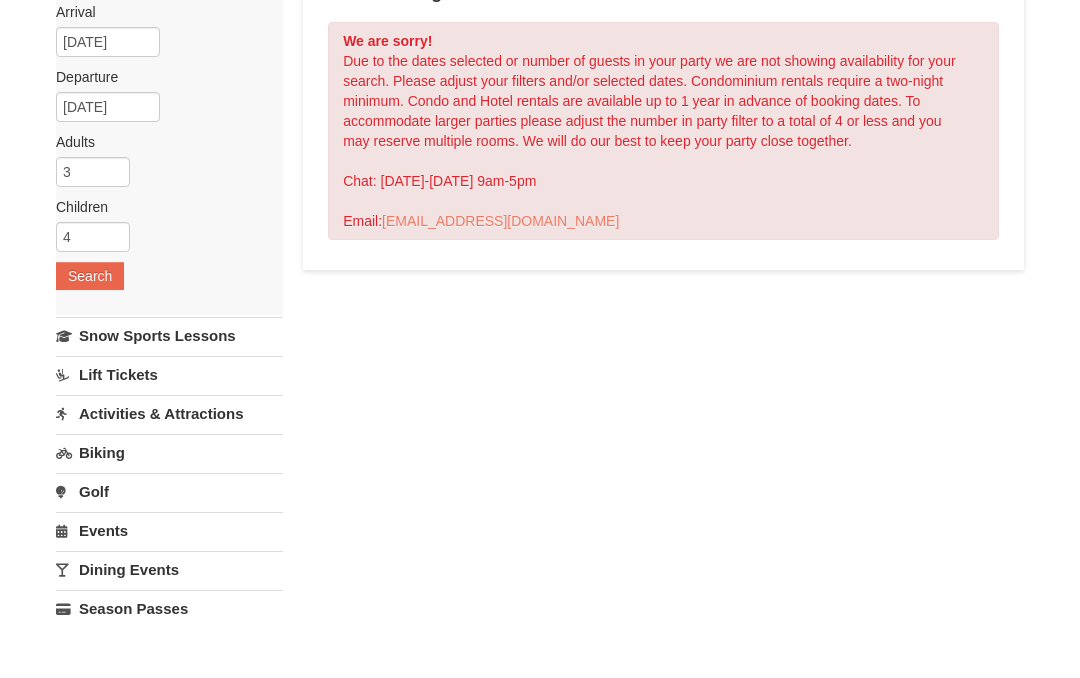 click on "Search" at bounding box center [90, 332] 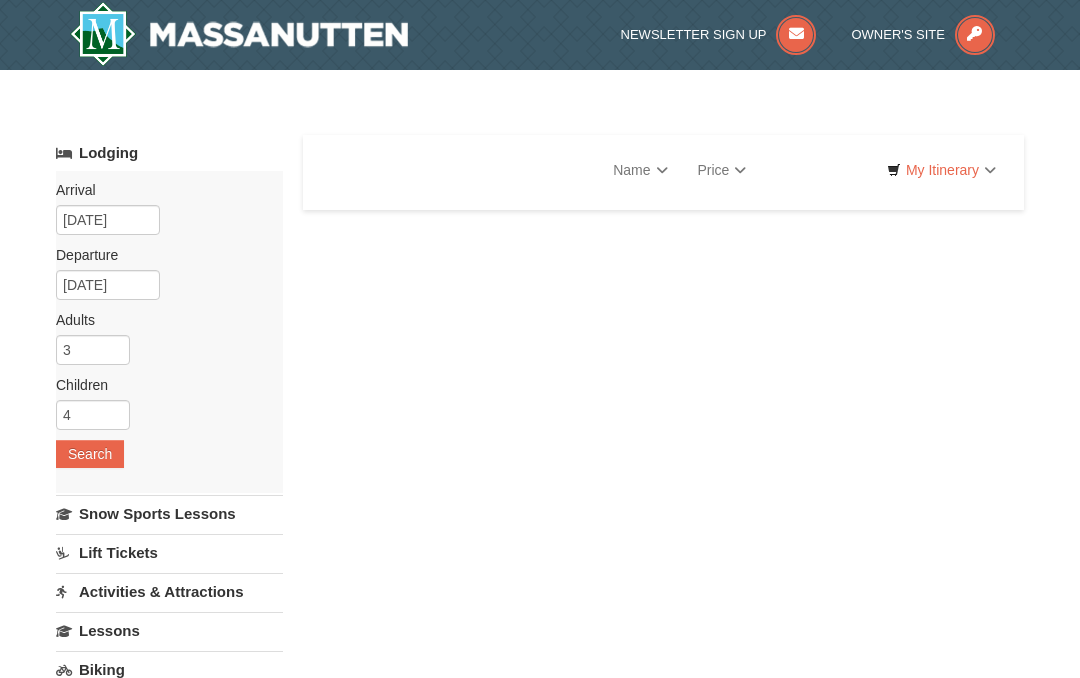 scroll, scrollTop: 0, scrollLeft: 0, axis: both 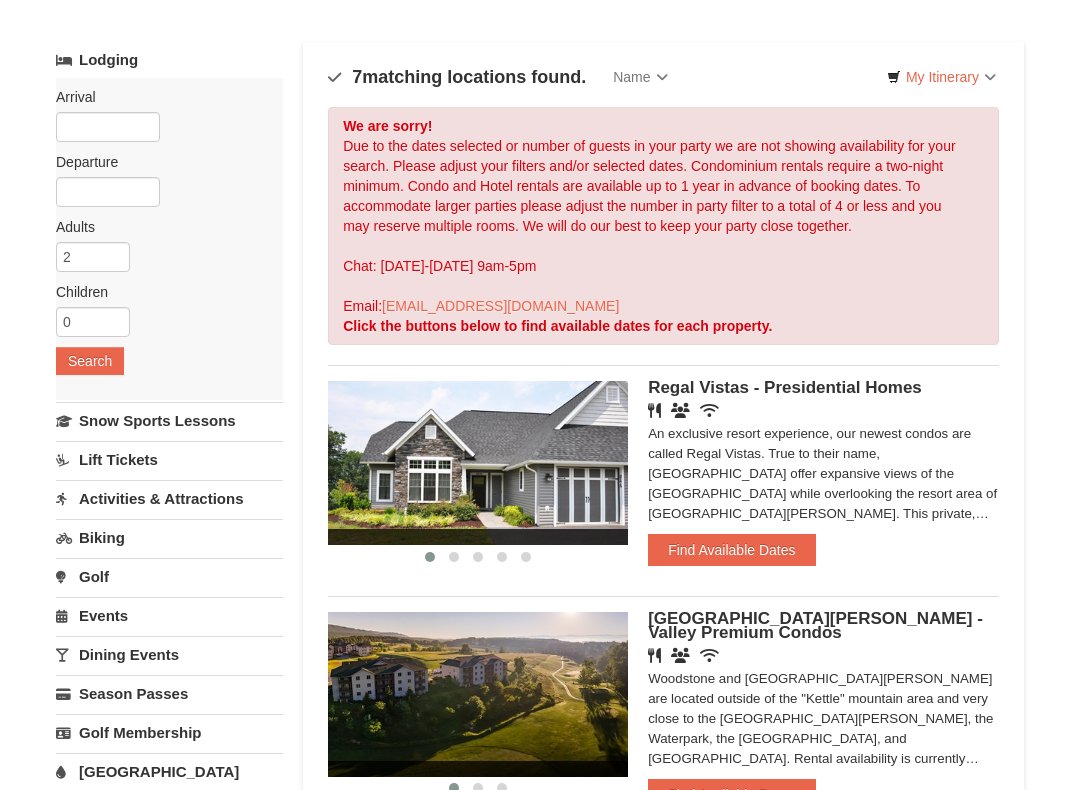 click at bounding box center [478, 463] 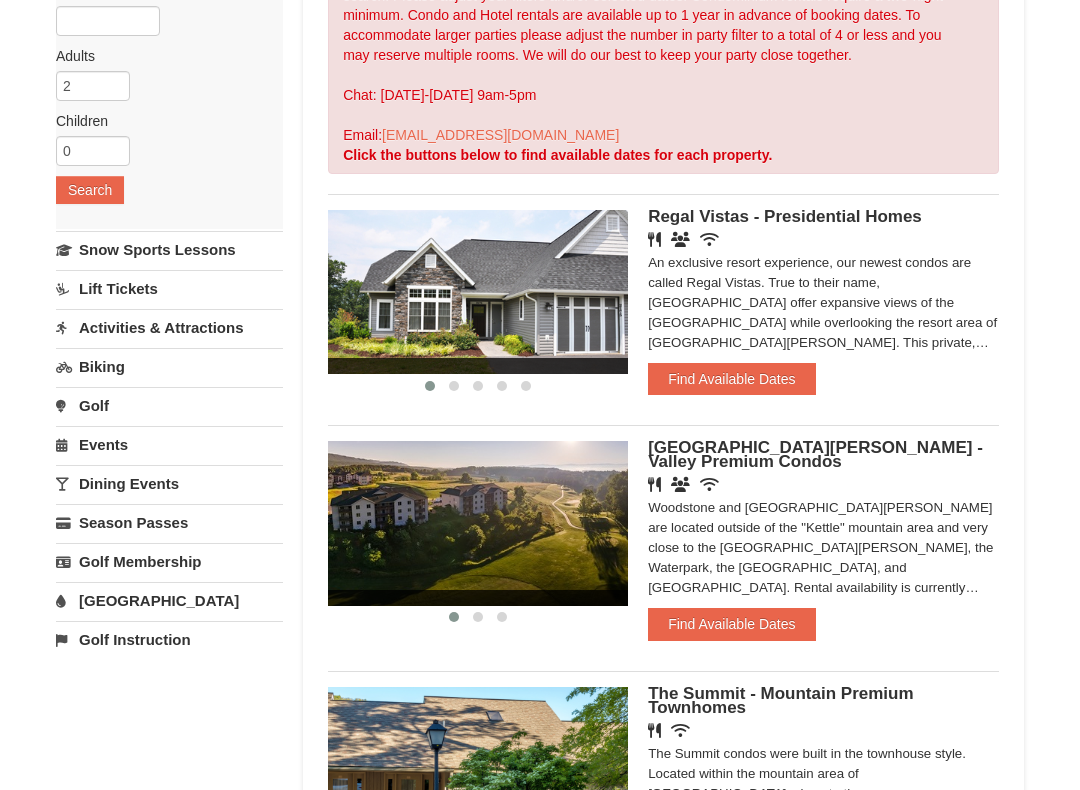 scroll, scrollTop: 264, scrollLeft: 0, axis: vertical 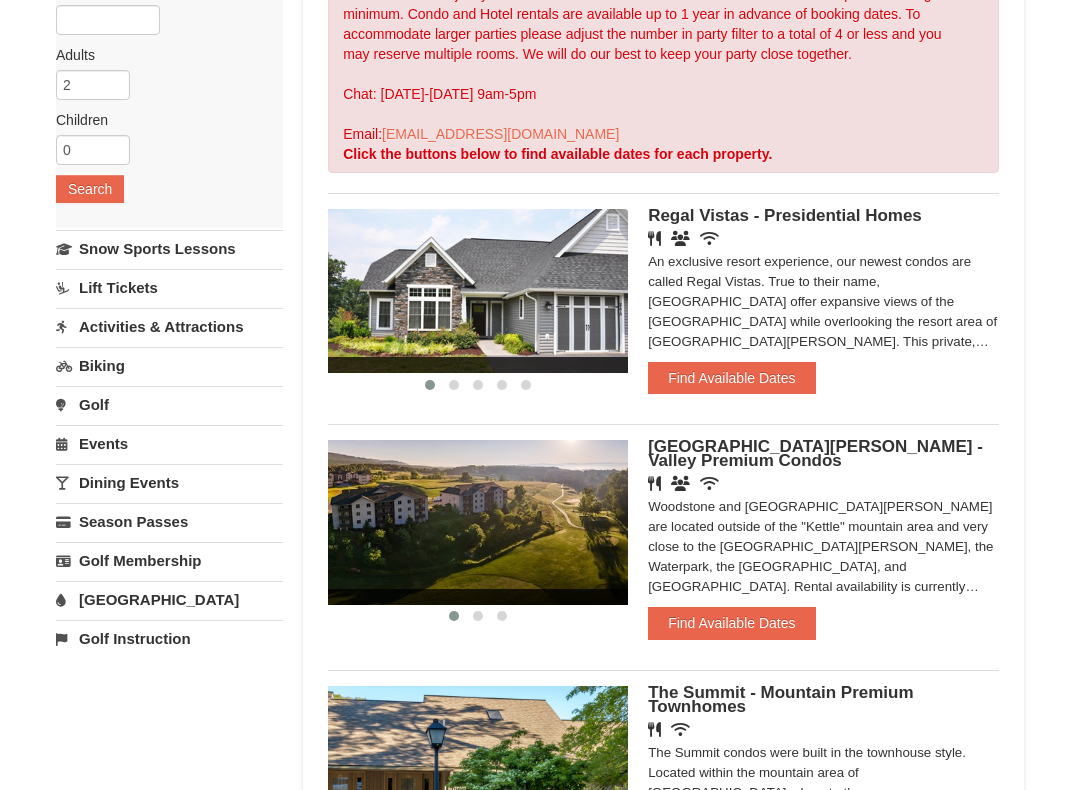 click at bounding box center [478, 292] 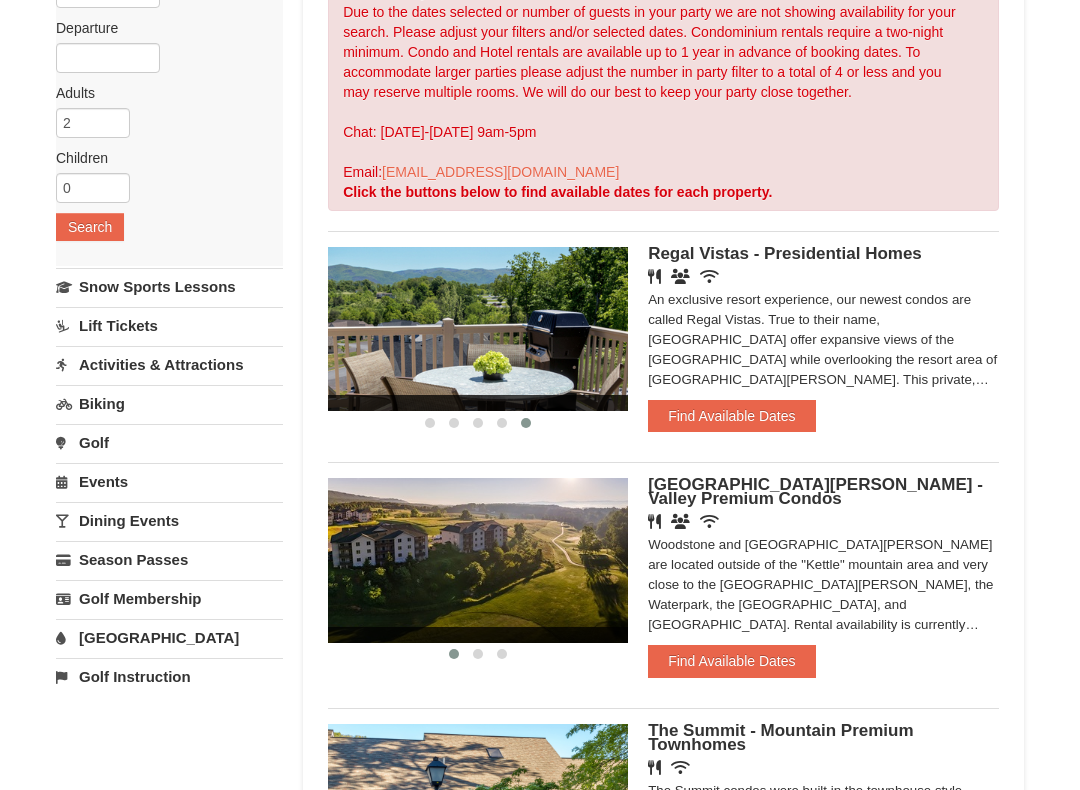 scroll, scrollTop: 227, scrollLeft: 0, axis: vertical 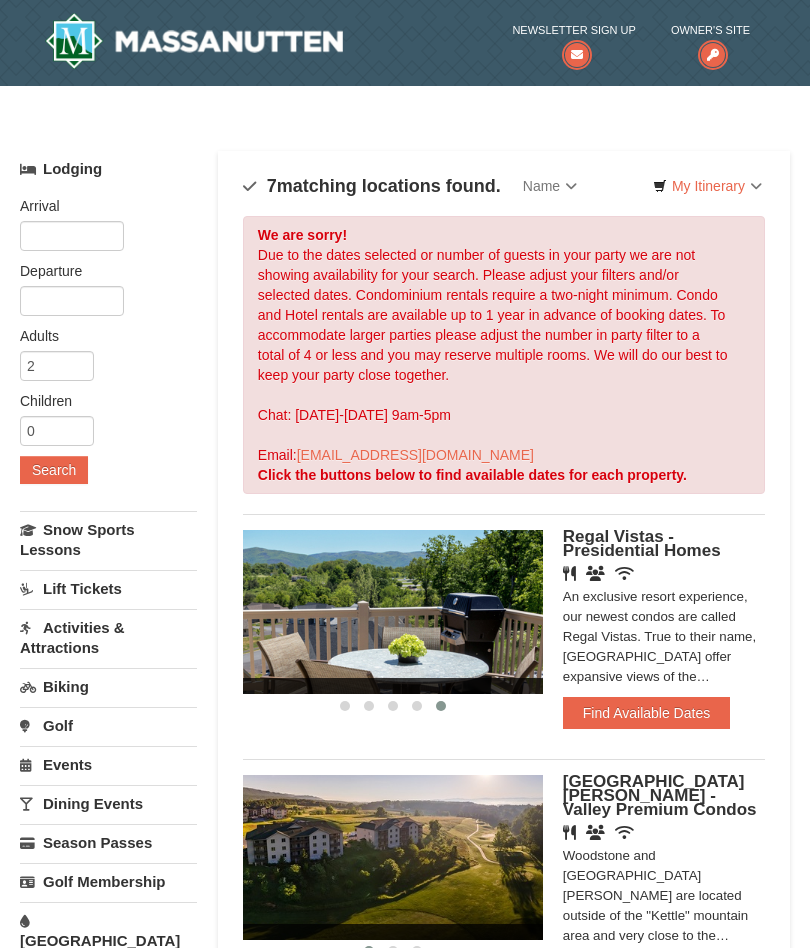click on "An exclusive resort experience, our newest condos are called Regal Vistas. True to their name, [GEOGRAPHIC_DATA] offer expansive views of the [GEOGRAPHIC_DATA] while overlooking the resort area of [GEOGRAPHIC_DATA][PERSON_NAME]. This private, gated community is home to an outdoor pool, picnic area, and workout facility. Located outside of the "[GEOGRAPHIC_DATA]" mountain area and very close to the [GEOGRAPHIC_DATA][PERSON_NAME], the WaterPark, the [GEOGRAPHIC_DATA], and [GEOGRAPHIC_DATA].
Rental availability is currently limited. For more information, please call [PHONE_NUMBER] [DATE] - [DATE] 9 am - 6 pm and [DATE] 9 am - 1 pm. Condo and hotel reservations are subject to a $25 change fee.
We look forward to welcoming you!" at bounding box center [664, 637] 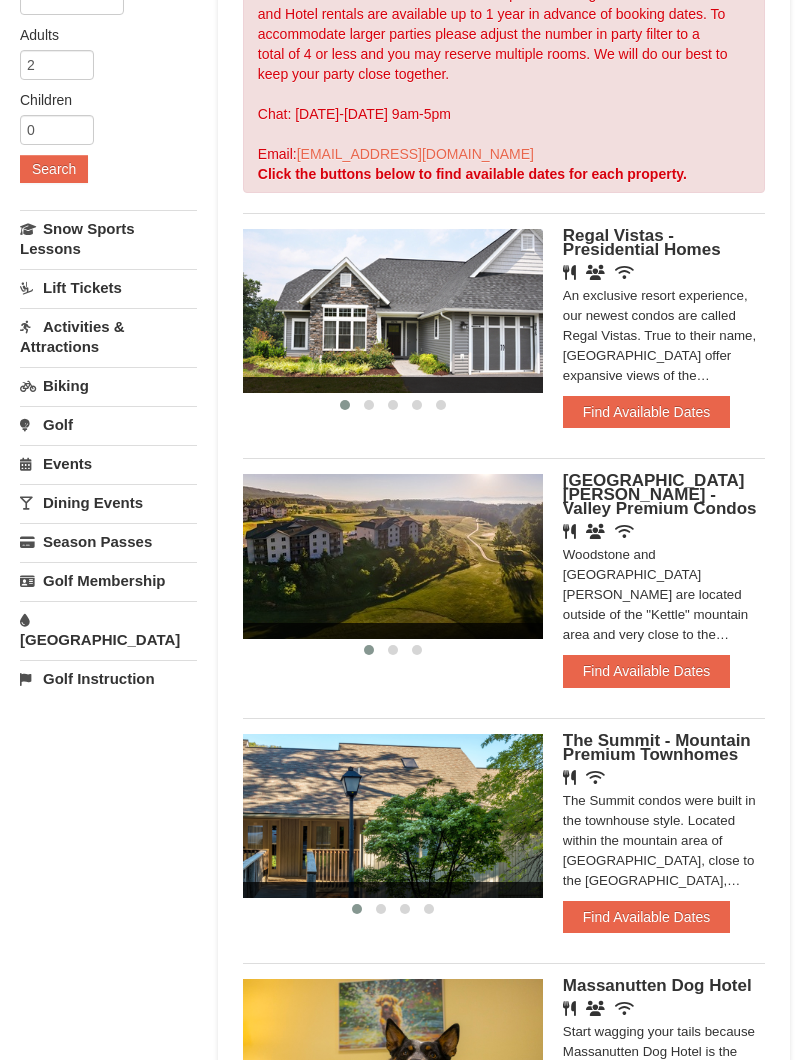 scroll, scrollTop: 301, scrollLeft: 0, axis: vertical 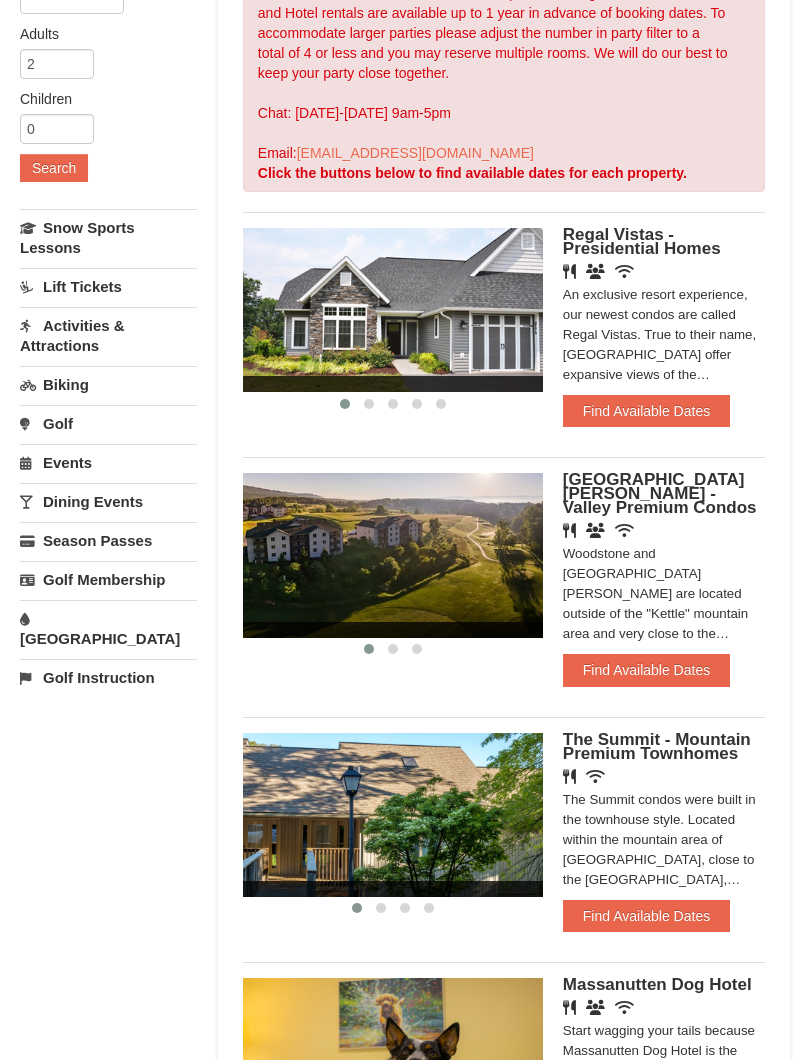 click at bounding box center [393, 311] 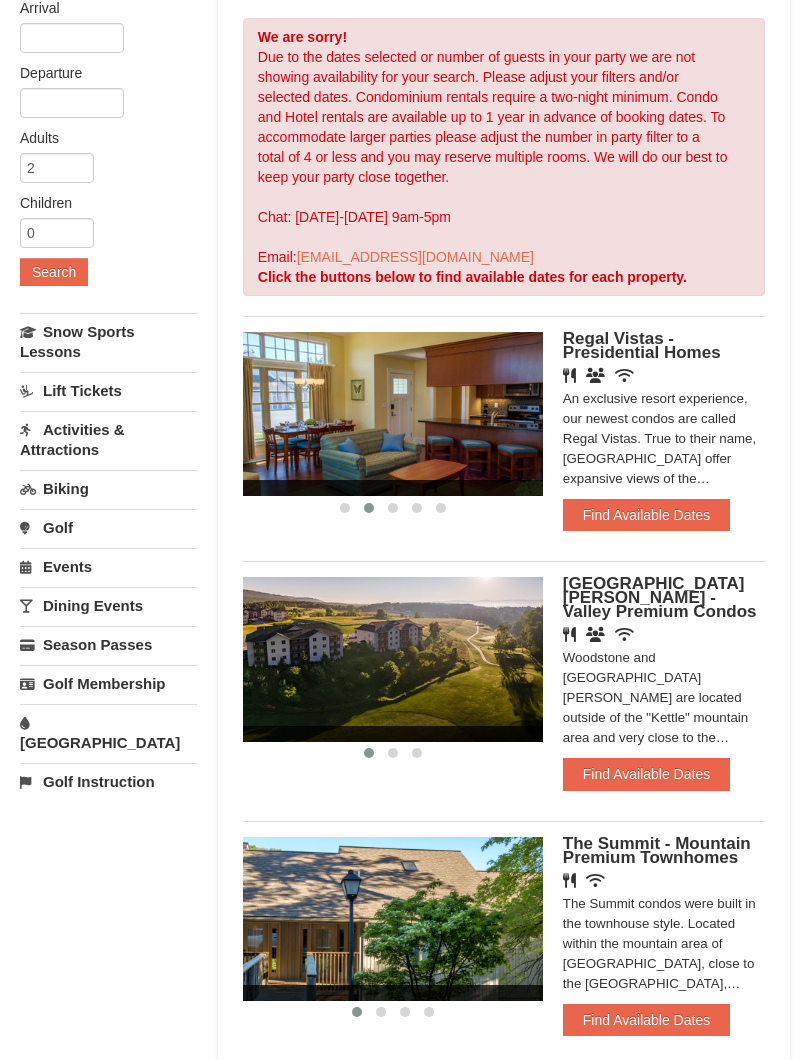 scroll, scrollTop: 198, scrollLeft: 0, axis: vertical 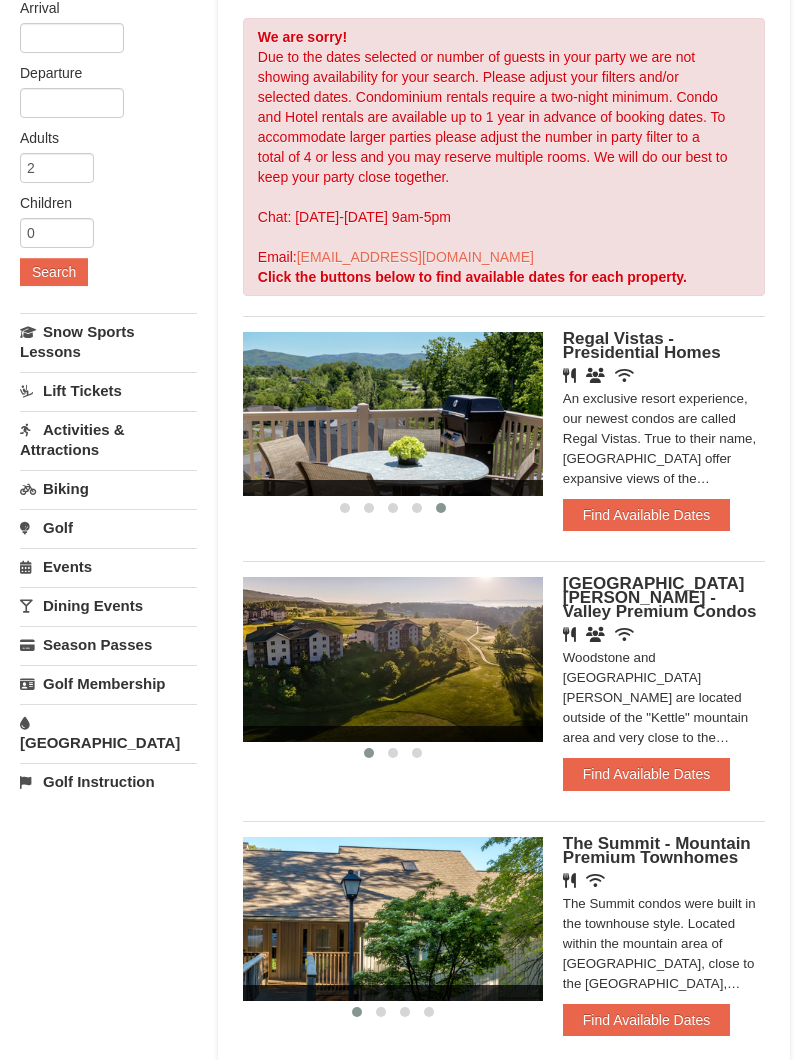 click at bounding box center (393, 659) 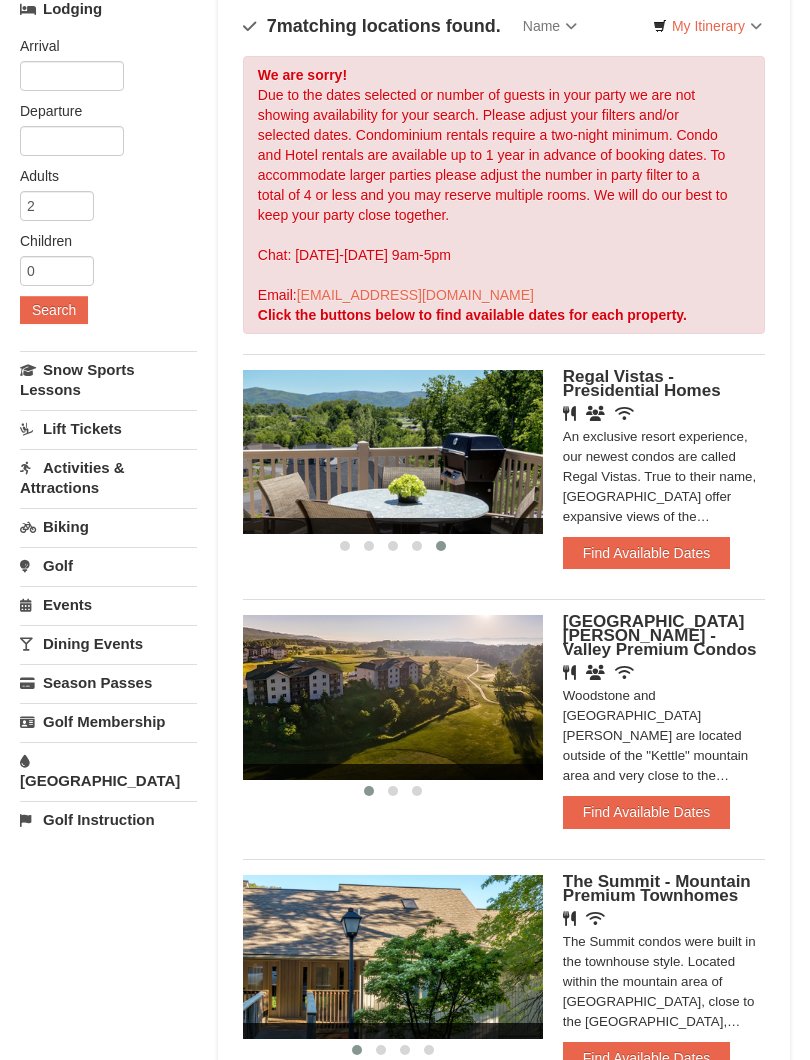 scroll, scrollTop: 158, scrollLeft: 0, axis: vertical 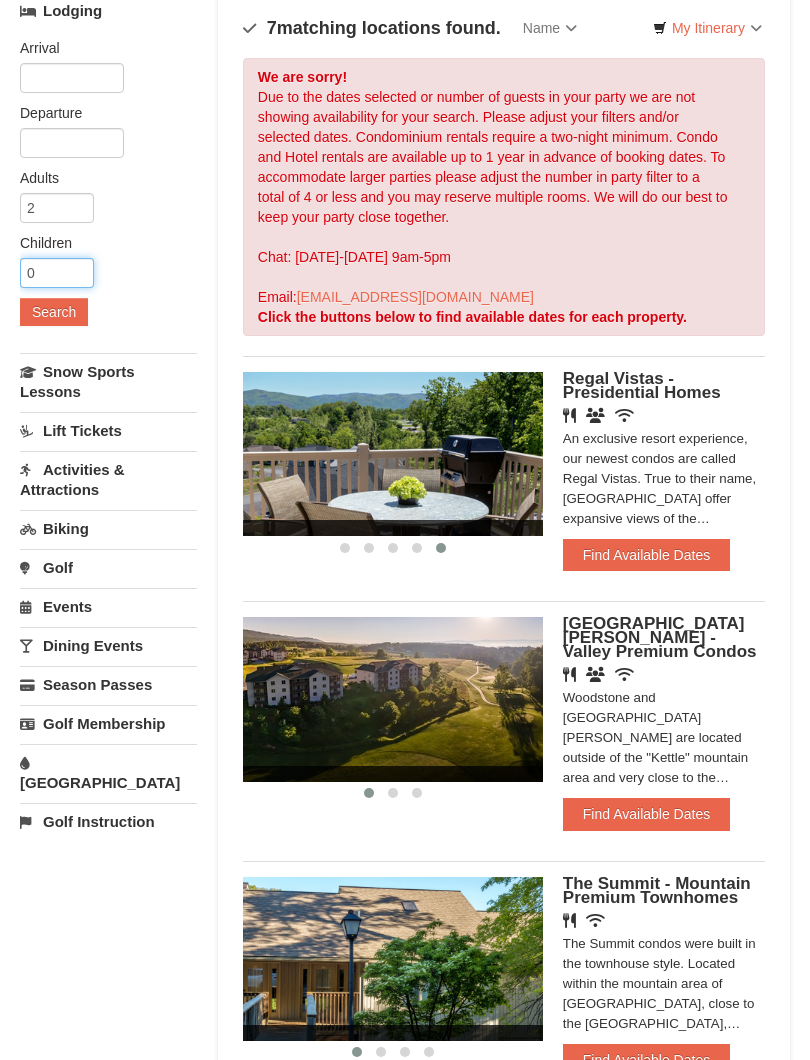 click on "0" at bounding box center [57, 273] 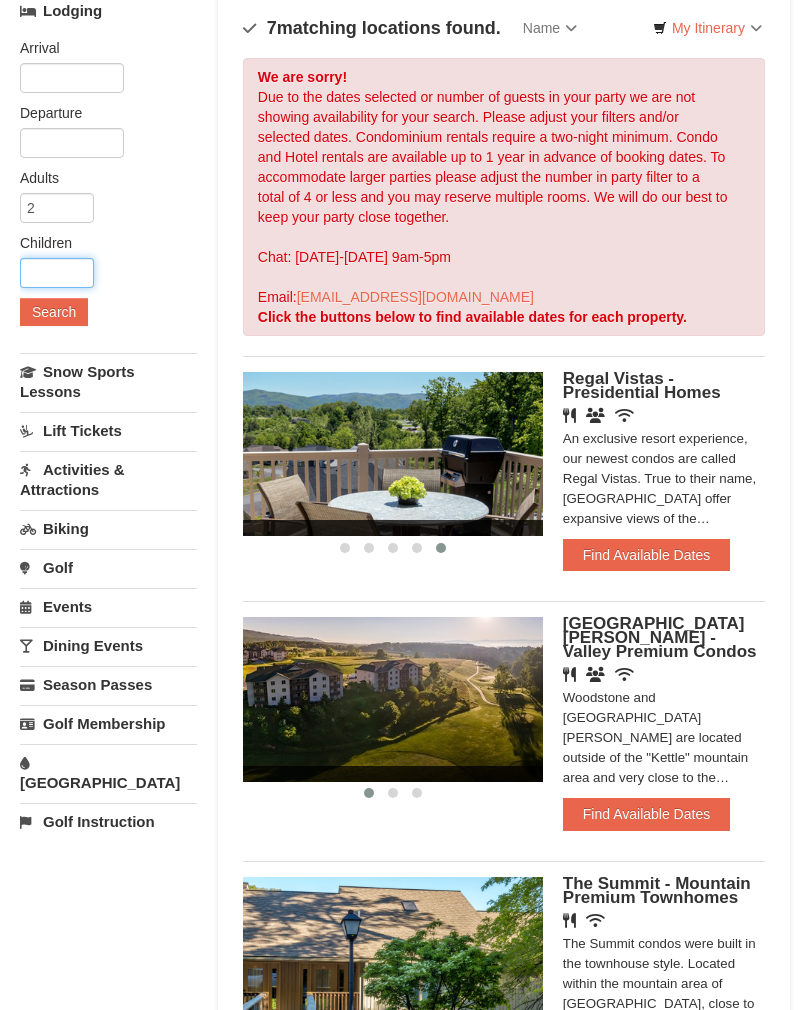 type on "3" 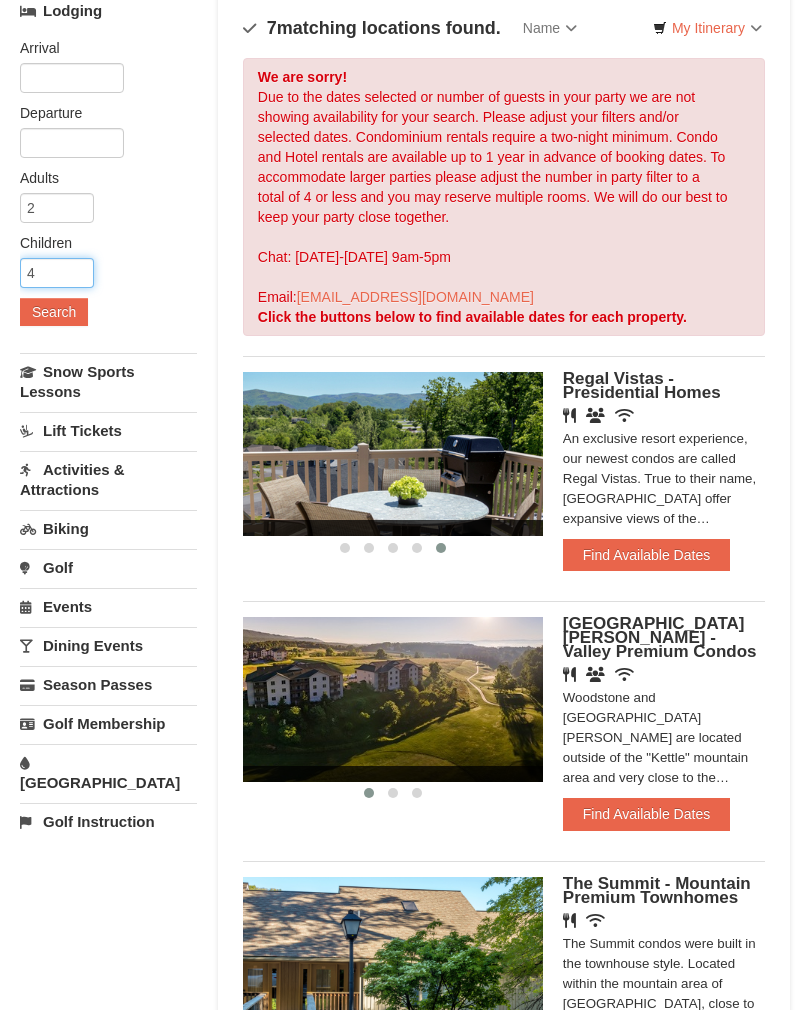 type on "4" 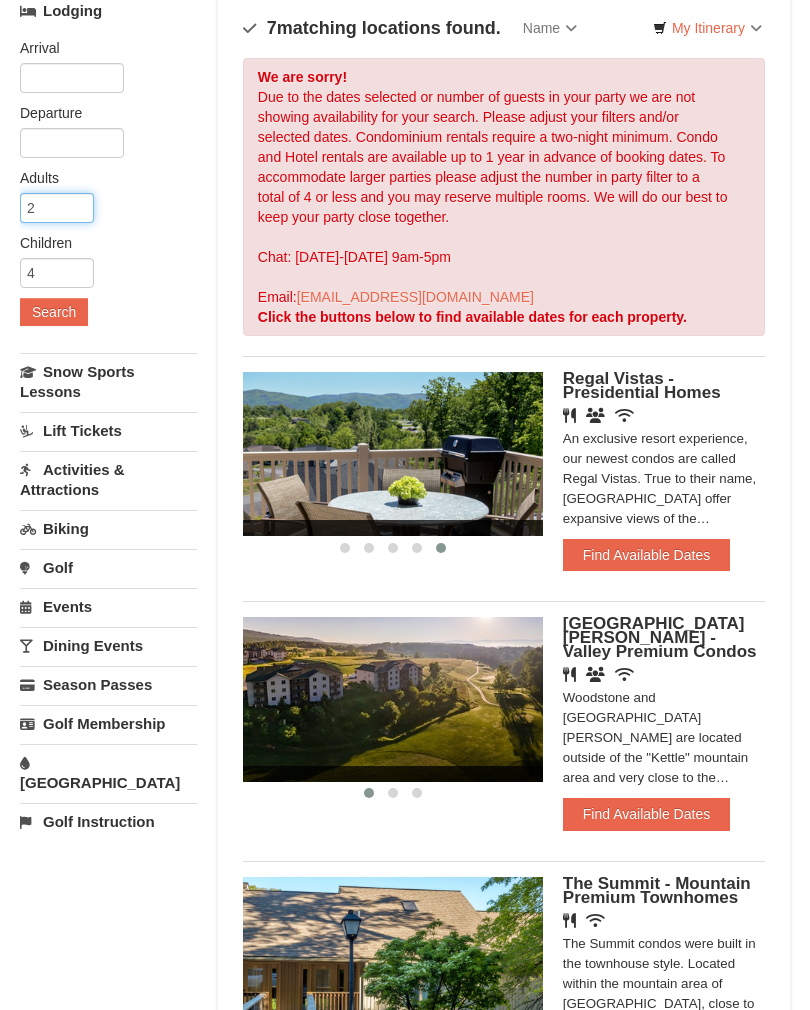 click on "2" at bounding box center (57, 208) 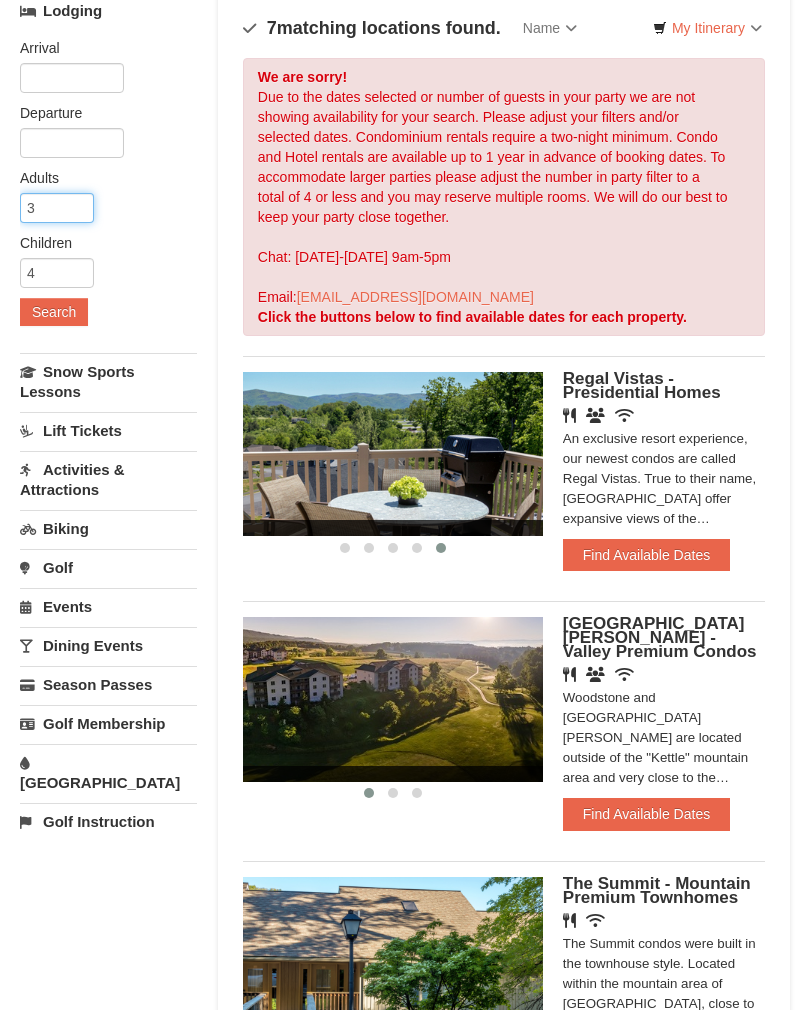 type on "3" 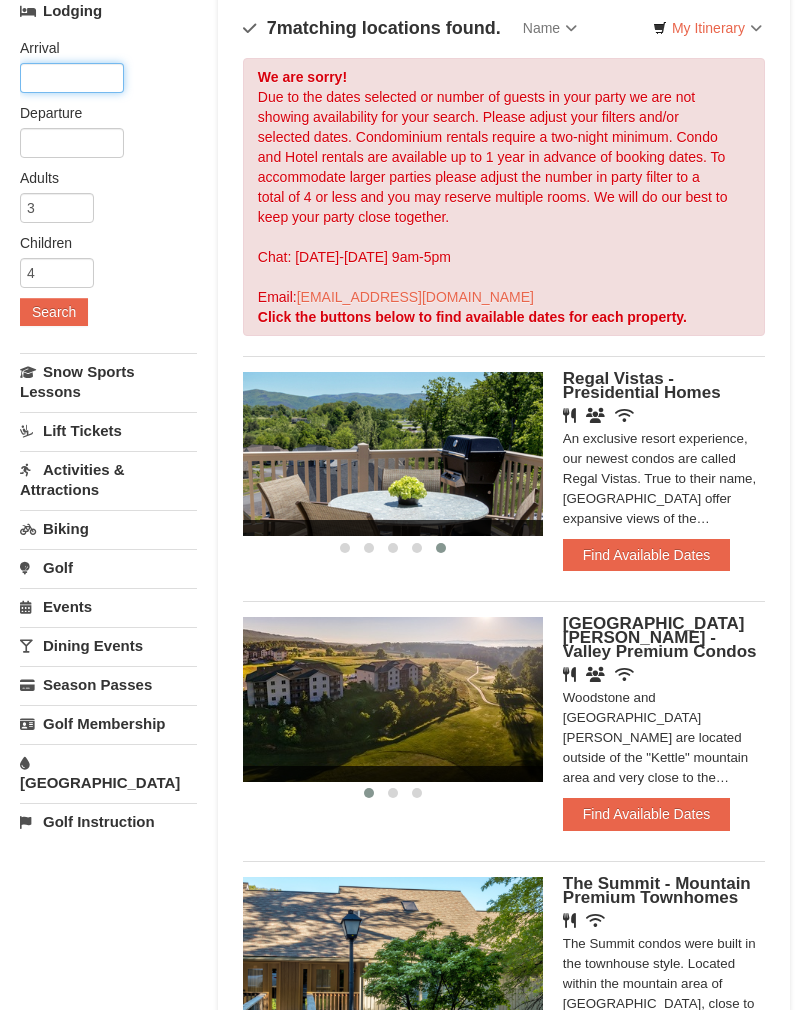 click at bounding box center (72, 78) 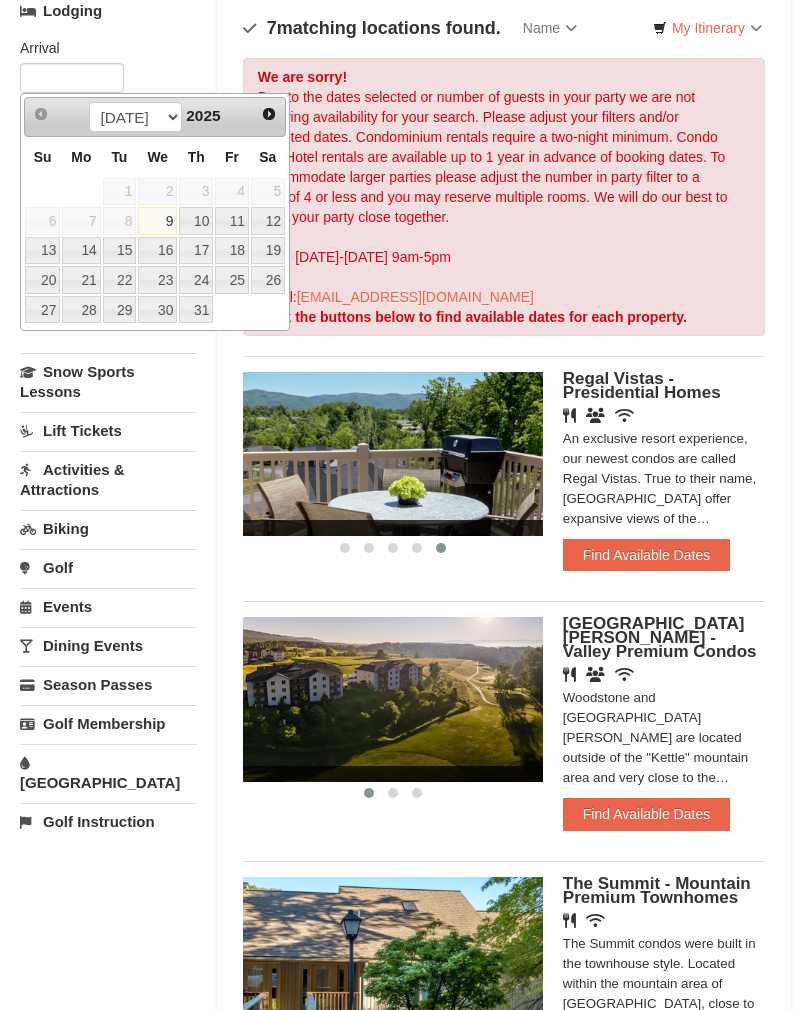 click on "Next" at bounding box center [269, 114] 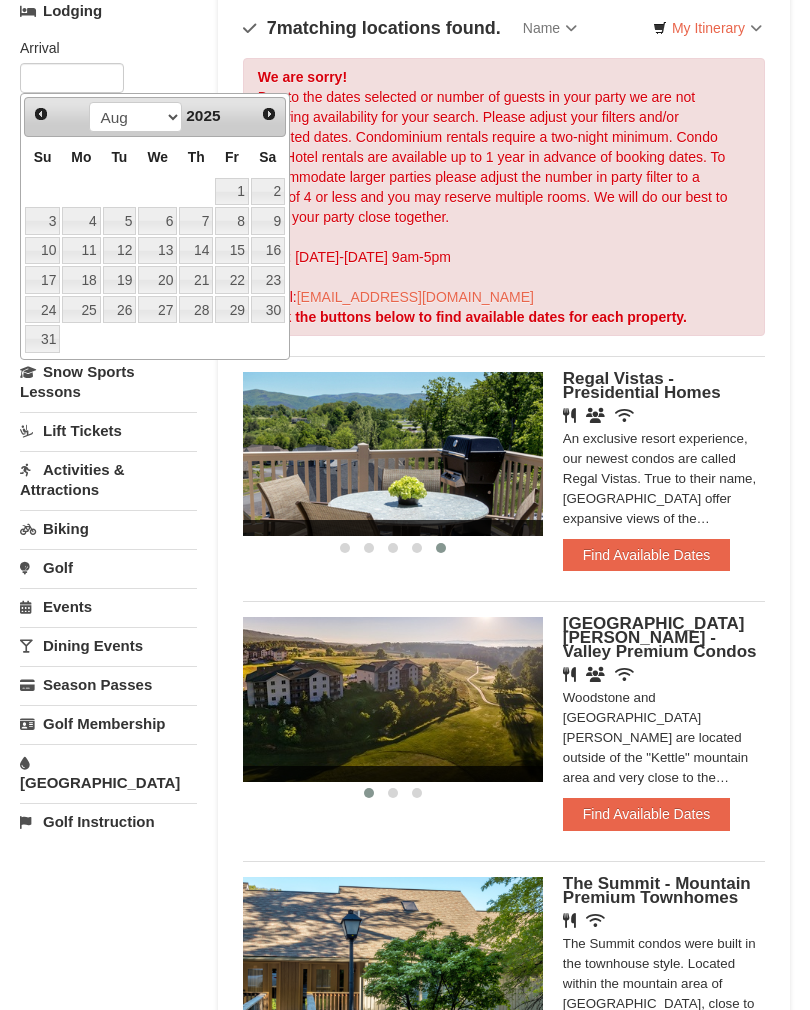 click on "8" at bounding box center [232, 221] 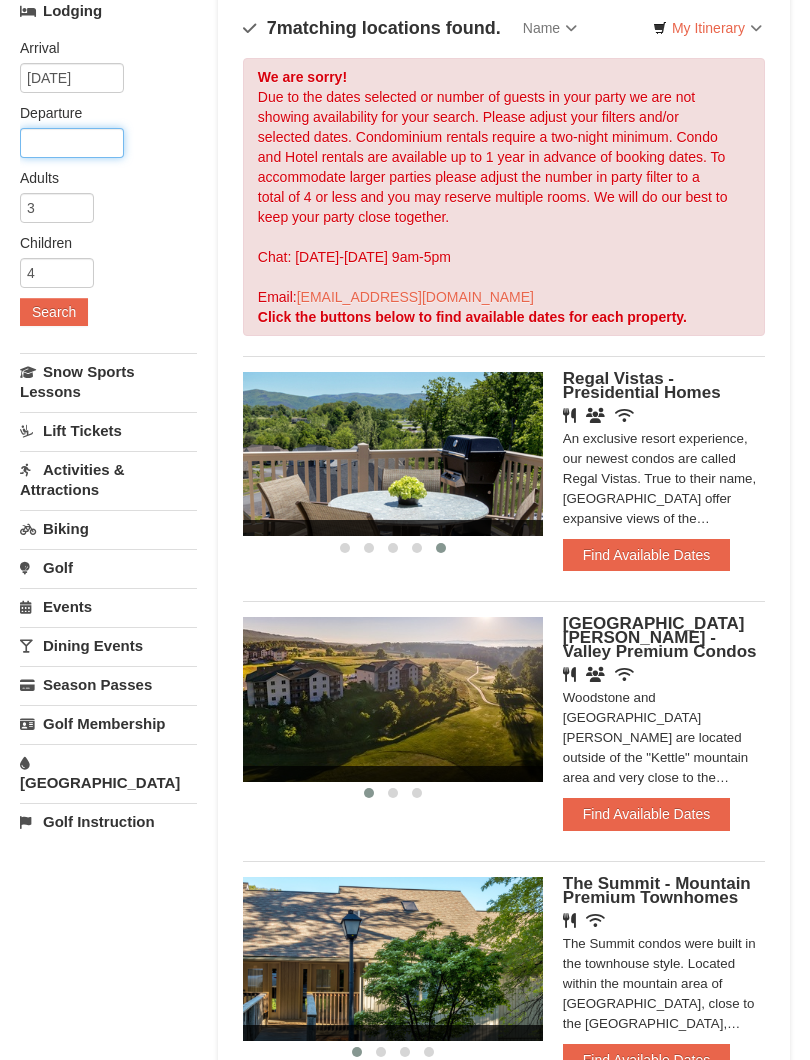 click at bounding box center [72, 143] 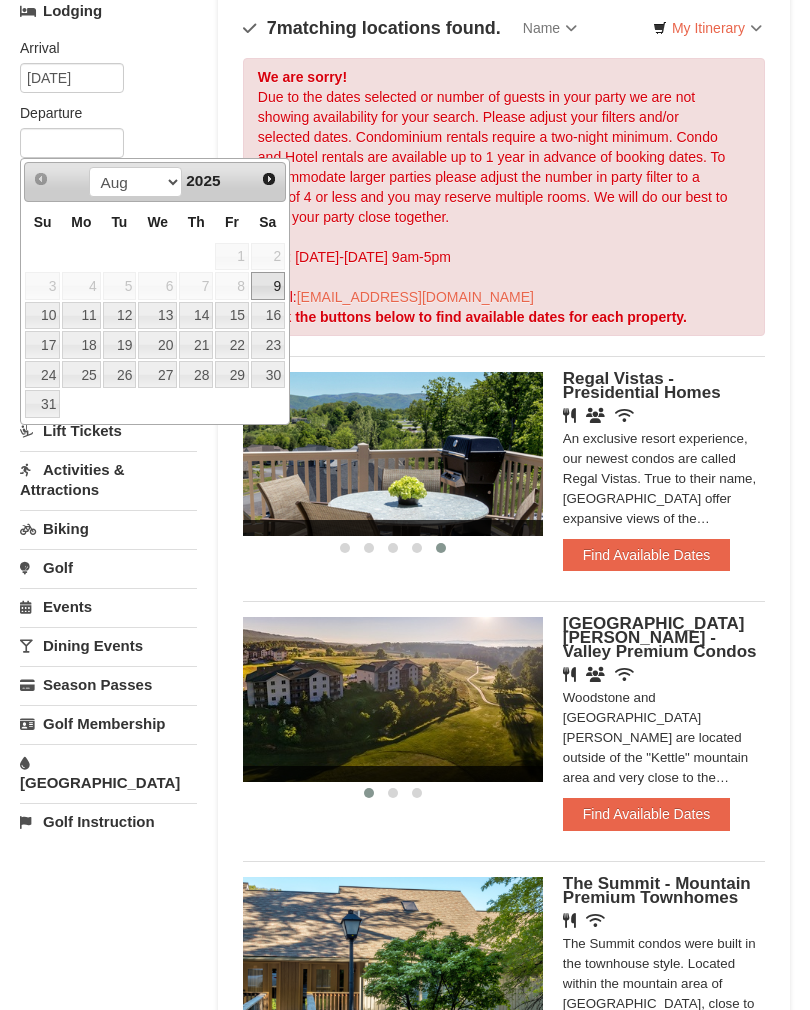 click on "11" at bounding box center [81, 316] 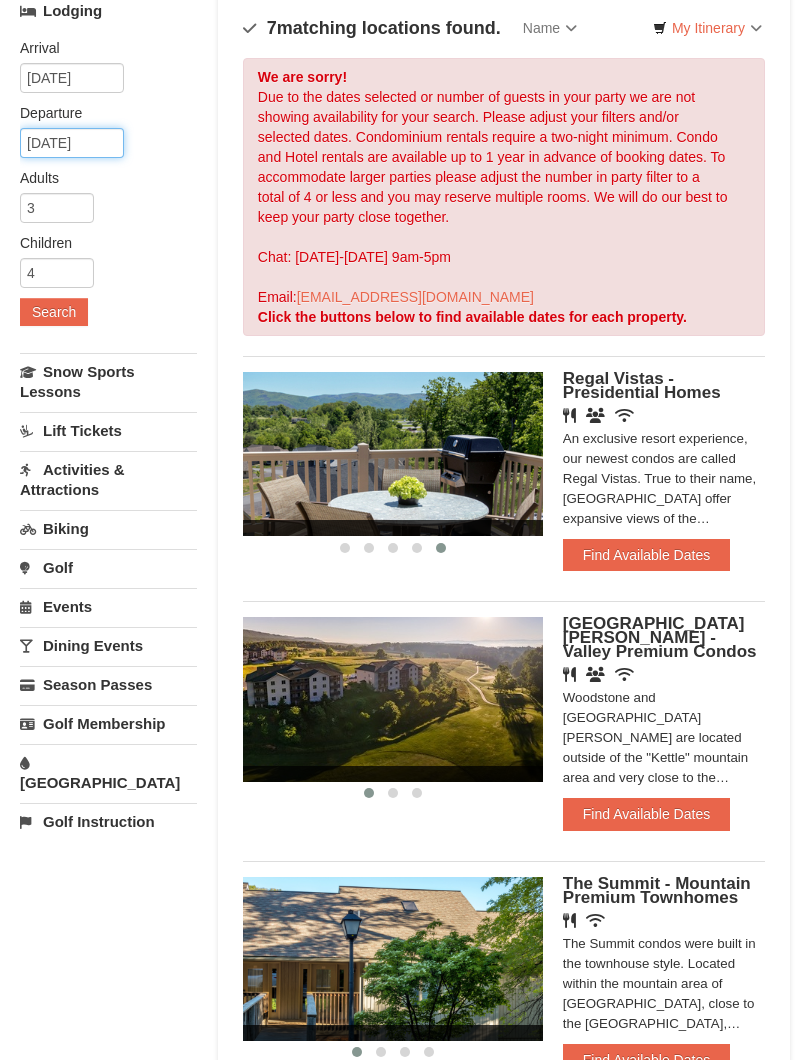 click on "08/11/2025" at bounding box center (72, 143) 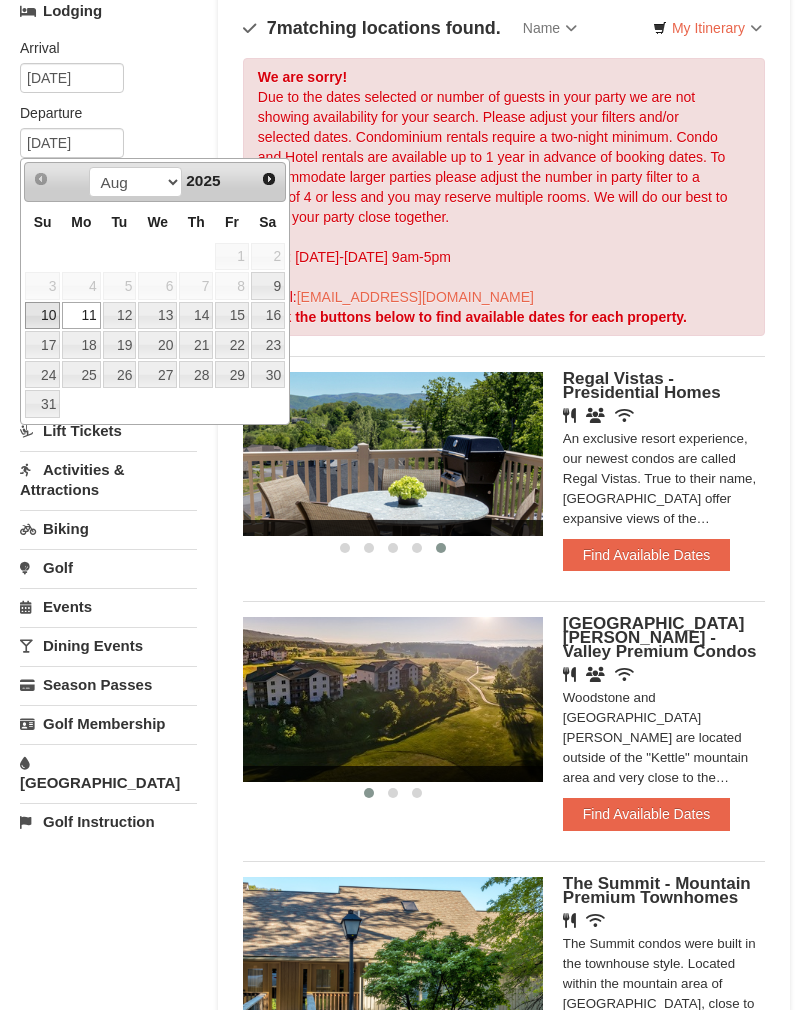 click on "10" at bounding box center (42, 316) 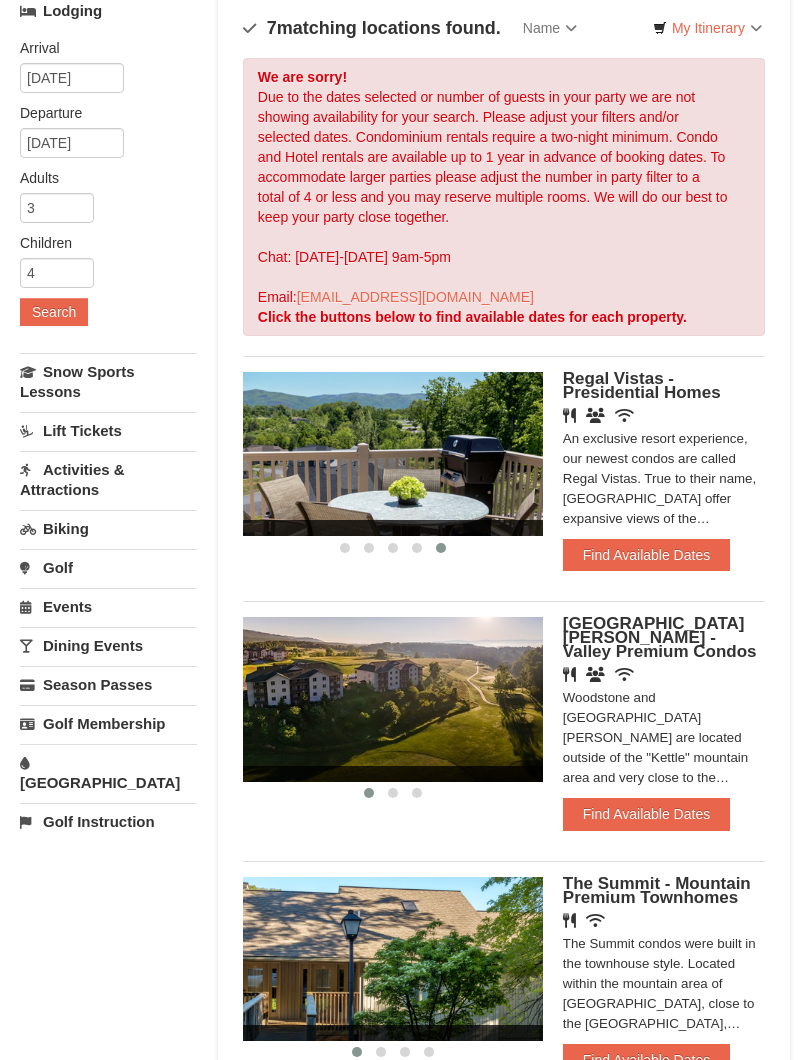 click on "Search" at bounding box center [54, 312] 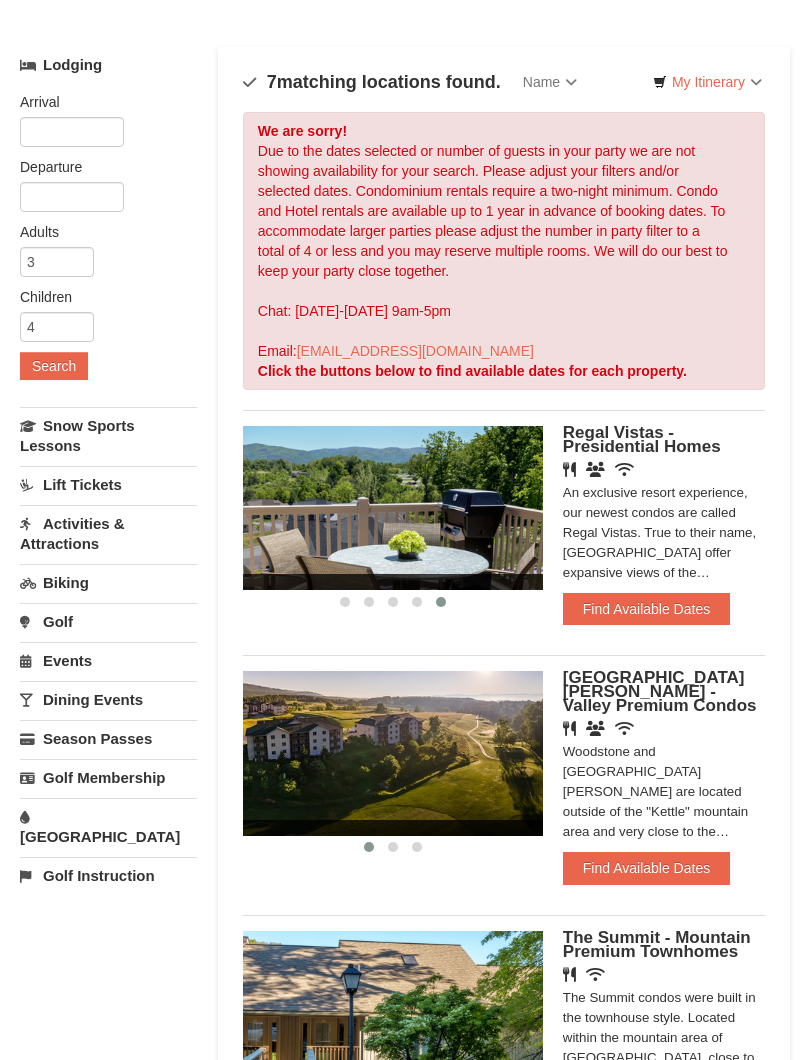 scroll, scrollTop: 120, scrollLeft: 0, axis: vertical 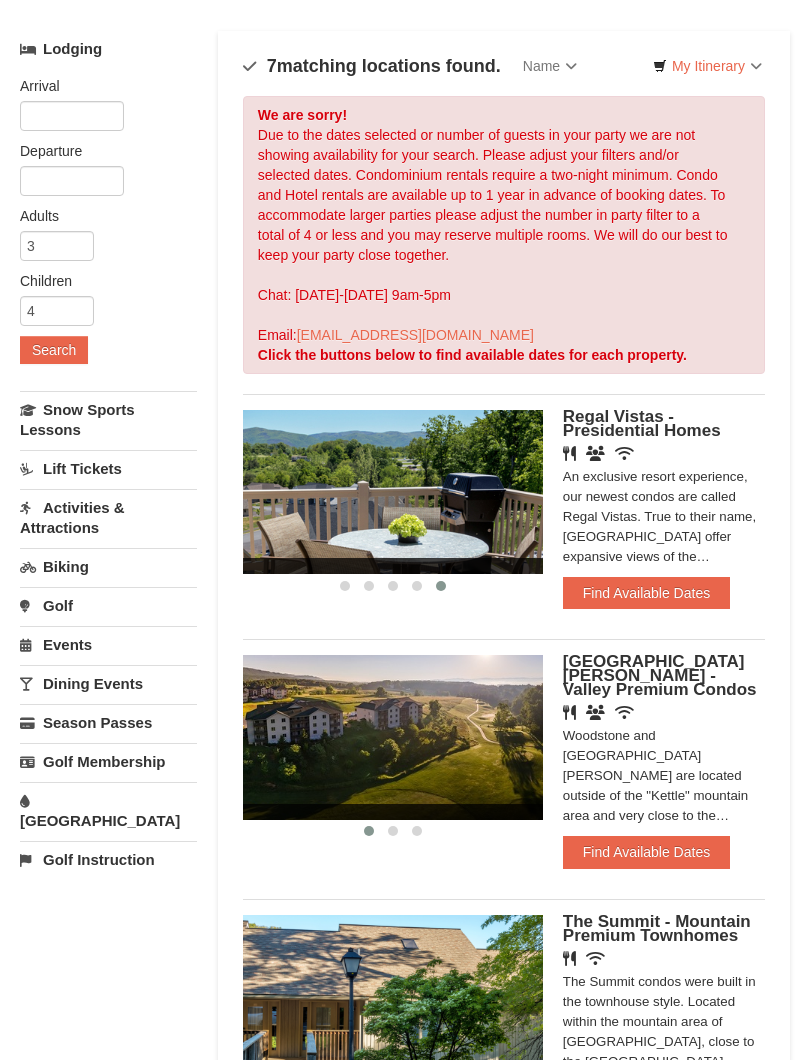 click on "‹ ›
Woodstone Meadows - Valley Premium Condos
Restaurant Banquet Facilities Wireless Internet (free)
Woodstone and Woodstone Casa de Campo are located outside of the "Kettle" mountain area and very close to the Woodstone Meadows Golf Course, the Waterpark, the Spa, and Woodstone Recreation Center.
Rental availability is currently limited. For more information, please call 540.289.4952 on Monday - Friday 9 am - 6 pm and Saturday 9 am - 1 pm. Condo and hotel reservations are subject to a $25 change fee.
We look forward to welcoming you!
Find Available Dates" at bounding box center (504, 761) 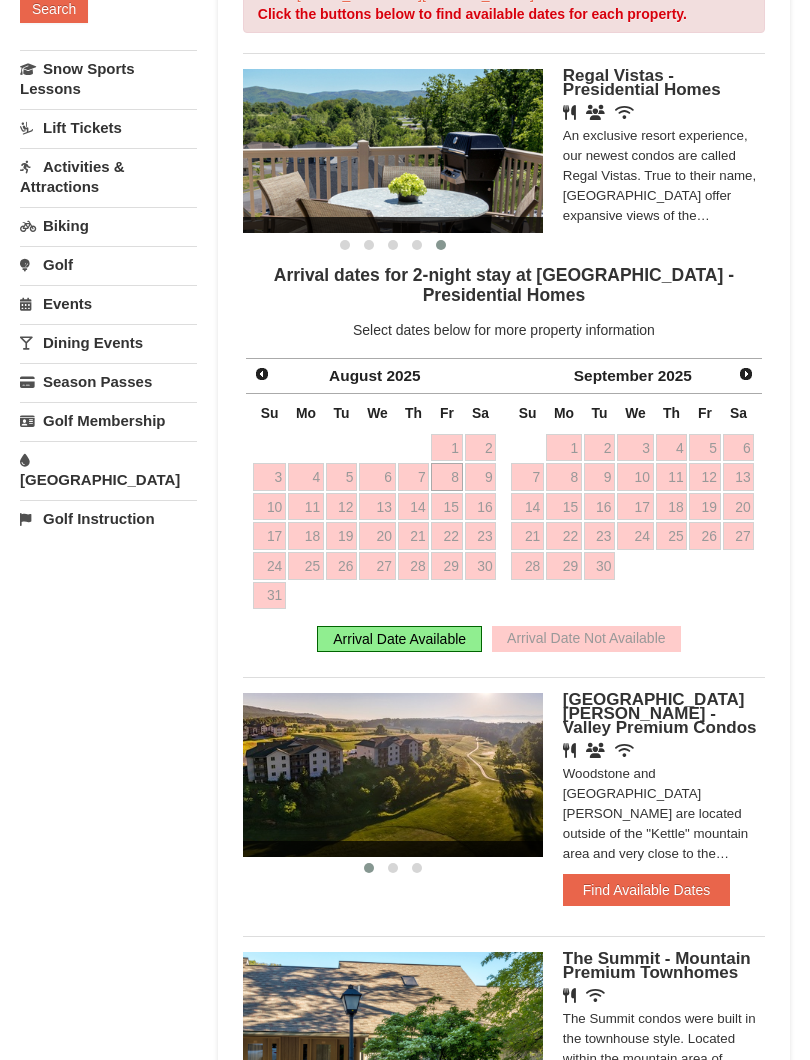 scroll, scrollTop: 456, scrollLeft: 0, axis: vertical 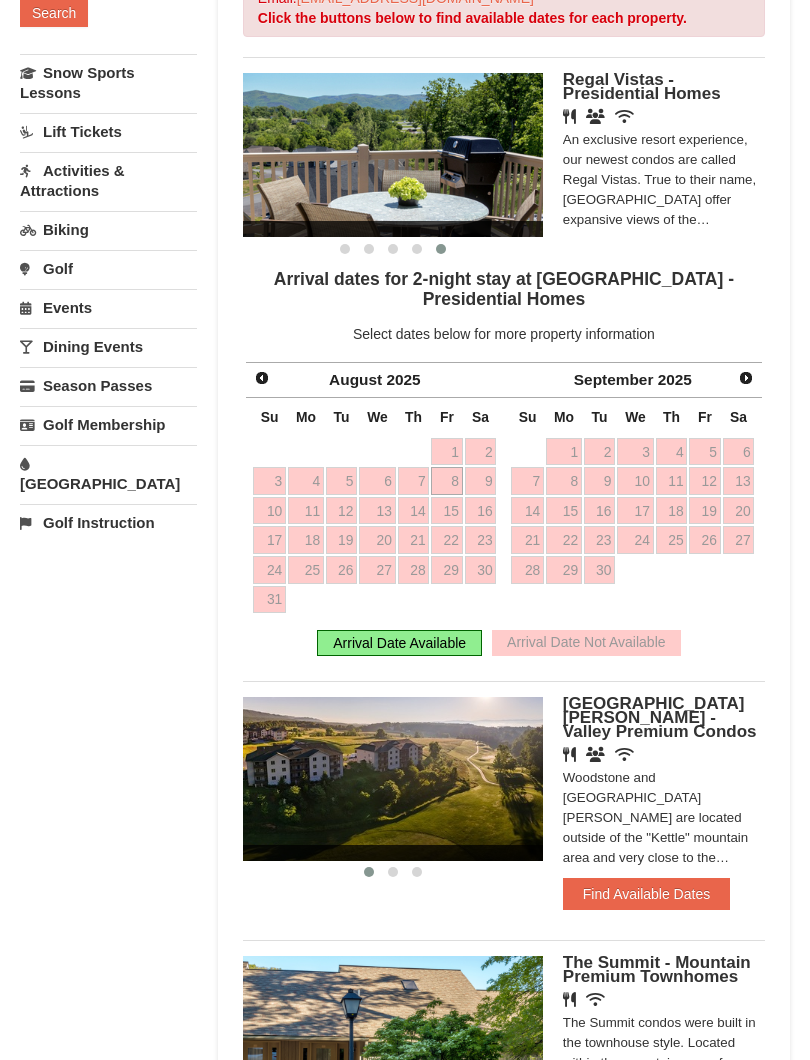 click on "An exclusive resort experience, our newest condos are called Regal Vistas. True to their name, [GEOGRAPHIC_DATA] offer expansive views of the [GEOGRAPHIC_DATA] while overlooking the resort area of [GEOGRAPHIC_DATA][PERSON_NAME]. This private, gated community is home to an outdoor pool, picnic area, and workout facility. Located outside of the "[GEOGRAPHIC_DATA]" mountain area and very close to the [GEOGRAPHIC_DATA][PERSON_NAME], the WaterPark, the [GEOGRAPHIC_DATA], and [GEOGRAPHIC_DATA].
Rental availability is currently limited. For more information, please call [PHONE_NUMBER] [DATE] - [DATE] 9 am - 6 pm and [DATE] 9 am - 1 pm. Condo and hotel reservations are subject to a $25 change fee.
We look forward to welcoming you!" at bounding box center (664, 181) 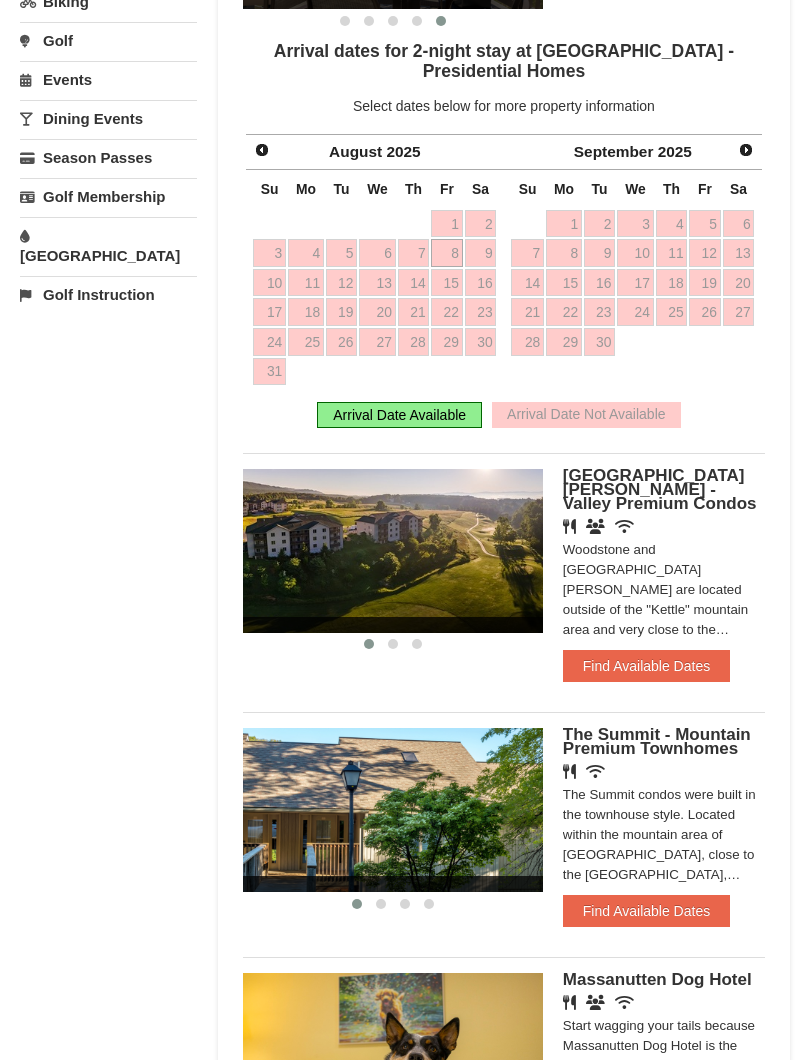 scroll, scrollTop: 692, scrollLeft: 0, axis: vertical 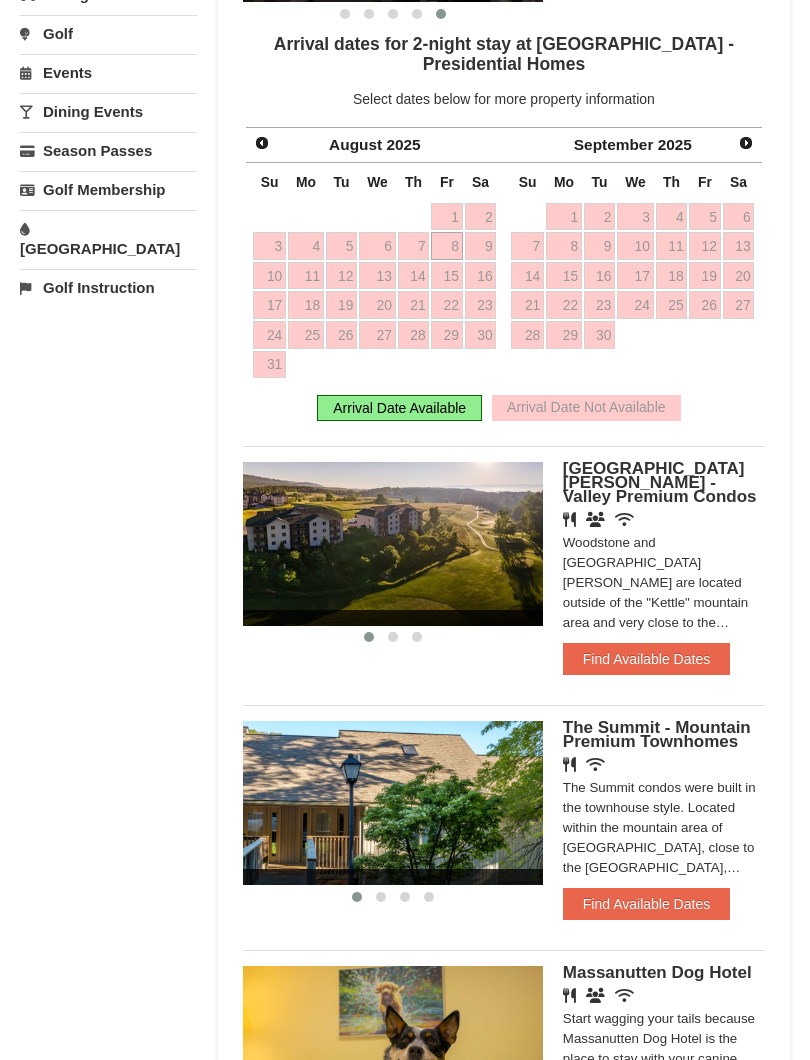 click on "Arrival Date Available Arrival Date Not Available" at bounding box center [504, 408] 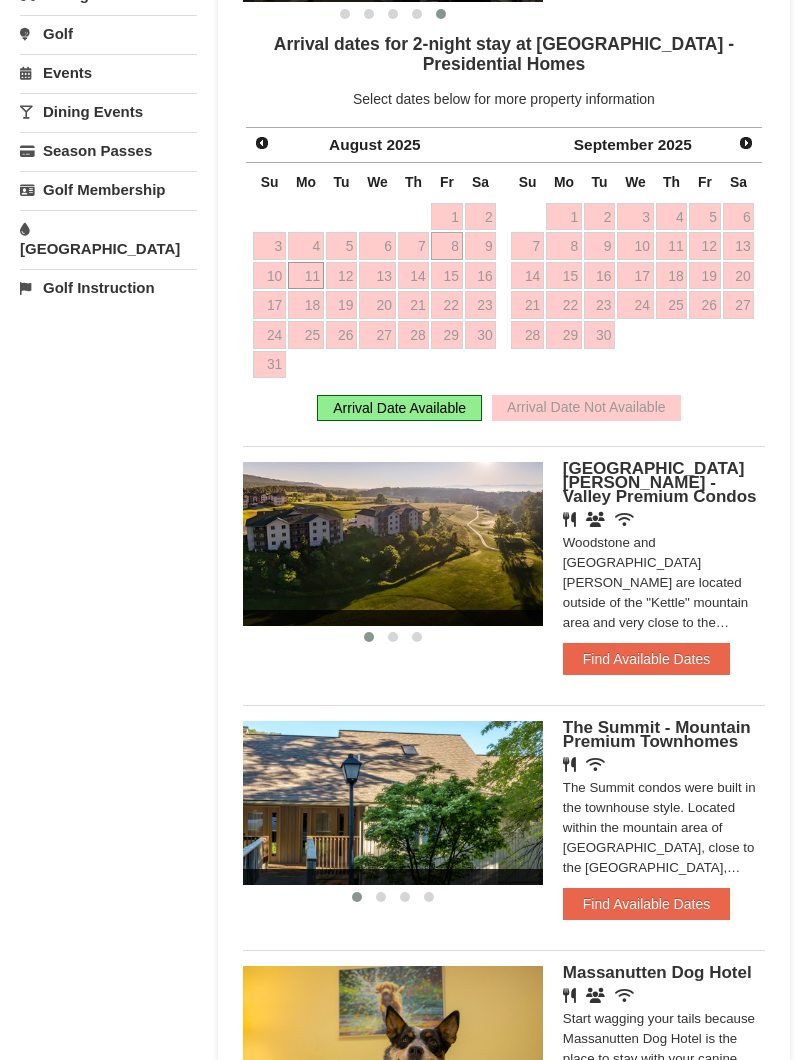 click on "11" at bounding box center (306, 276) 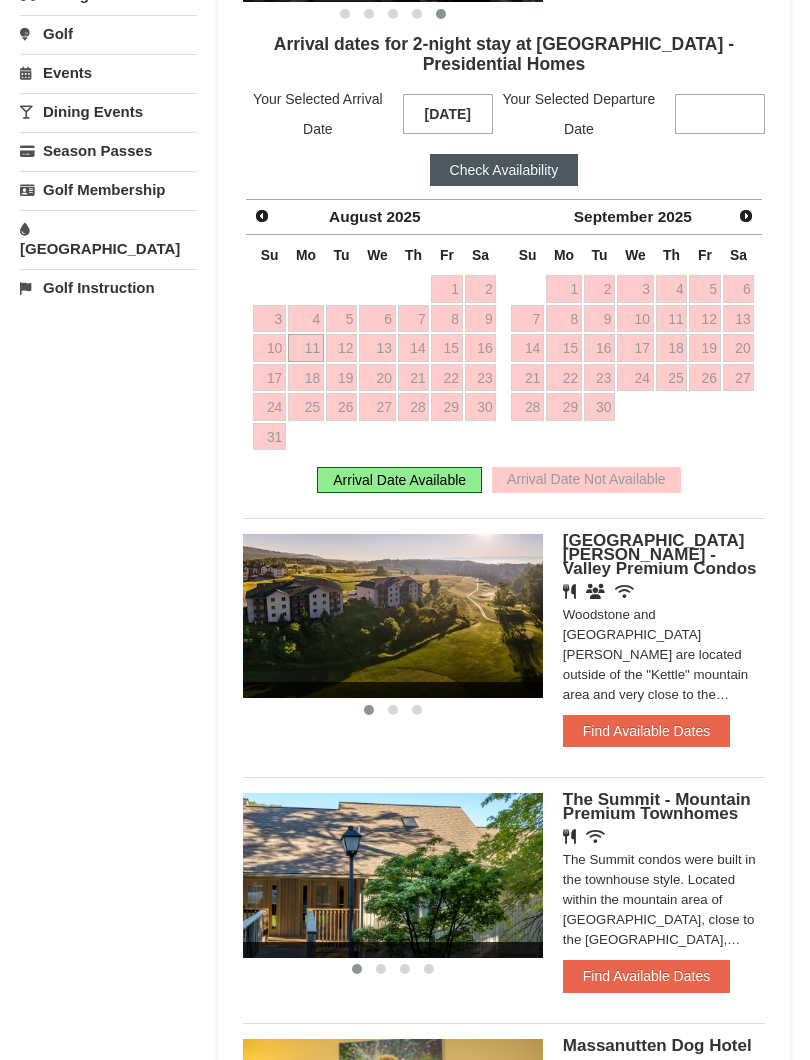 click at bounding box center [720, 114] 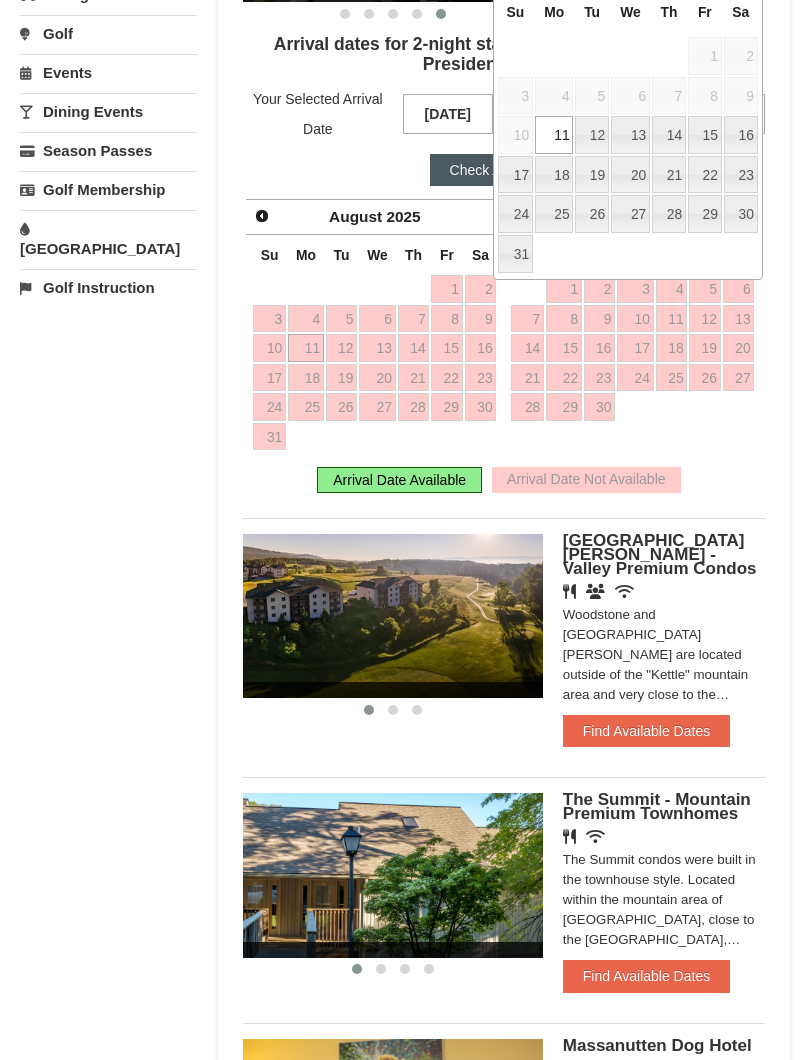 click on "11" at bounding box center (554, 135) 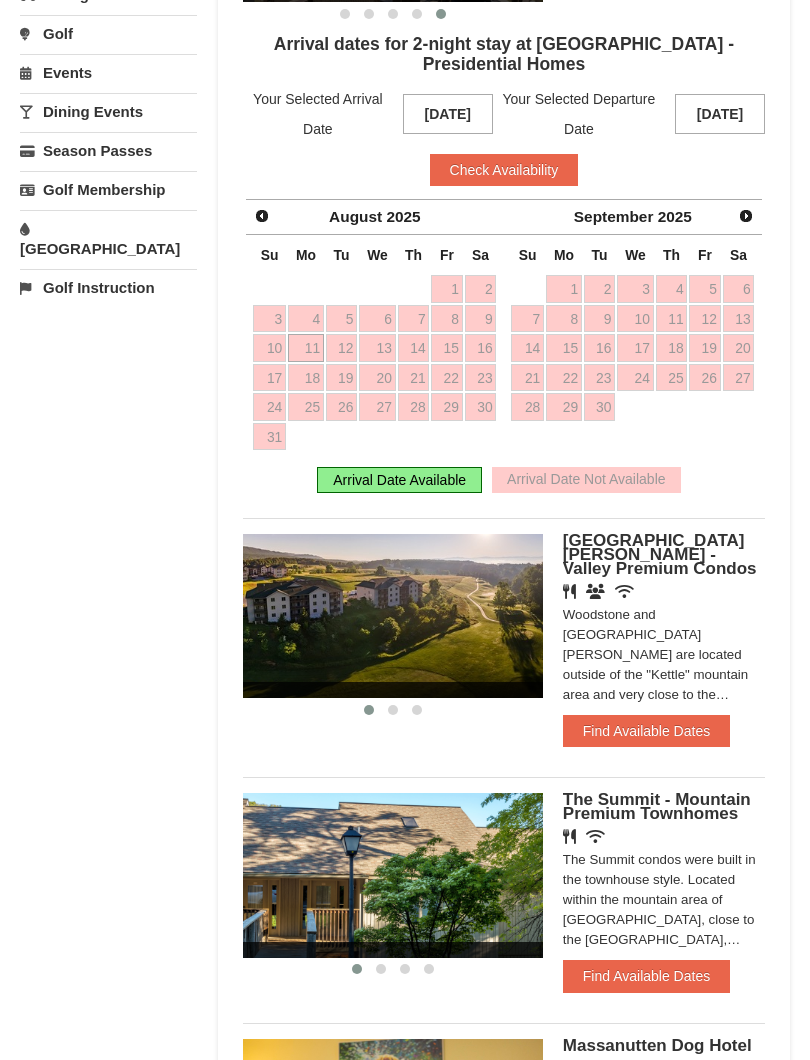 click on "08/11/2025" at bounding box center [448, 114] 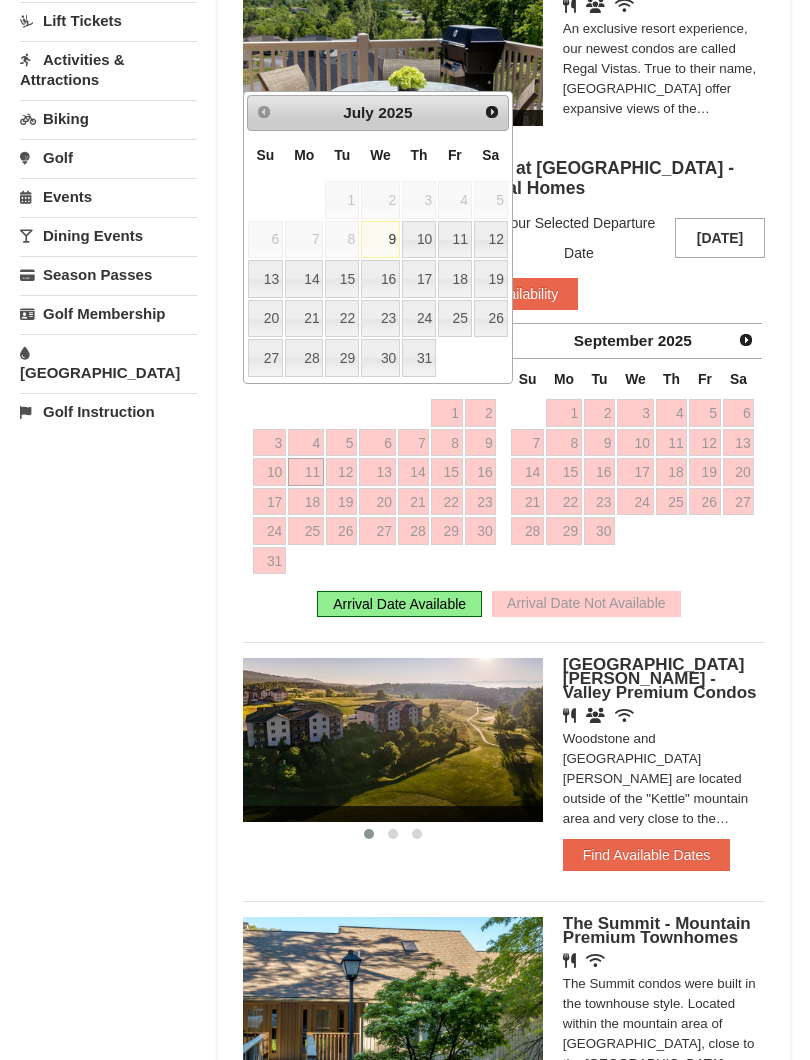 scroll, scrollTop: 570, scrollLeft: 0, axis: vertical 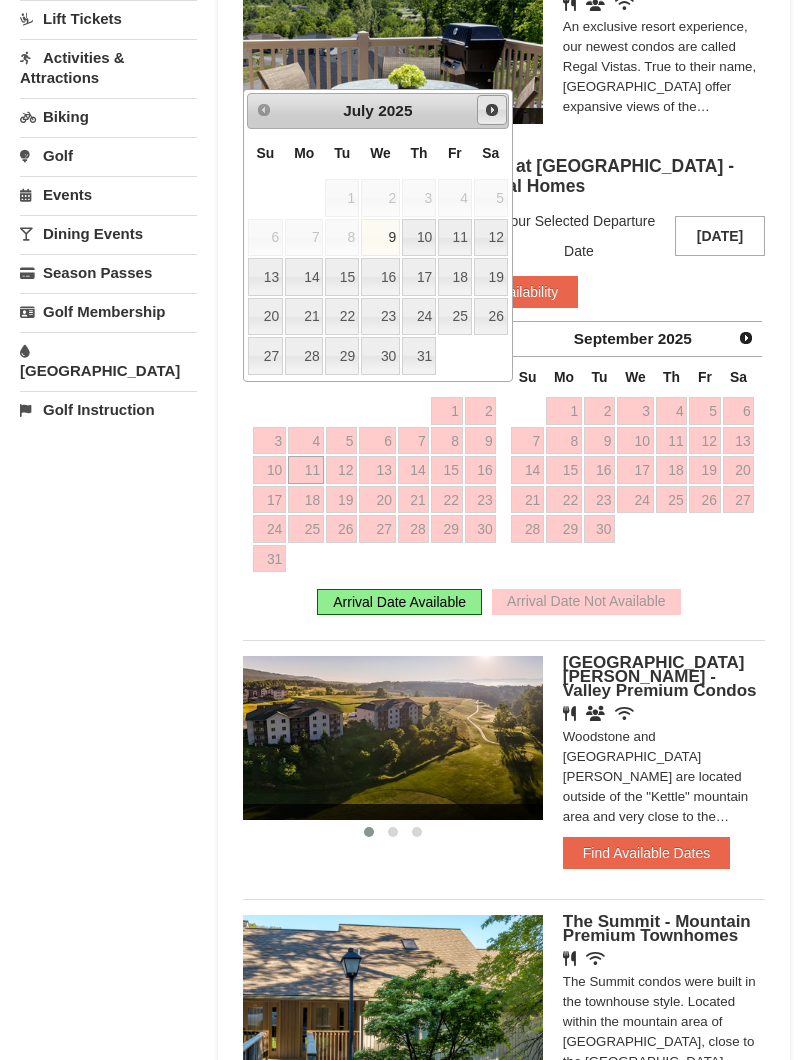 click on "Next" at bounding box center (492, 110) 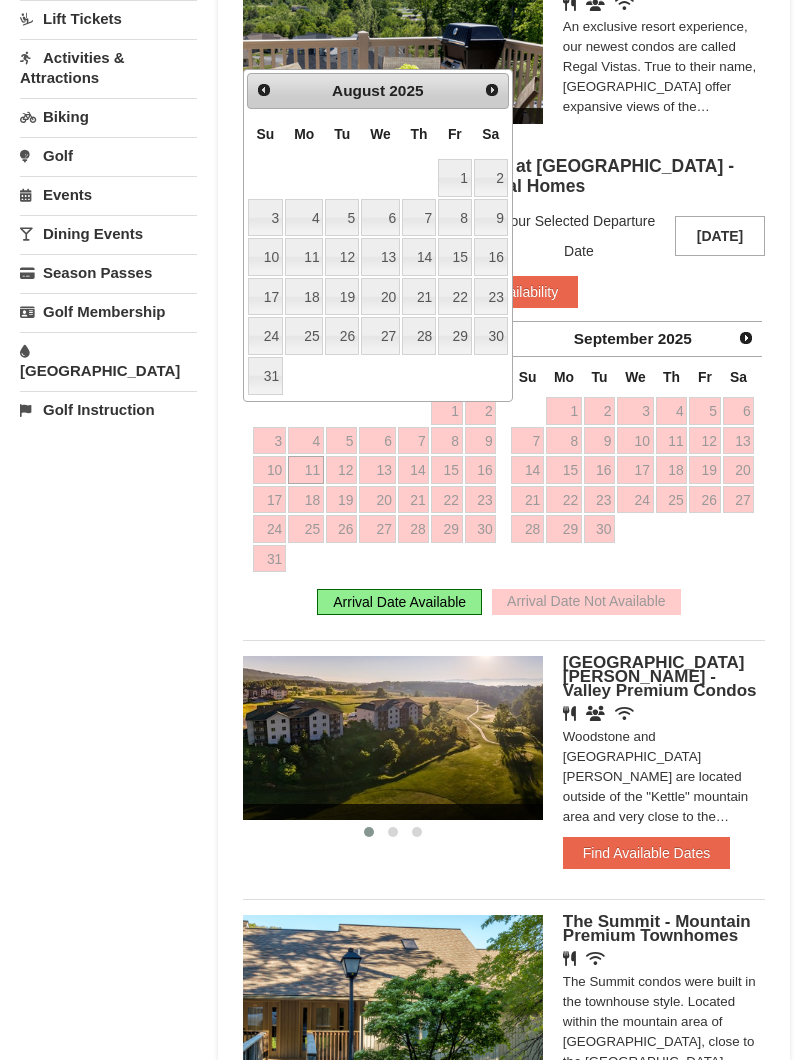 click on "8" at bounding box center (455, 218) 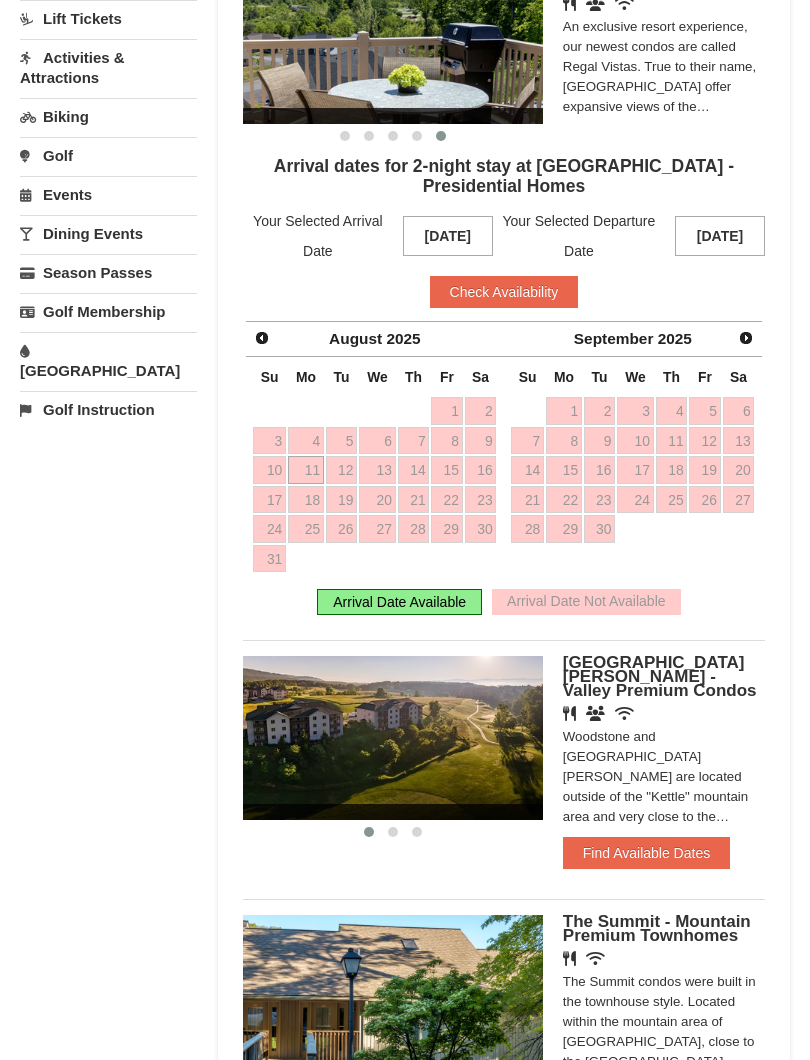 click on "Check Availability" at bounding box center (504, 292) 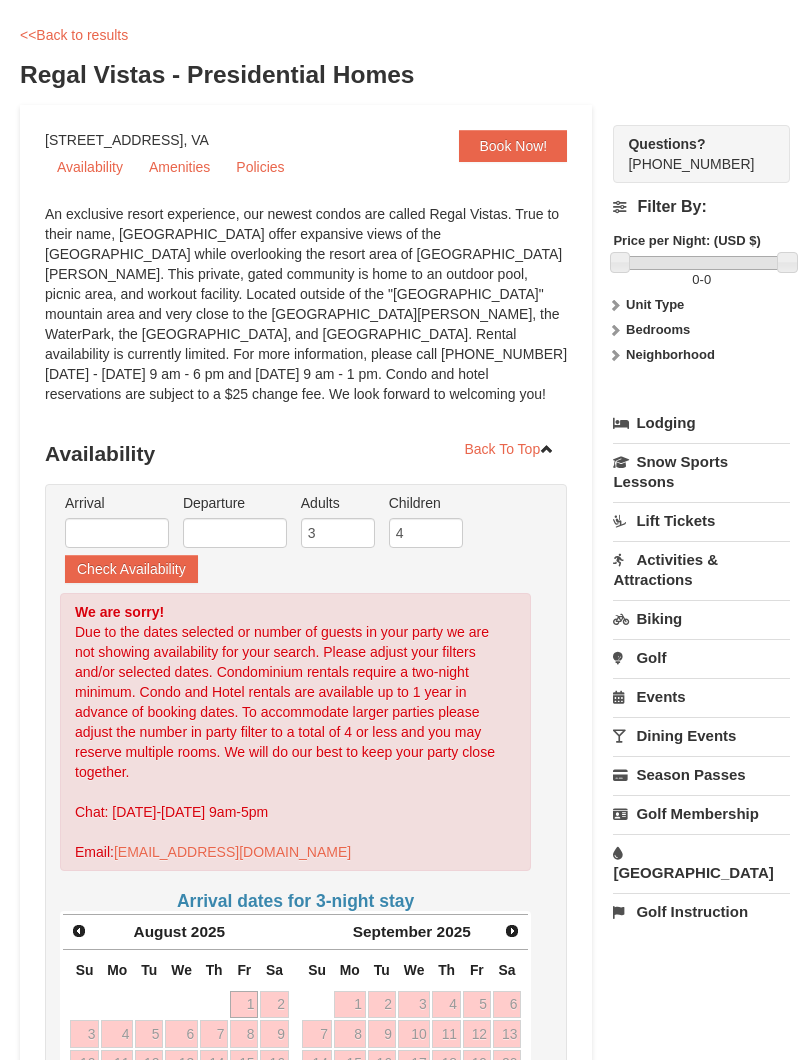 scroll, scrollTop: 128, scrollLeft: 0, axis: vertical 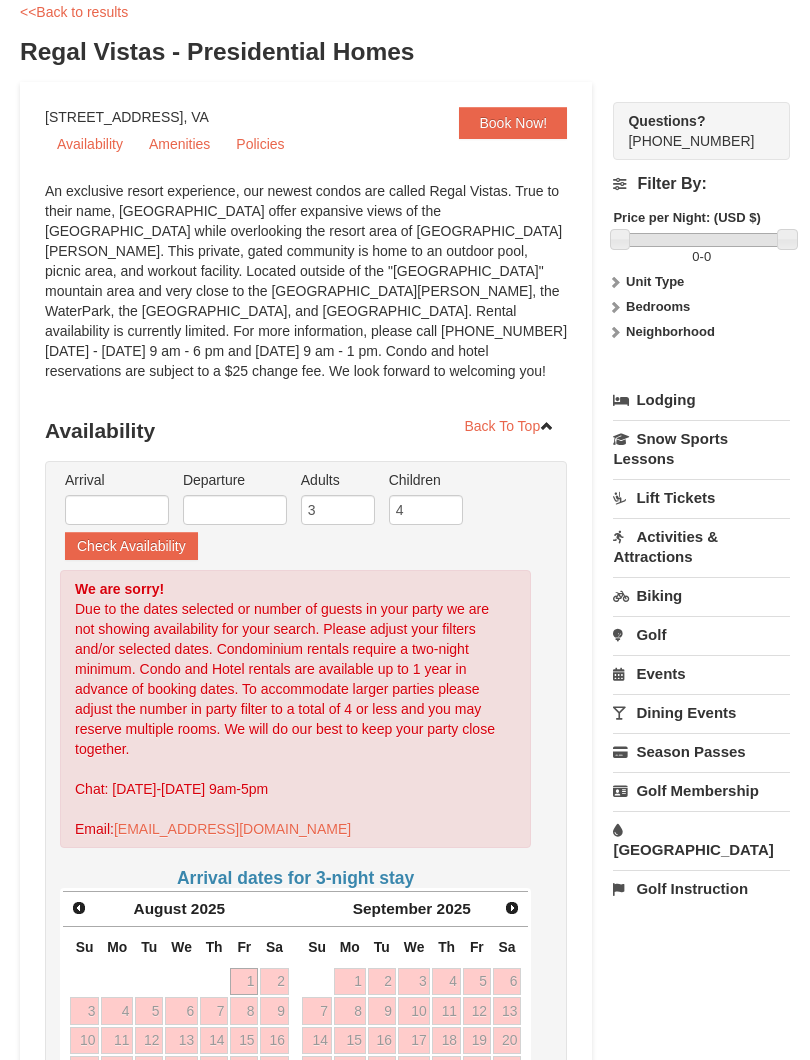 click on "Unit Type" at bounding box center (655, 282) 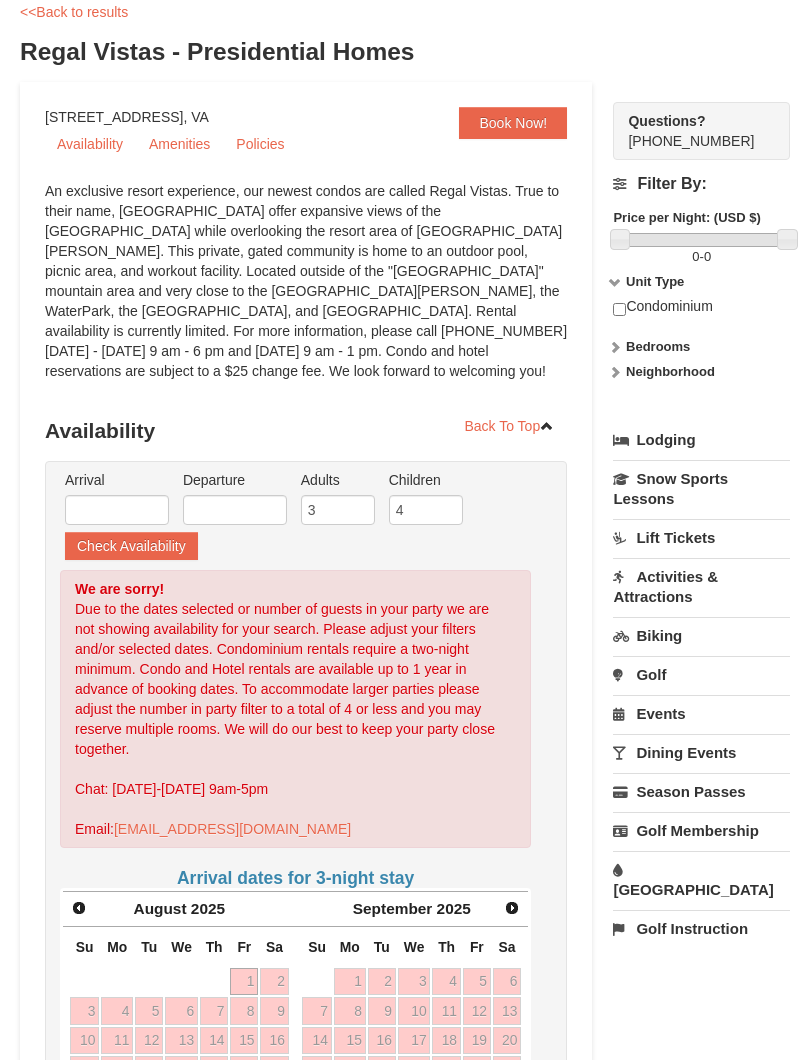 click on "Bedrooms" at bounding box center (658, 346) 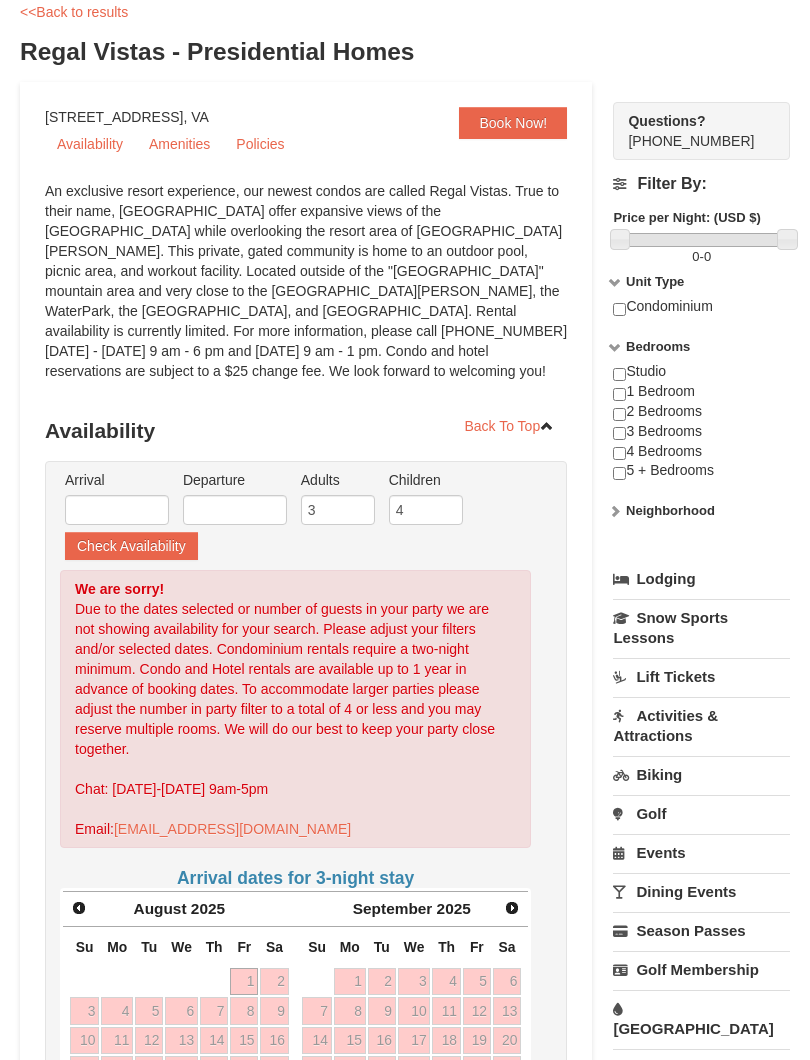 click on "Studio
1 Bedroom
2 Bedrooms
3 Bedrooms
4 Bedrooms
5 + Bedrooms" at bounding box center [701, 431] 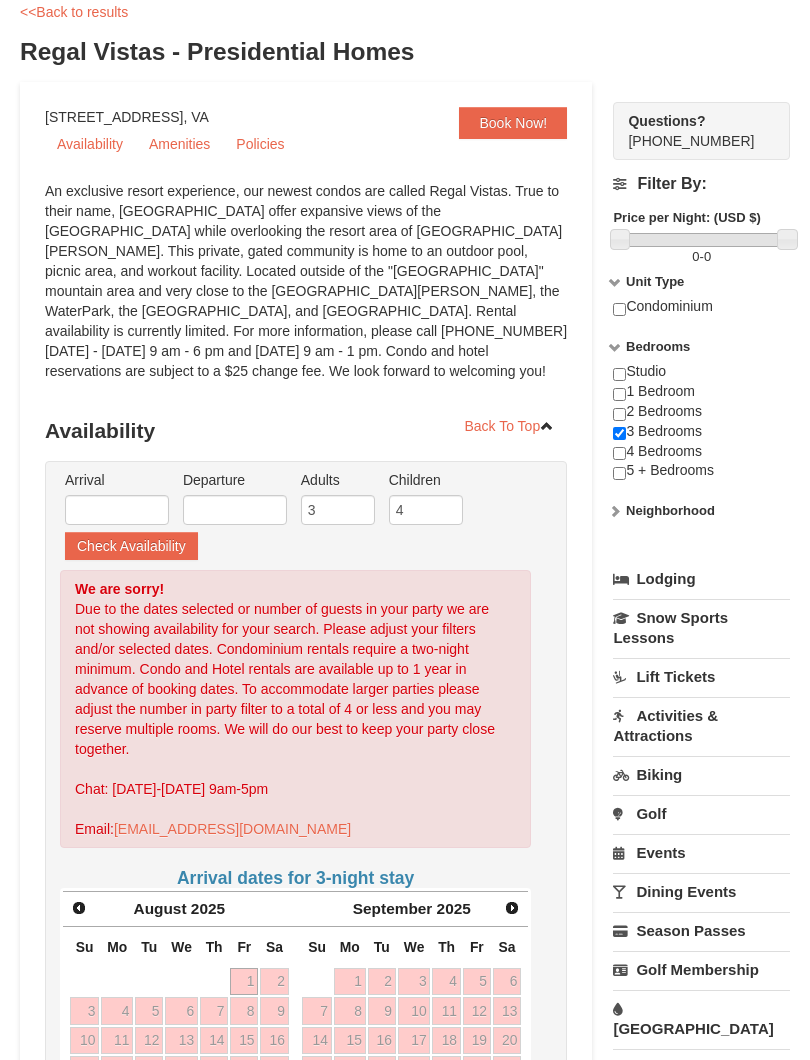 click on "Studio
1 Bedroom
2 Bedrooms
3 Bedrooms
4 Bedrooms
5 + Bedrooms" at bounding box center [701, 431] 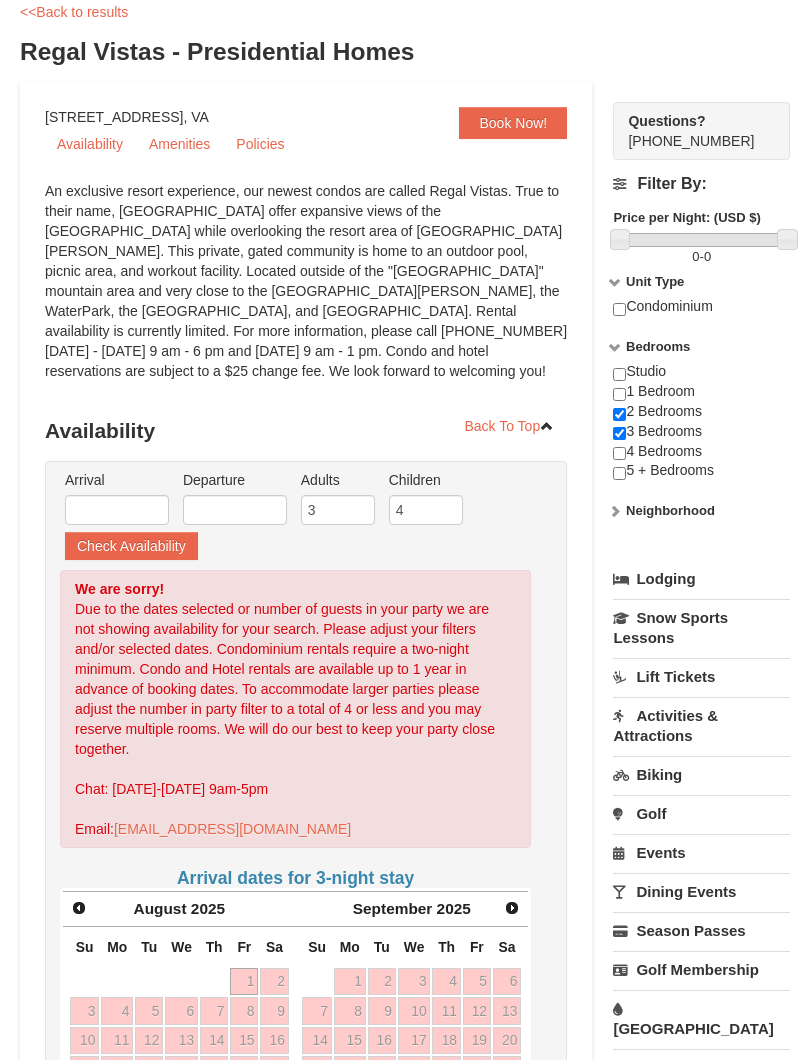 click on "Neighborhood" at bounding box center (670, 510) 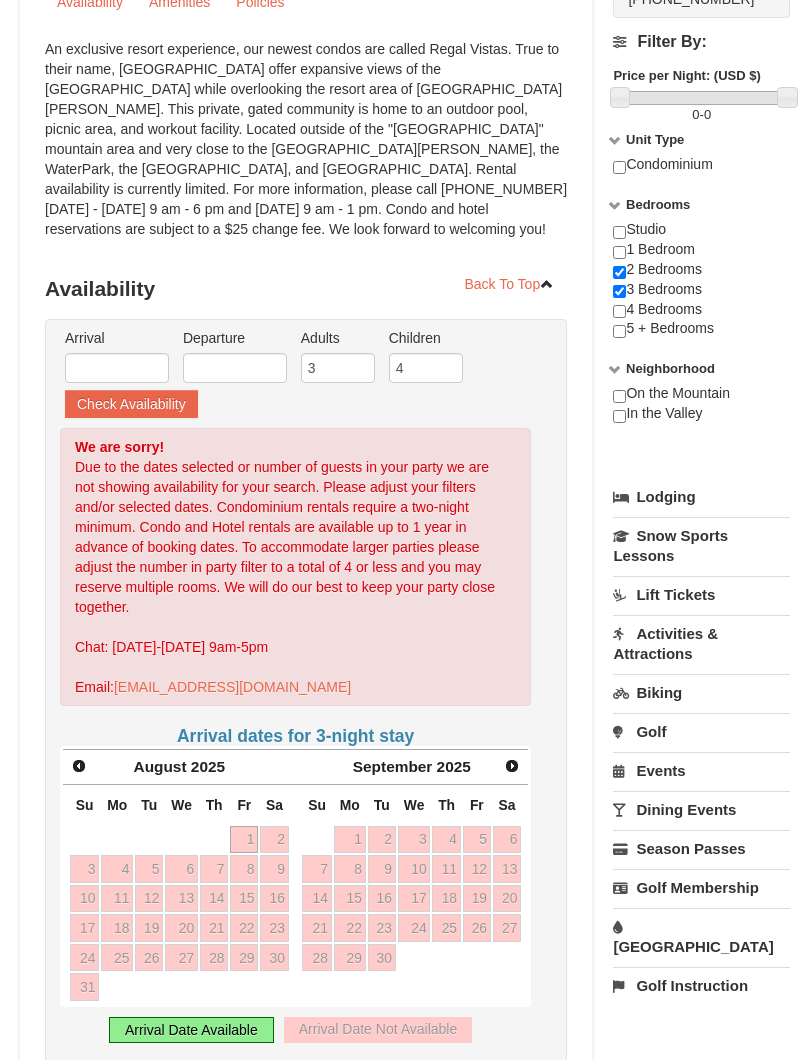 scroll, scrollTop: 271, scrollLeft: 0, axis: vertical 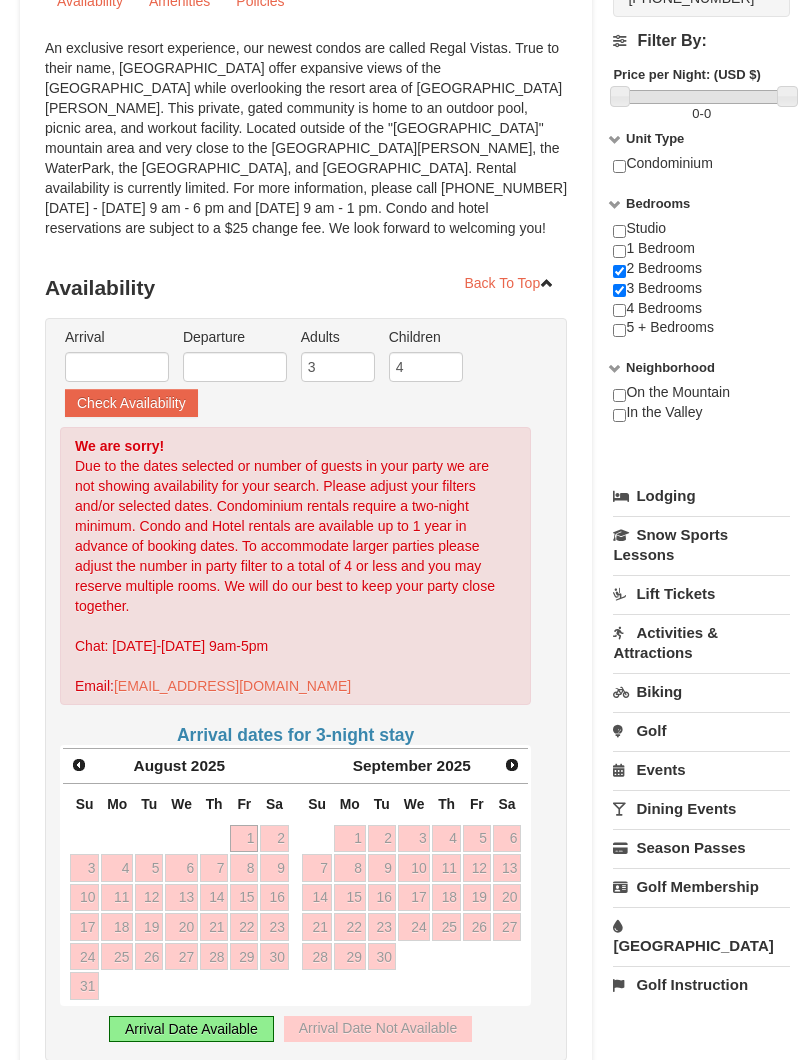 click on "Lodging" at bounding box center [701, 497] 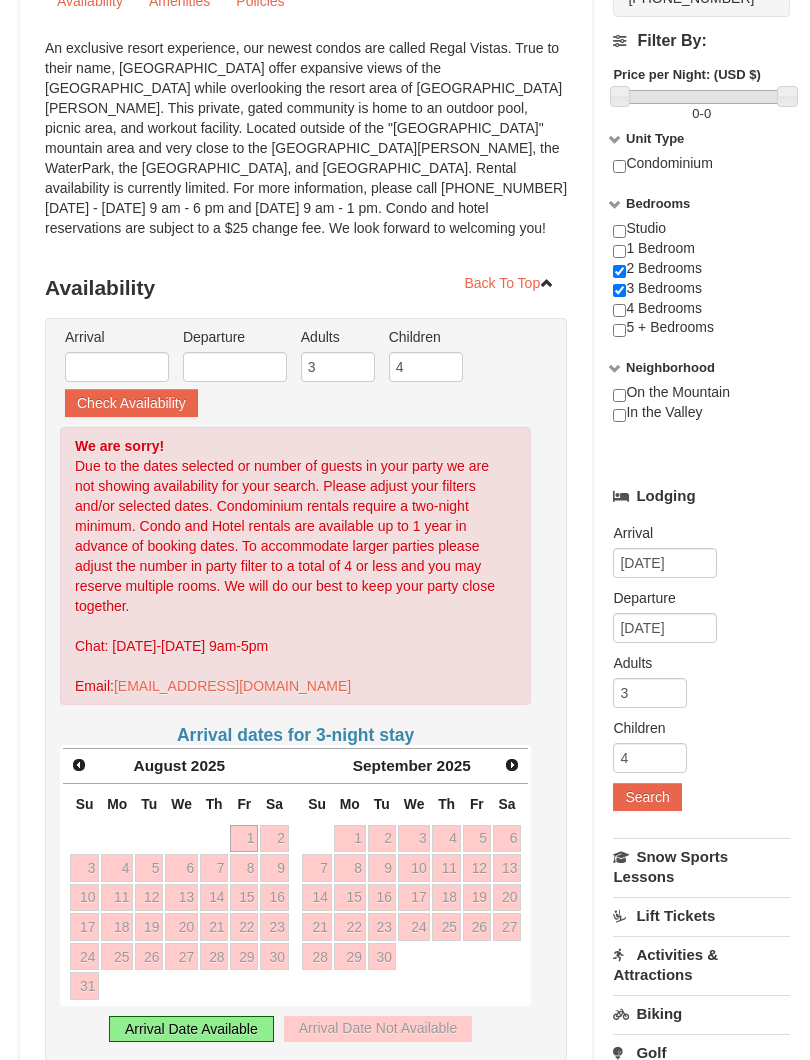 scroll, scrollTop: 272, scrollLeft: 0, axis: vertical 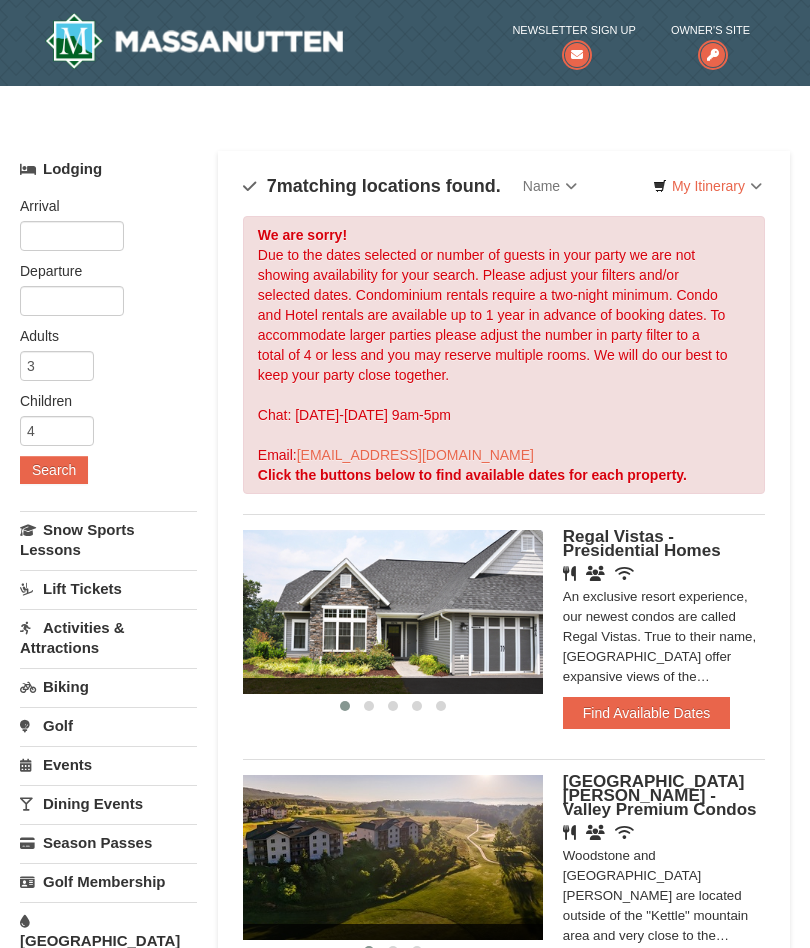 click at bounding box center [393, 612] 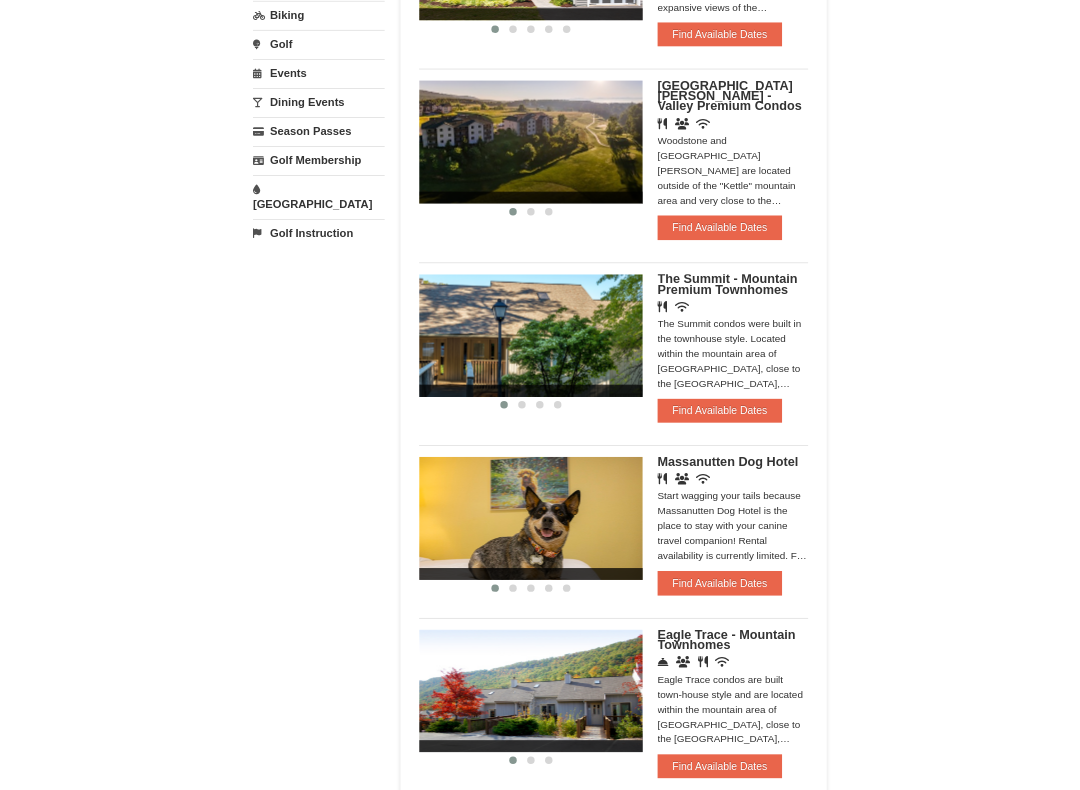scroll, scrollTop: 668, scrollLeft: 0, axis: vertical 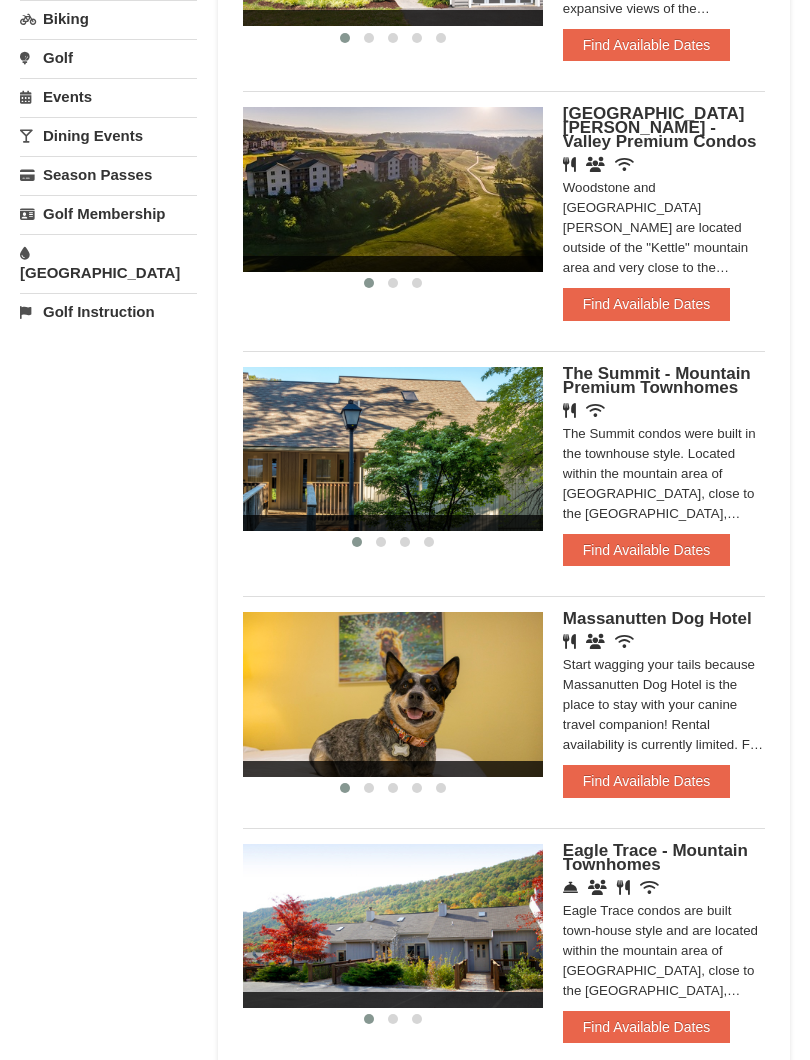 click on "Eagle Trace Living Room & Dining Room Eagle Trace Bedroom Eagle Trace Living Room & Dining Room Eagle Trace Bedroom Eagle Trace Living Room & Dining Room ‹ ›
[GEOGRAPHIC_DATA] - [GEOGRAPHIC_DATA]
Concierge Desk Conference Facilities Restaurant Wireless Internet (free)
Find Available Dates Show Availability Calendar
More Info" at bounding box center [504, 943] 